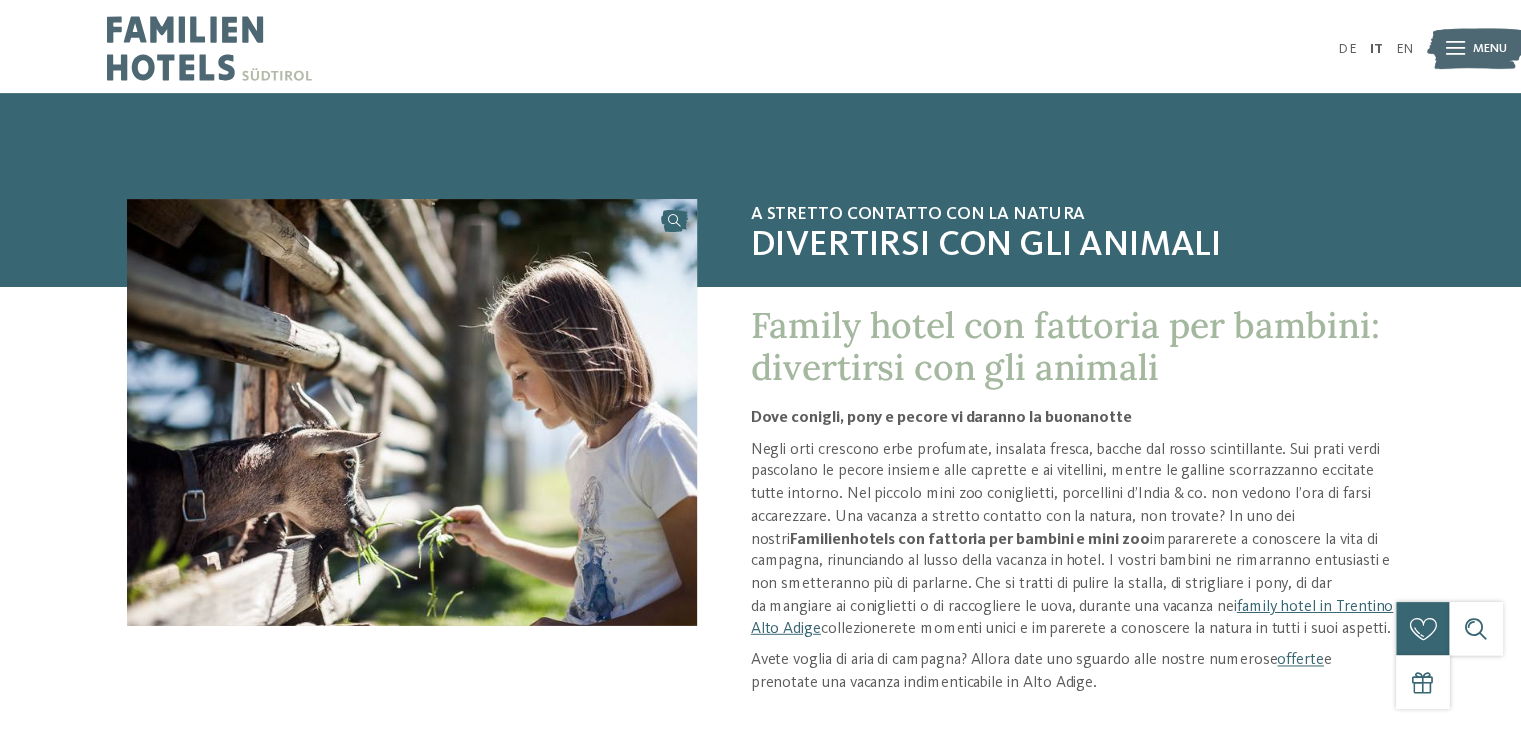 scroll, scrollTop: 0, scrollLeft: 0, axis: both 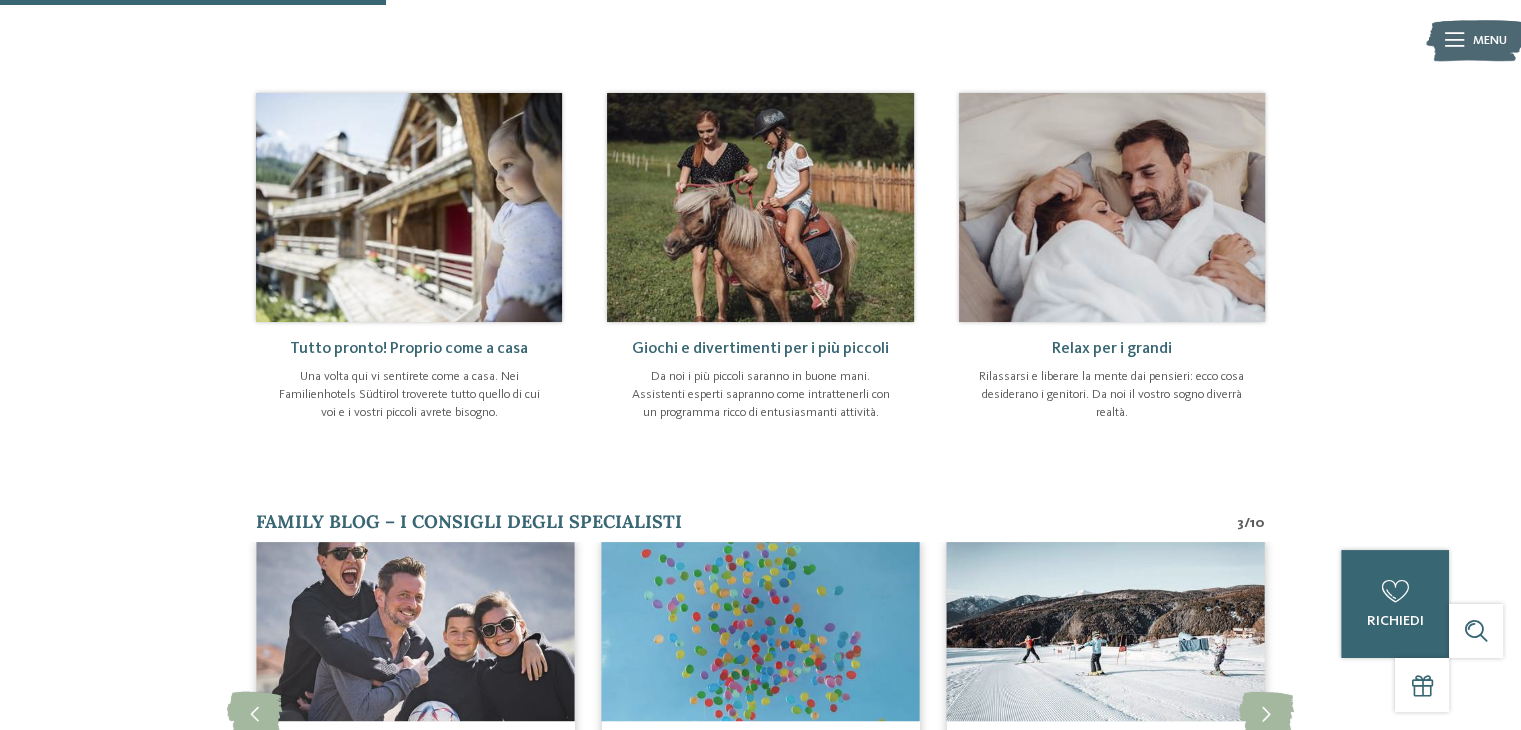 click at bounding box center (1454, 40) 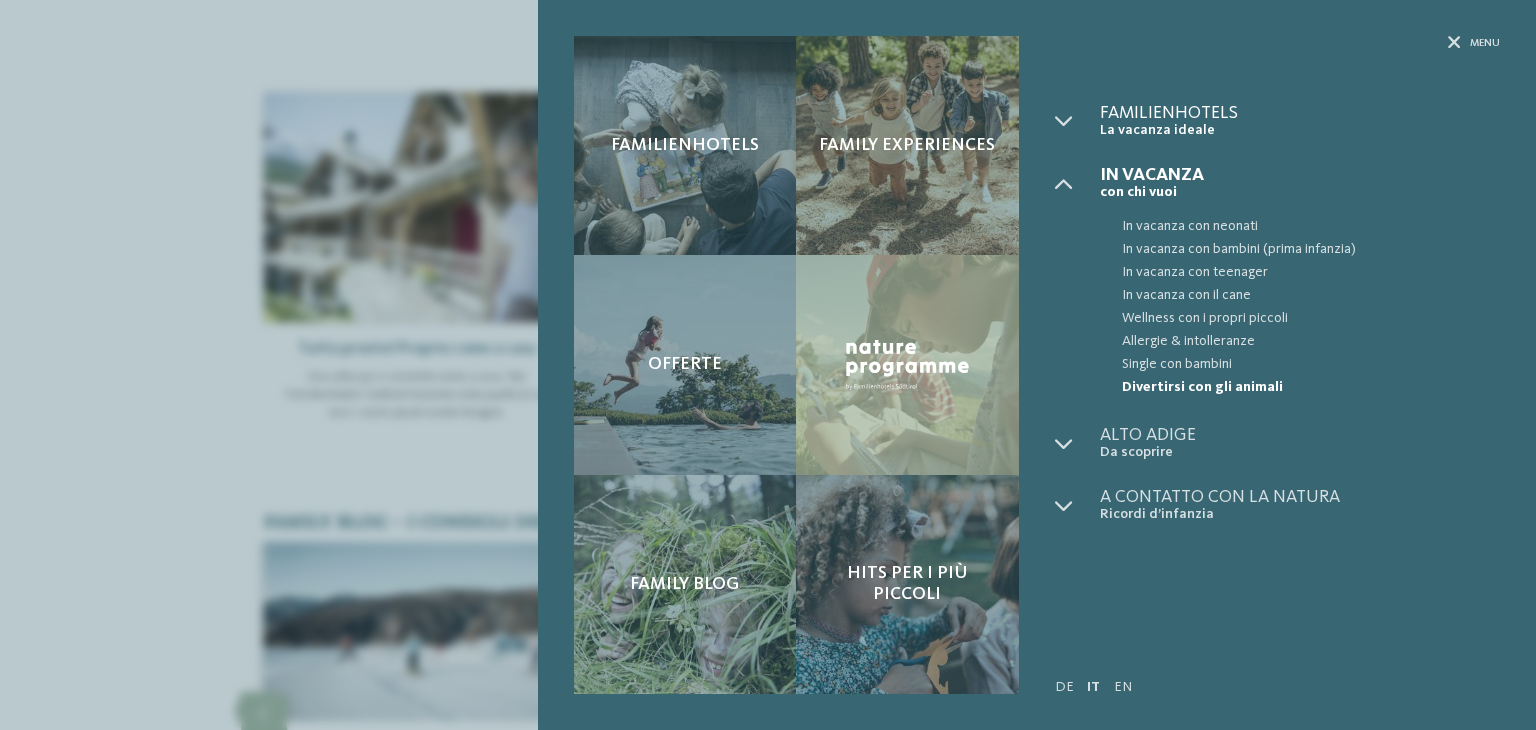 click on "Familienhotels" at bounding box center [1300, 113] 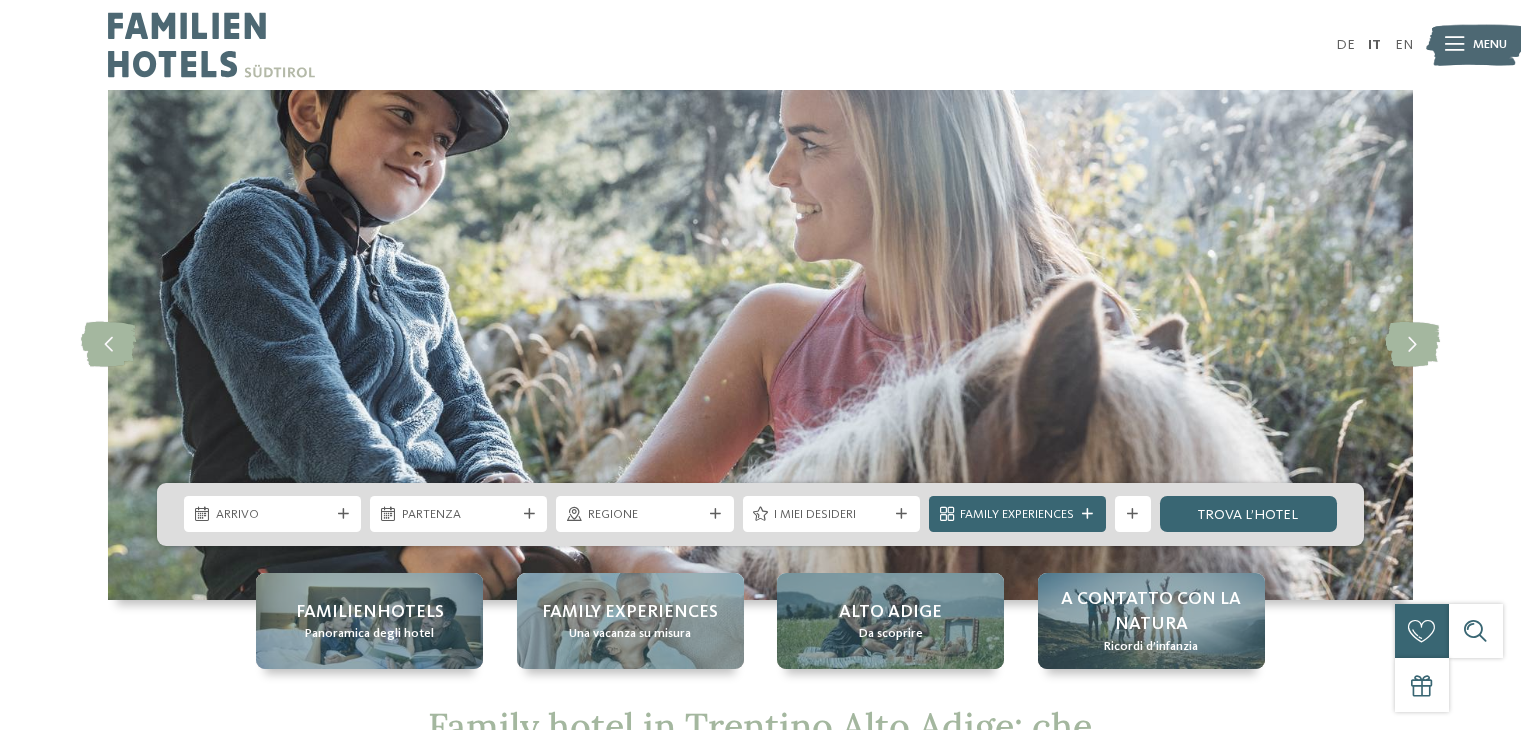 scroll, scrollTop: 0, scrollLeft: 0, axis: both 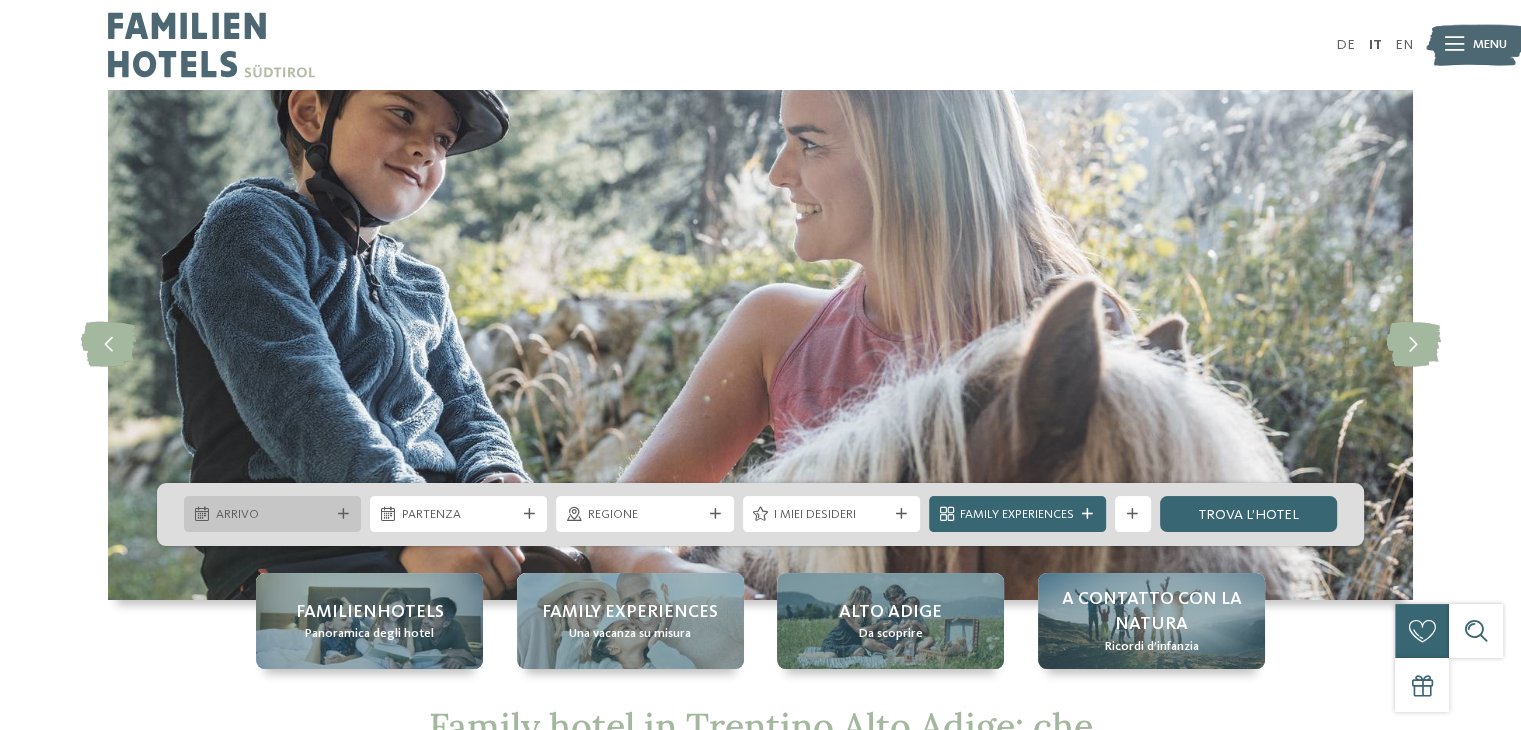 click at bounding box center [343, 514] 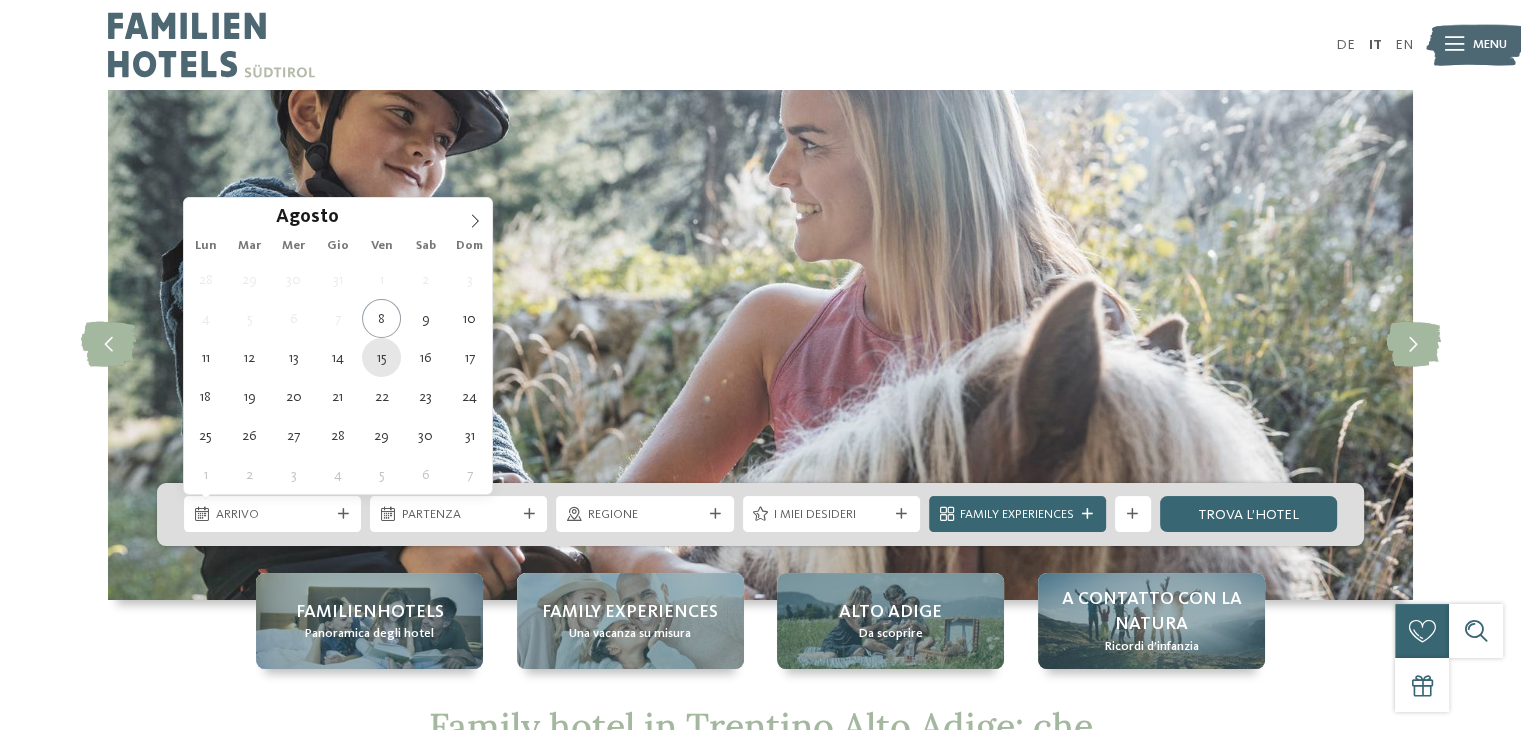 type on "15.08.2025" 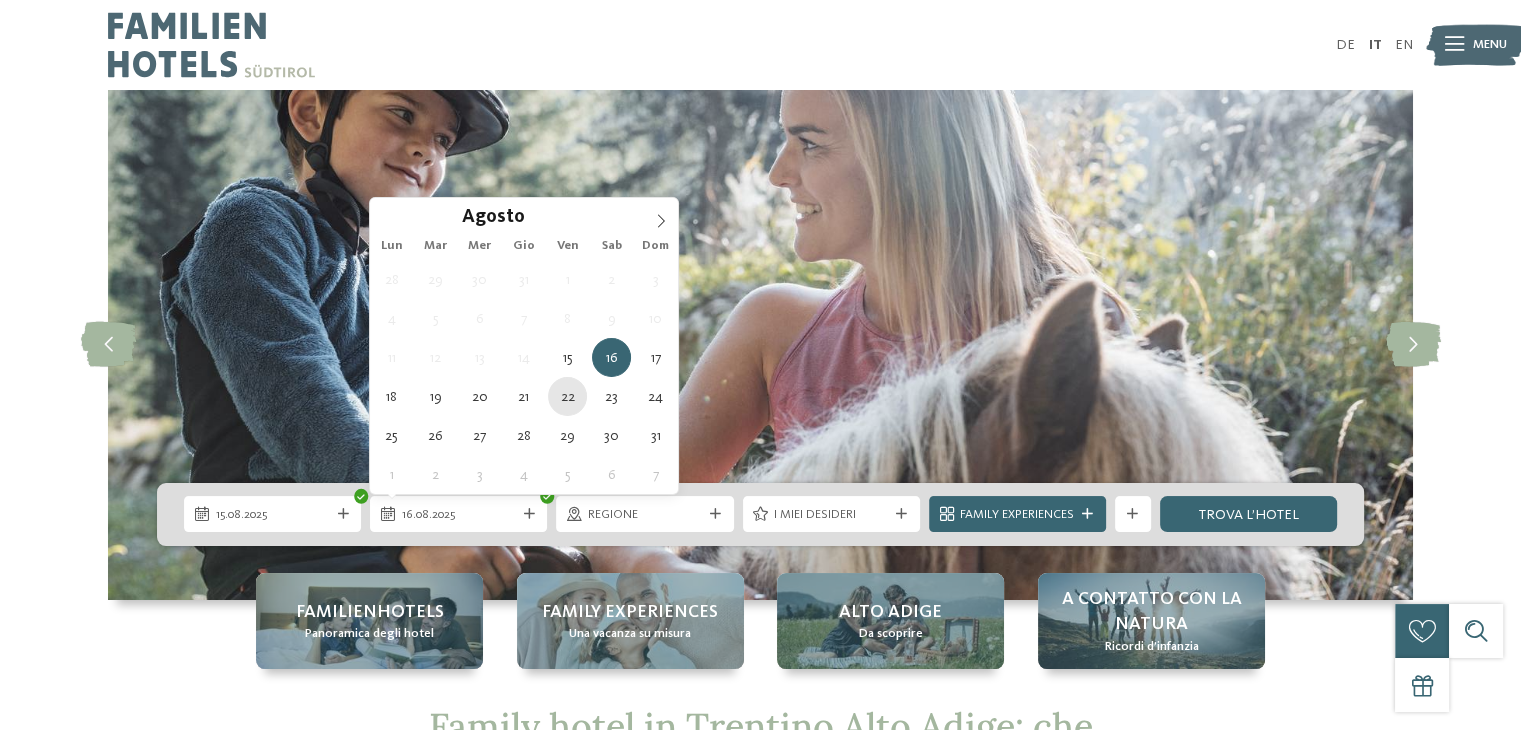 type on "22.08.2025" 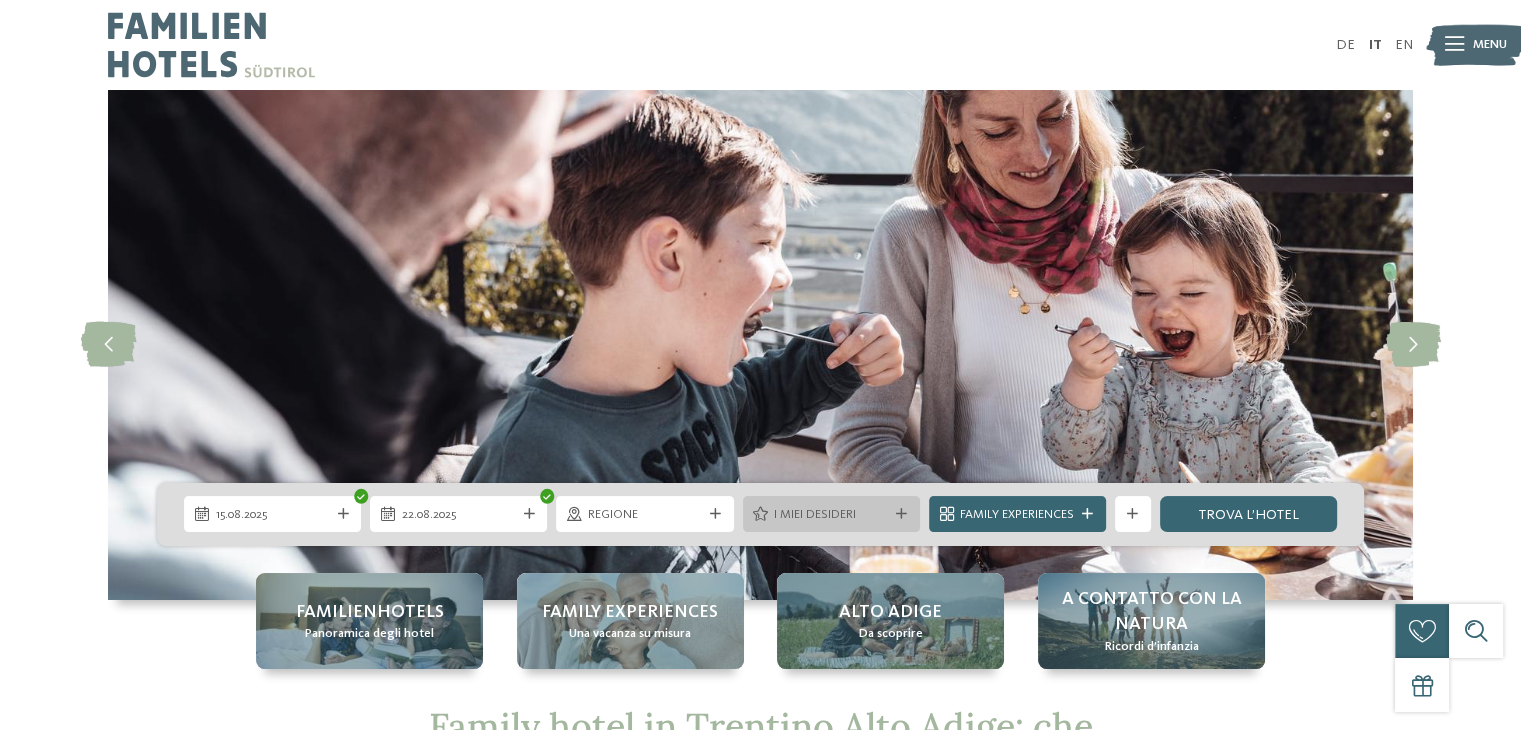 click on "I miei desideri" at bounding box center (831, 514) 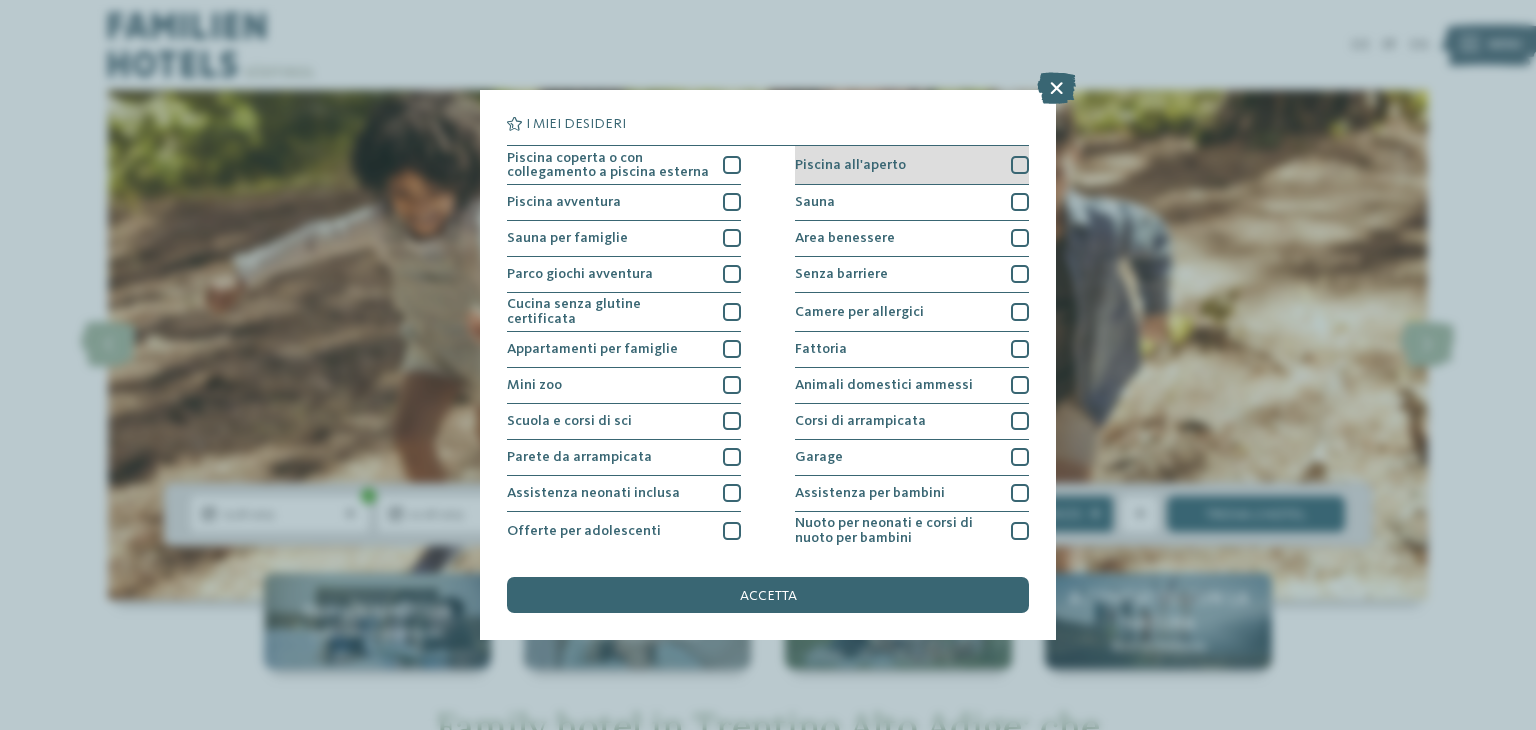 click at bounding box center (1020, 165) 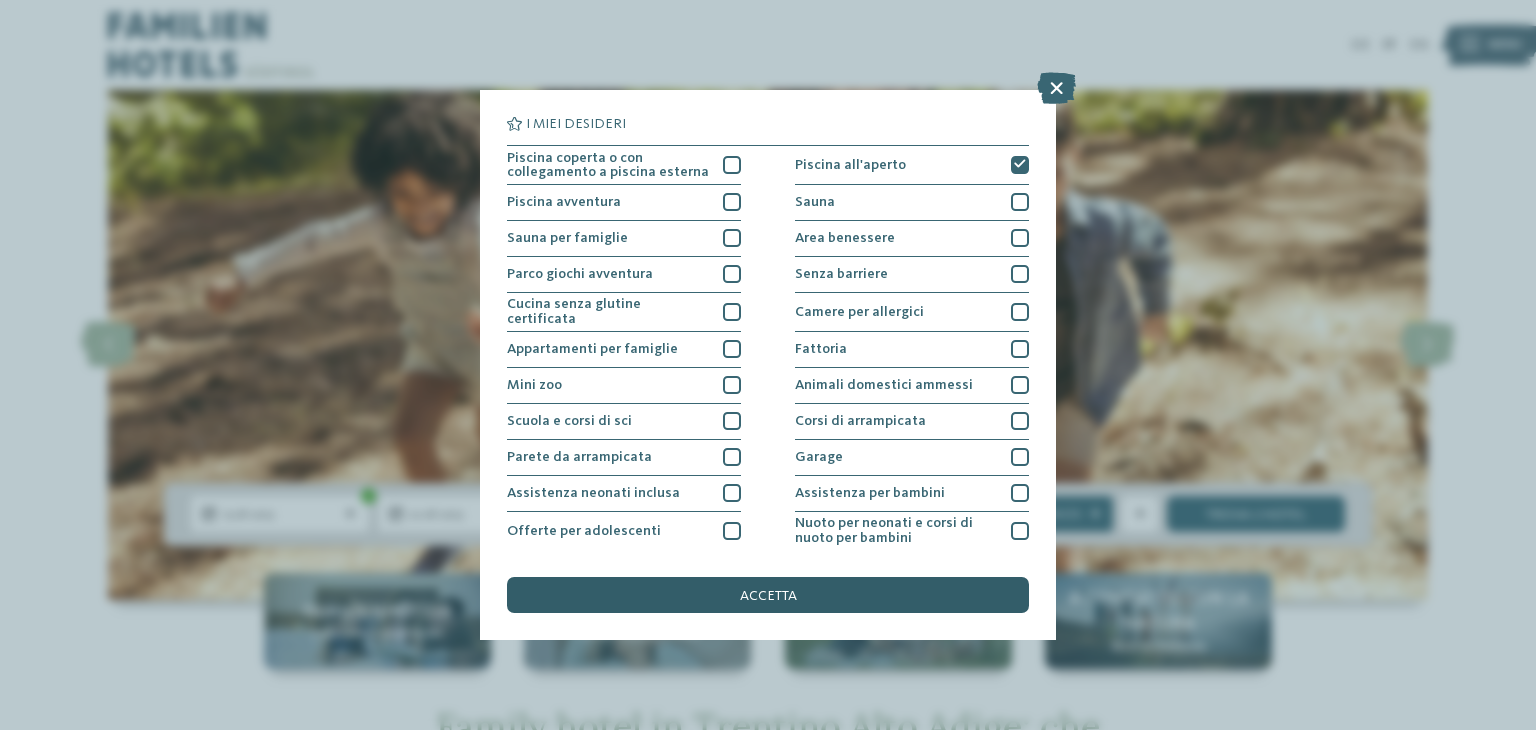 click on "accetta" at bounding box center [768, 596] 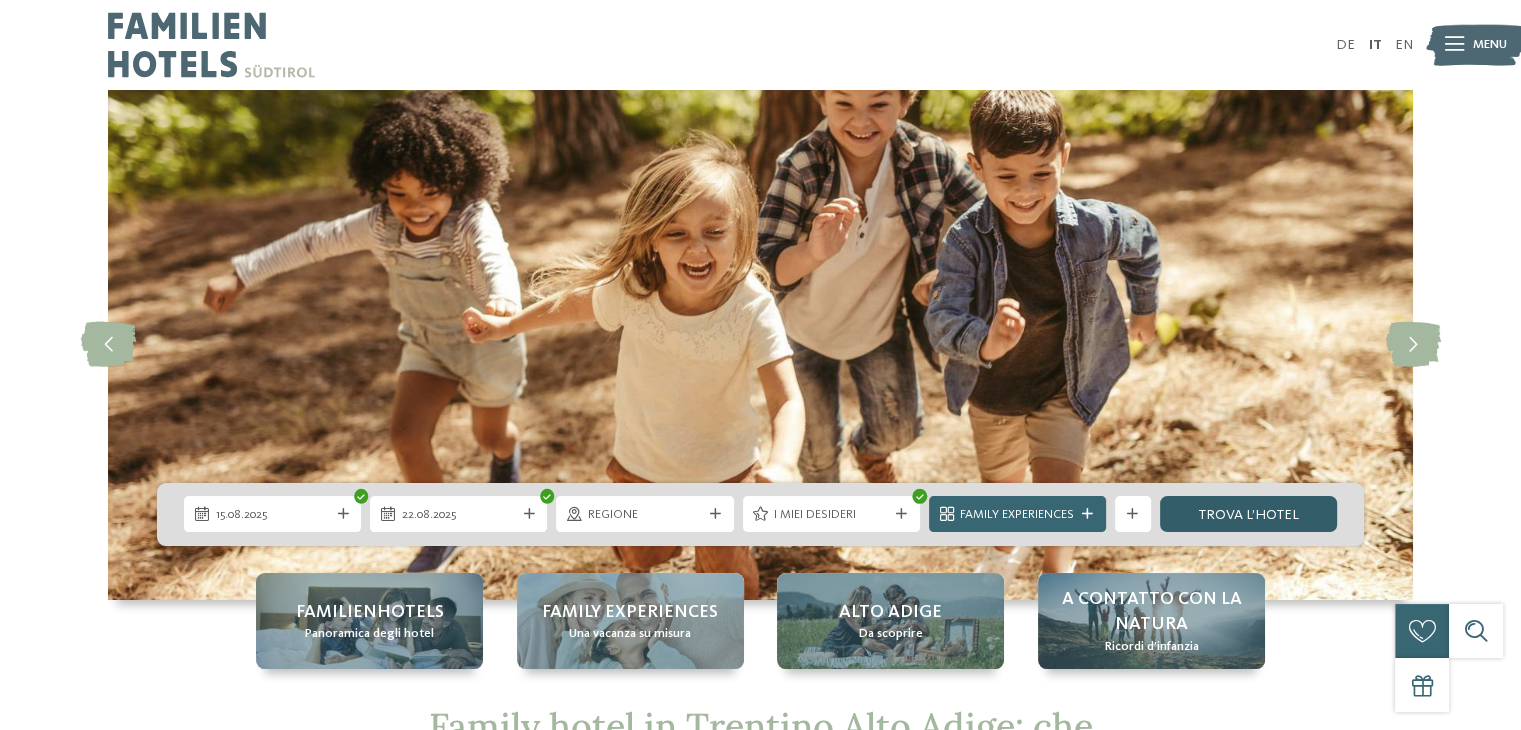 click on "trova l’hotel" at bounding box center (1248, 514) 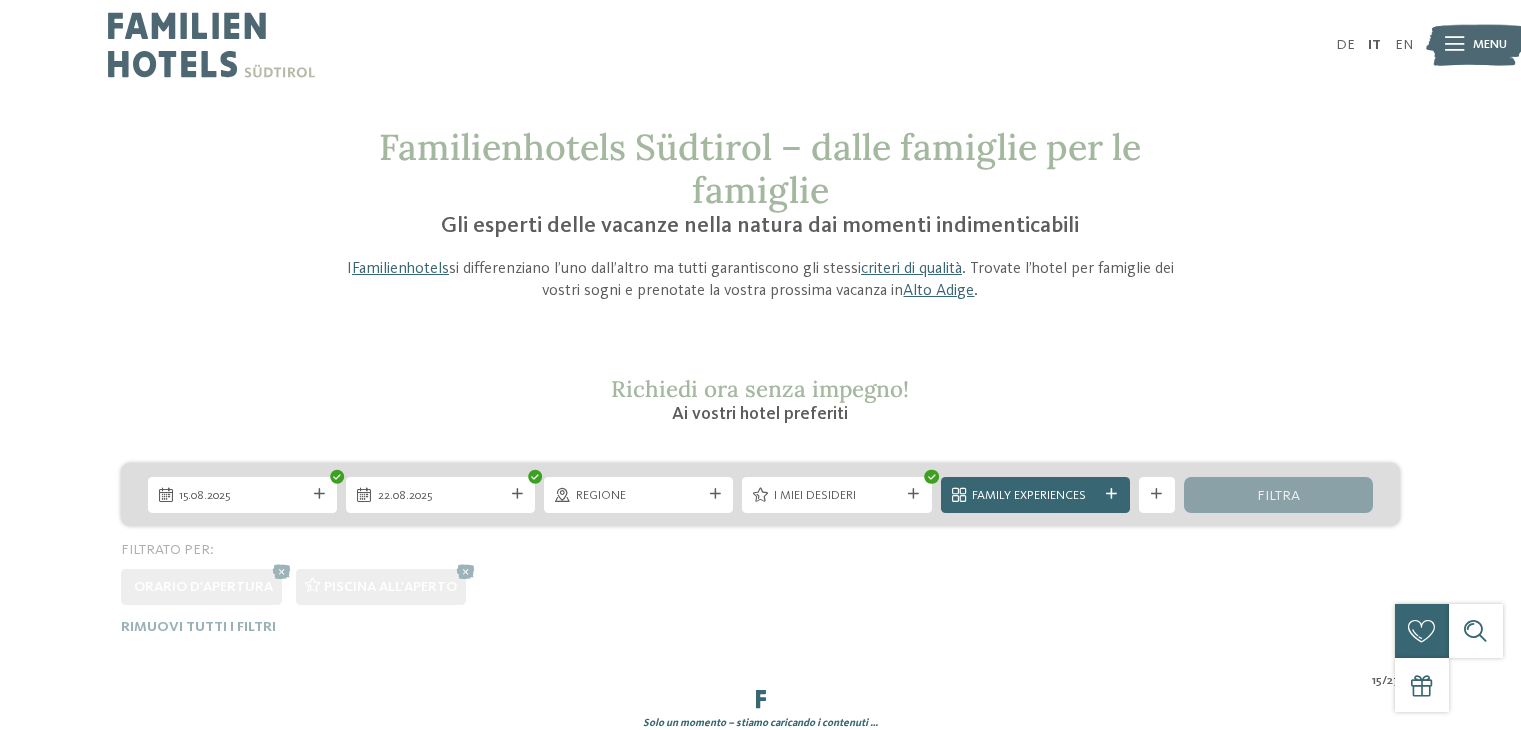 scroll, scrollTop: 0, scrollLeft: 0, axis: both 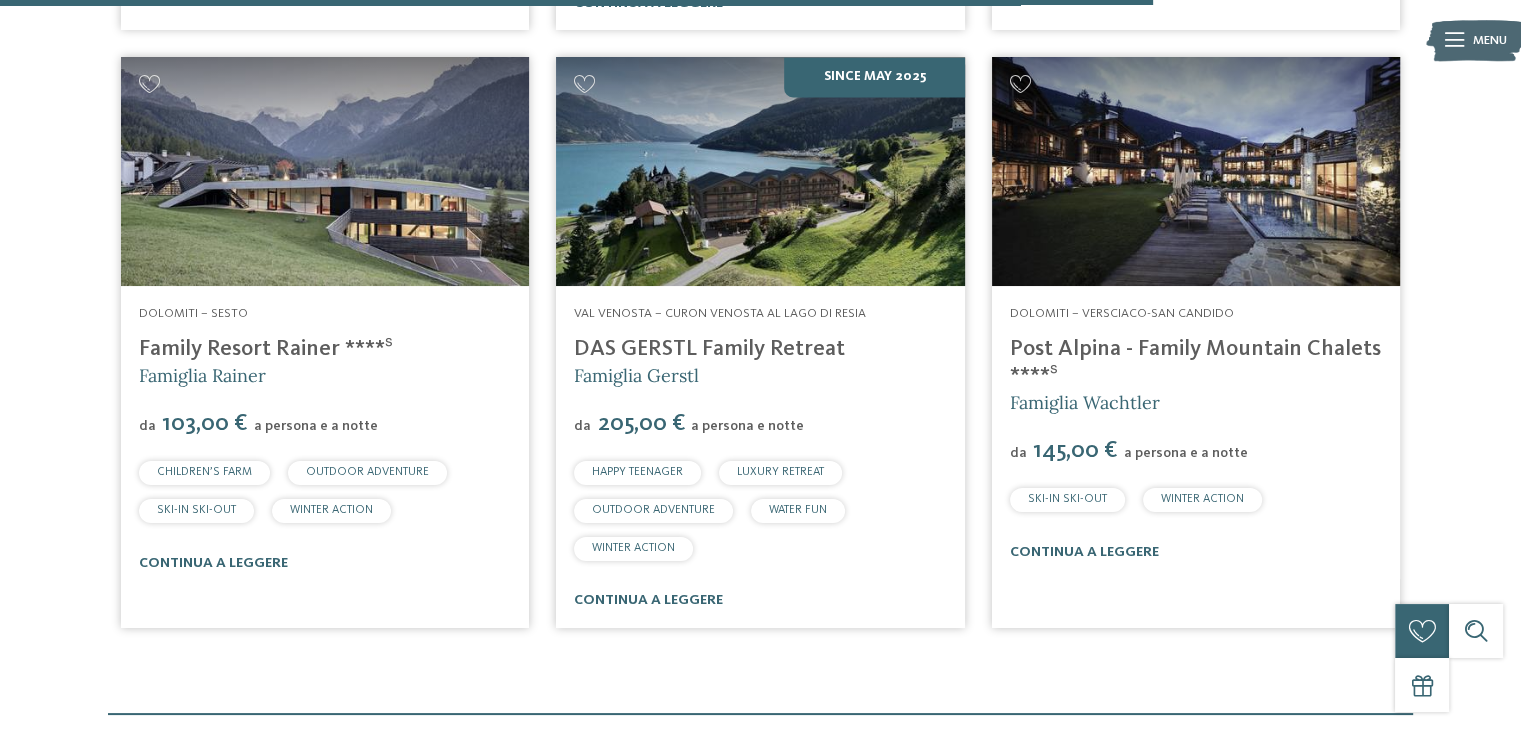 click at bounding box center (325, 172) 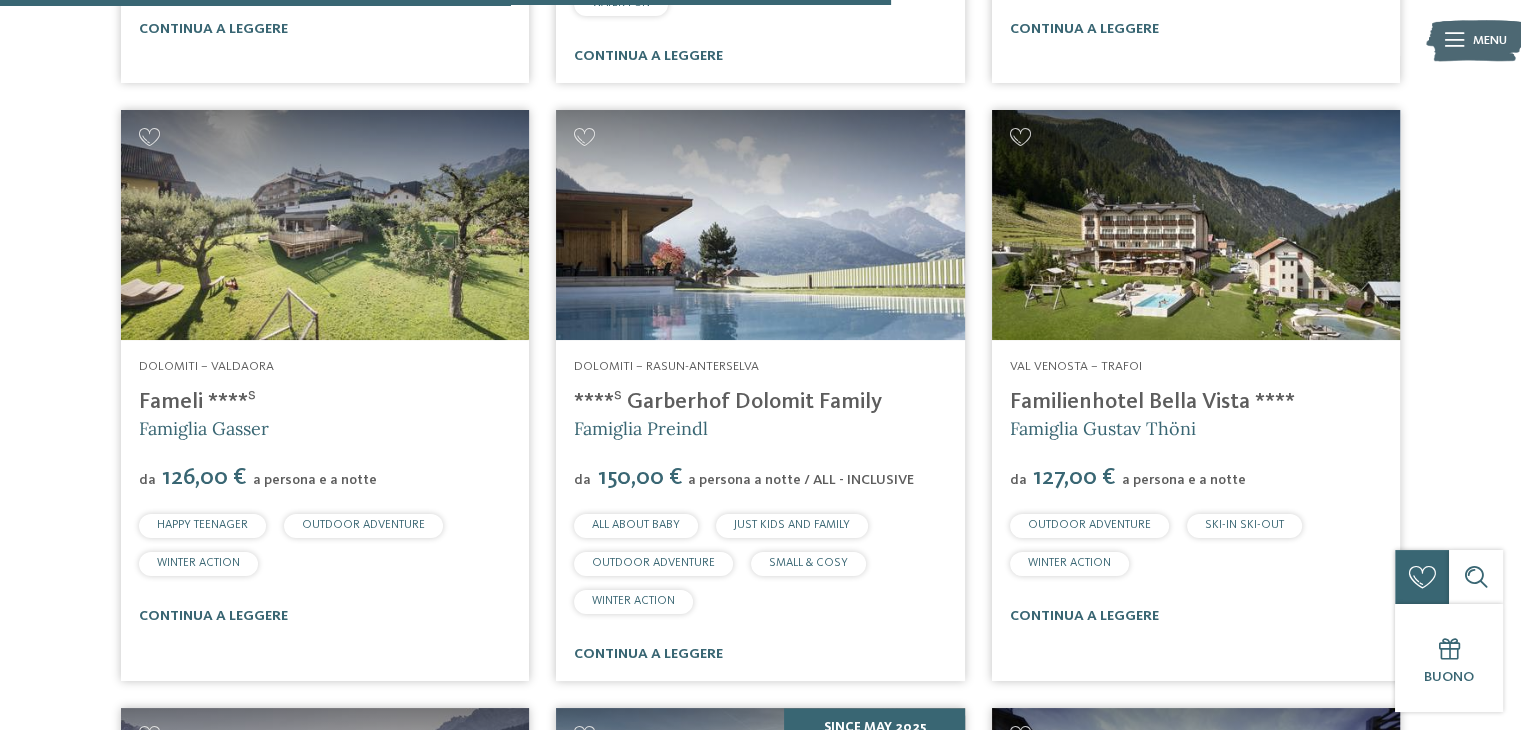 scroll, scrollTop: 2379, scrollLeft: 0, axis: vertical 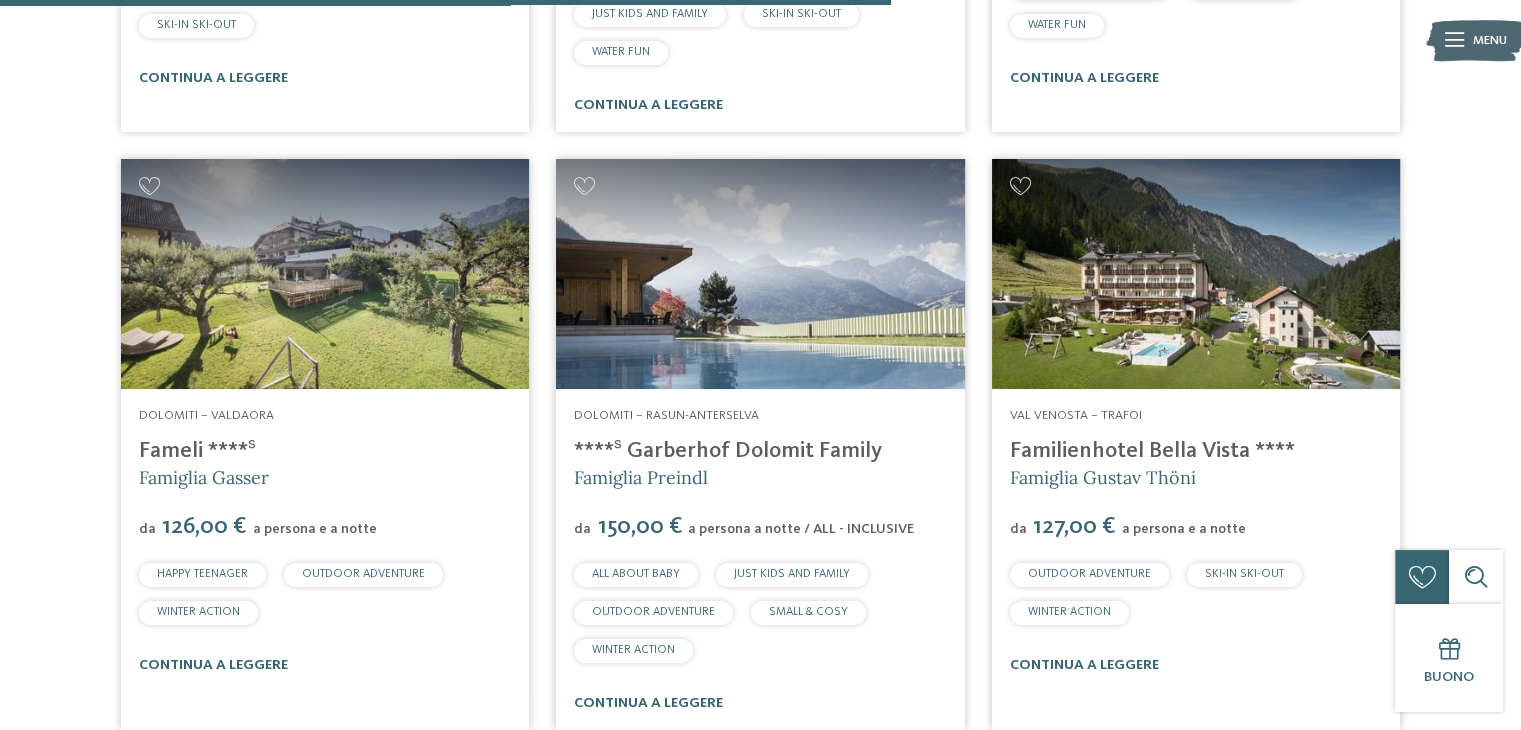 click at bounding box center (325, 274) 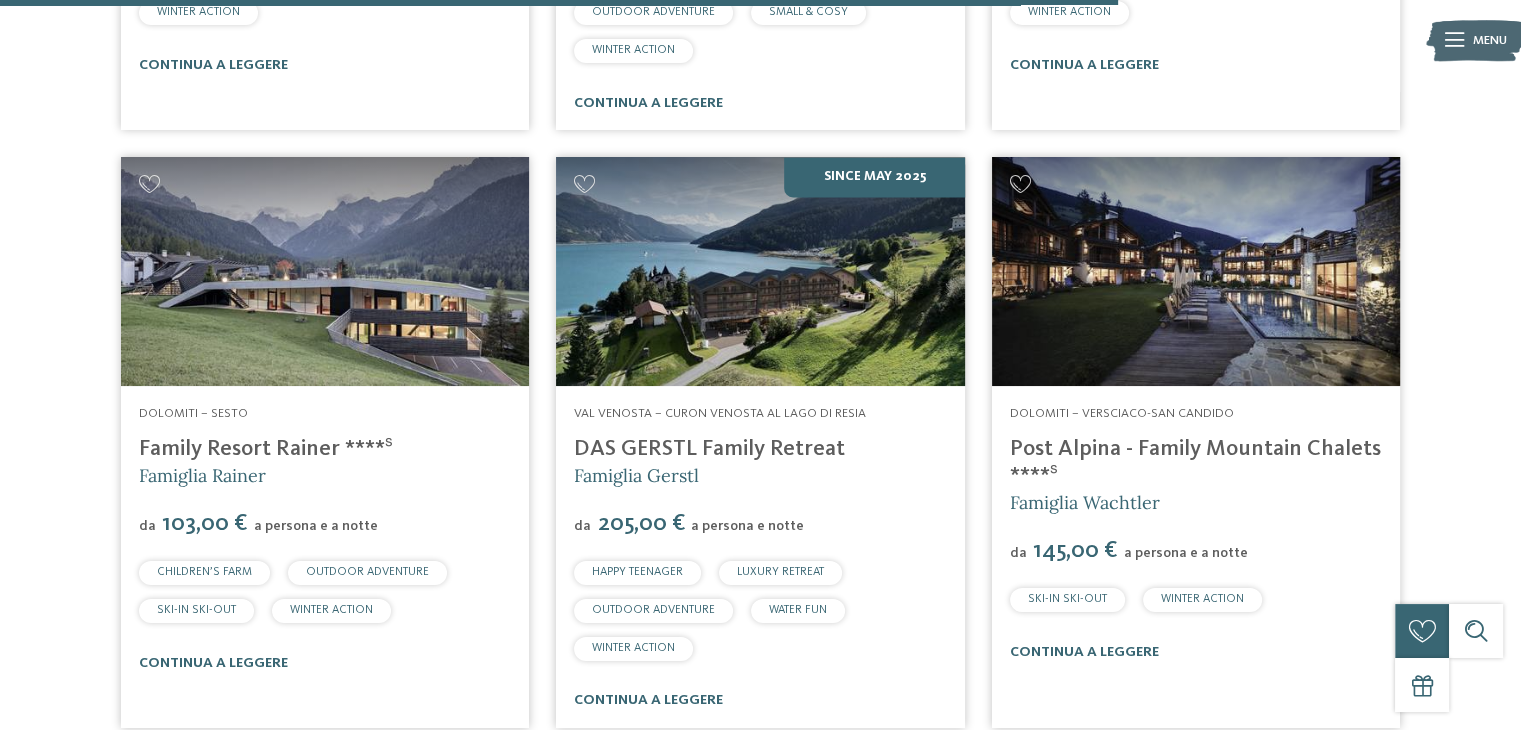 scroll, scrollTop: 3079, scrollLeft: 0, axis: vertical 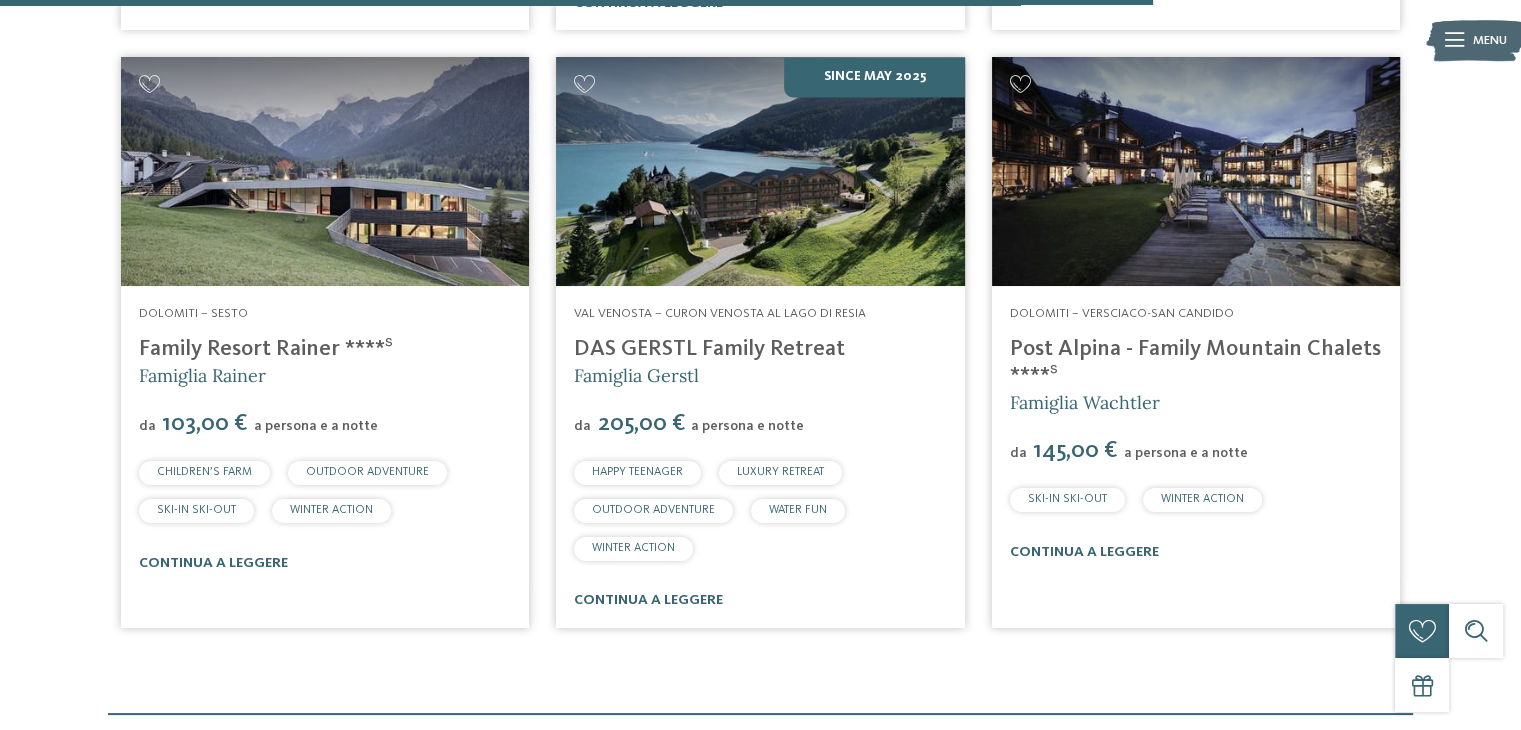 click on "Dolomiti – Sesto
Family Resort Rainer ****ˢ
Famiglia Rainer
da
103,00 €
a persona e a notte
CHILDREN’S FARM
OUTDOOR ADVENTURE" at bounding box center [325, 437] 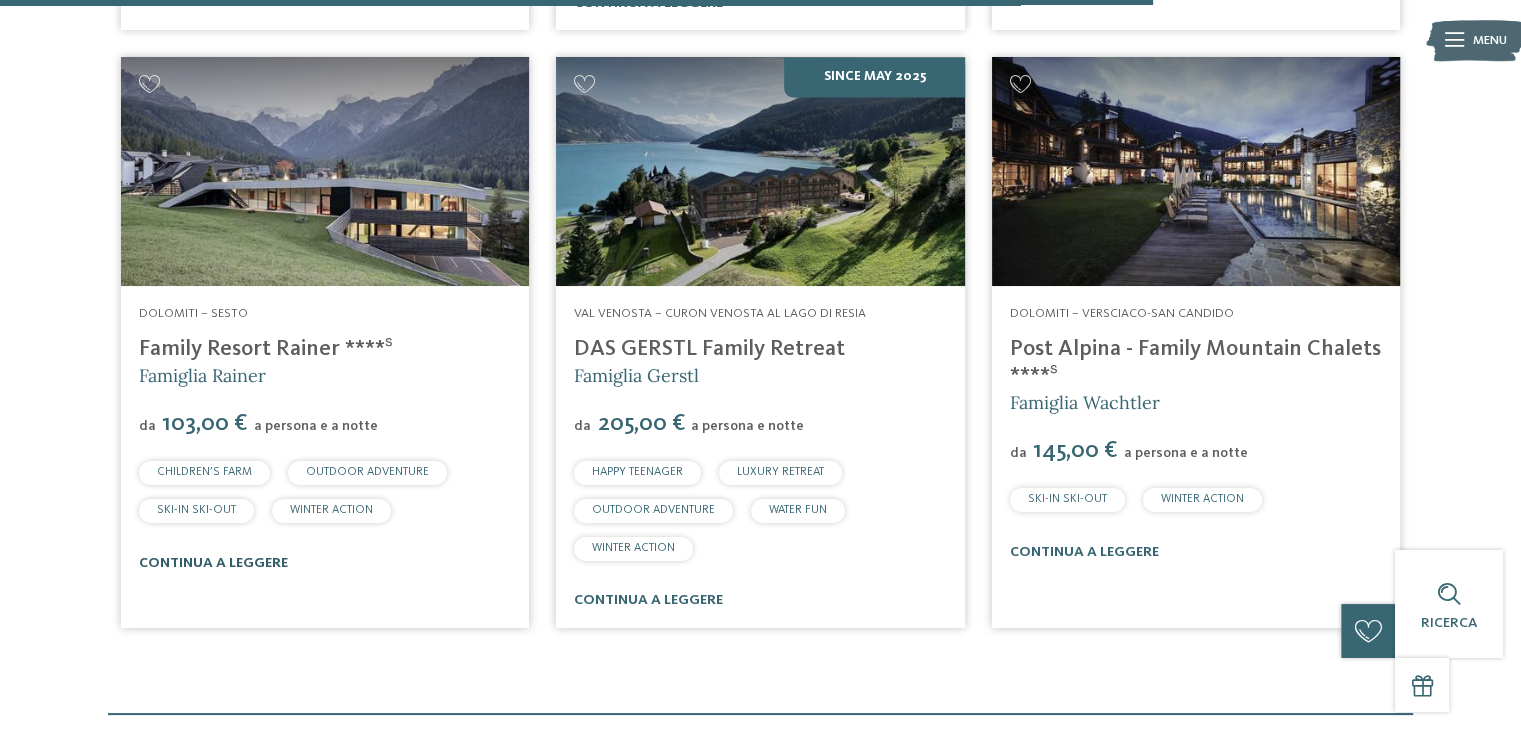 click on "continua a leggere" at bounding box center (213, 563) 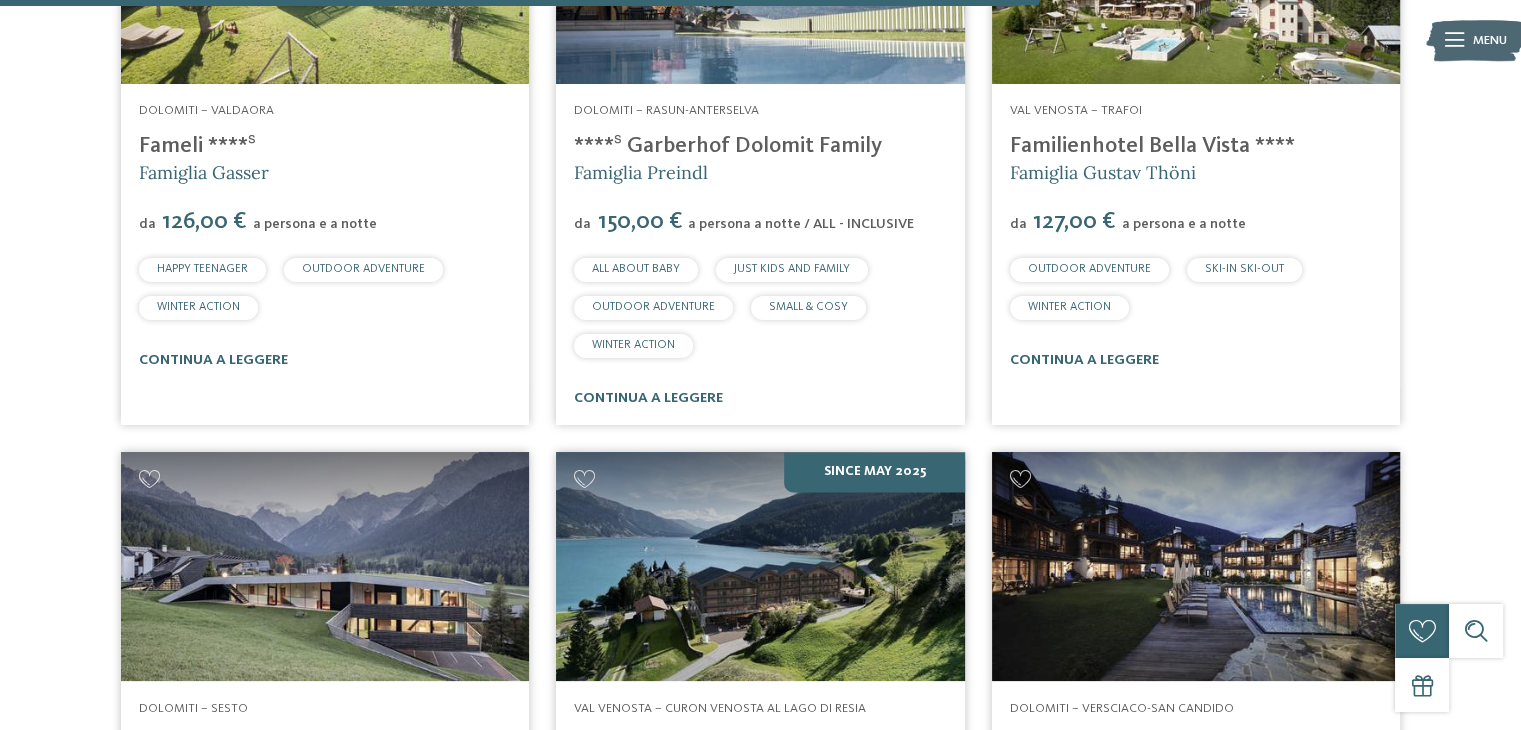 scroll, scrollTop: 2679, scrollLeft: 0, axis: vertical 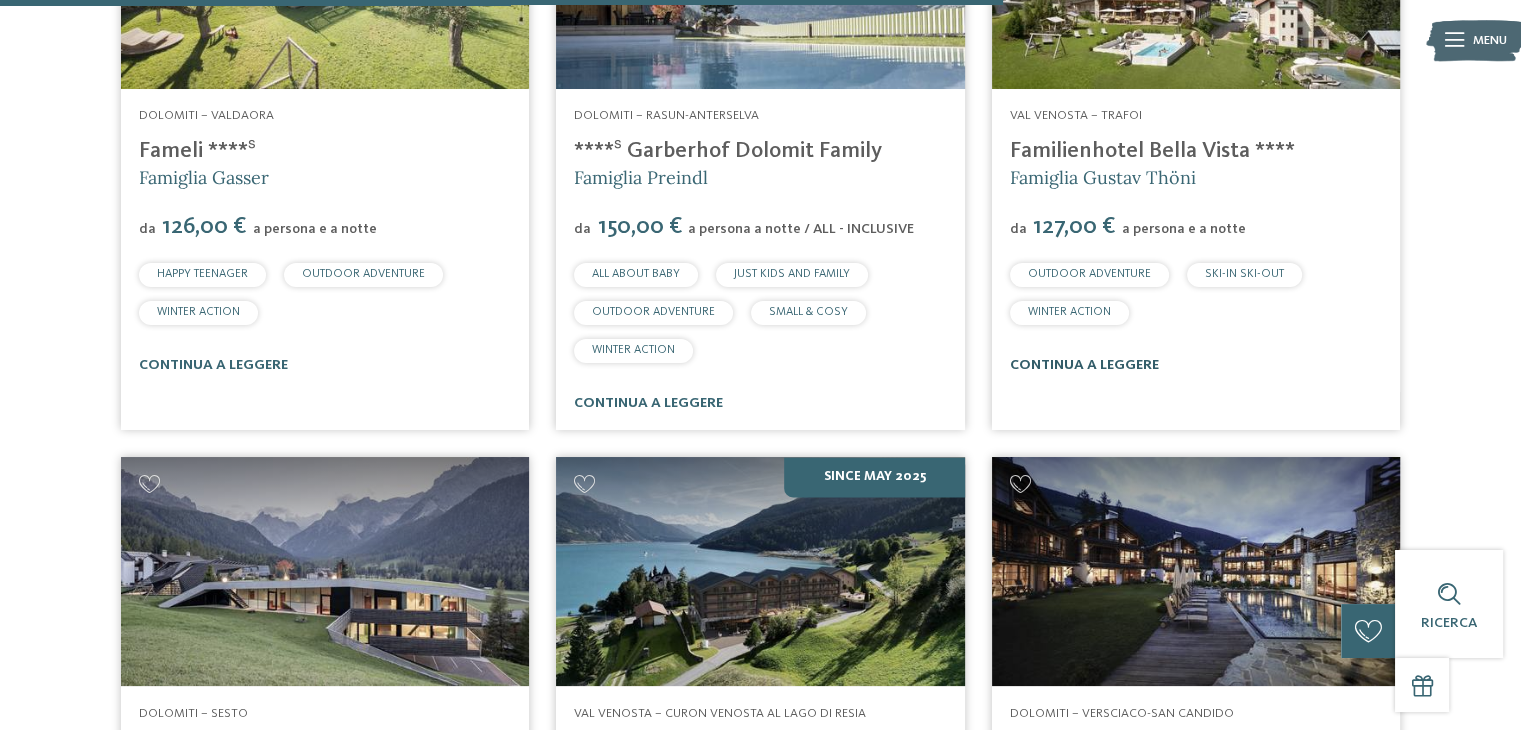 click on "continua a leggere" at bounding box center (1084, 365) 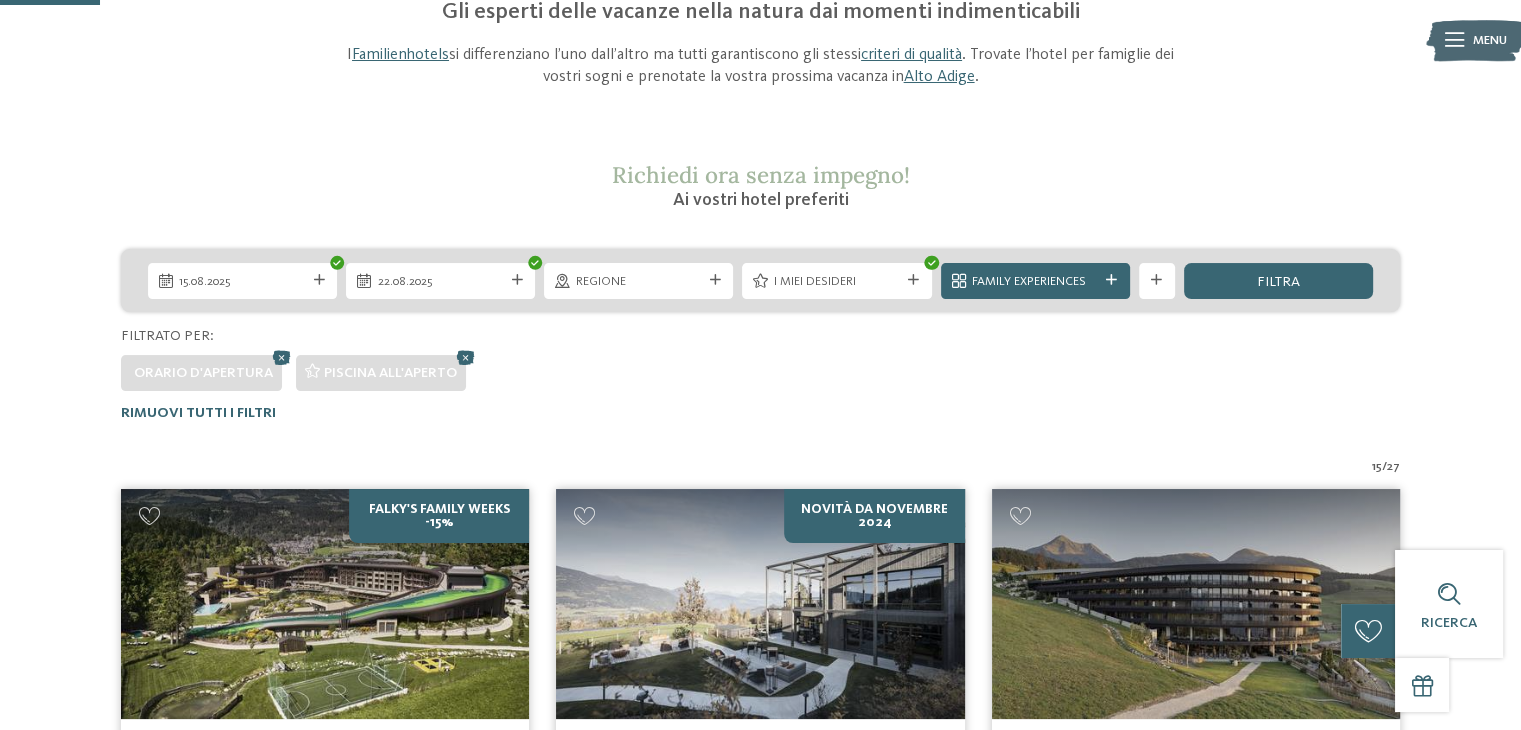 scroll, scrollTop: 179, scrollLeft: 0, axis: vertical 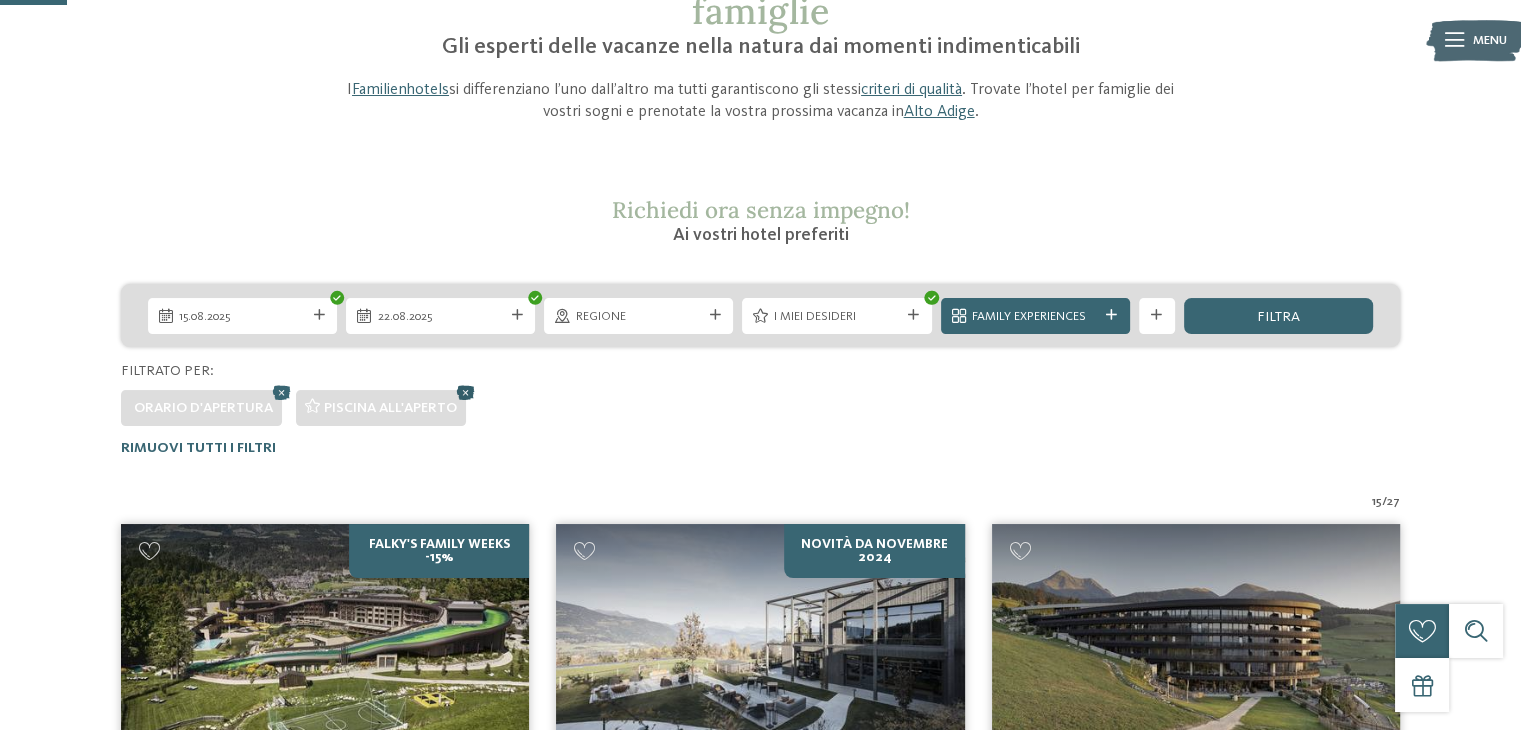 click at bounding box center [466, 392] 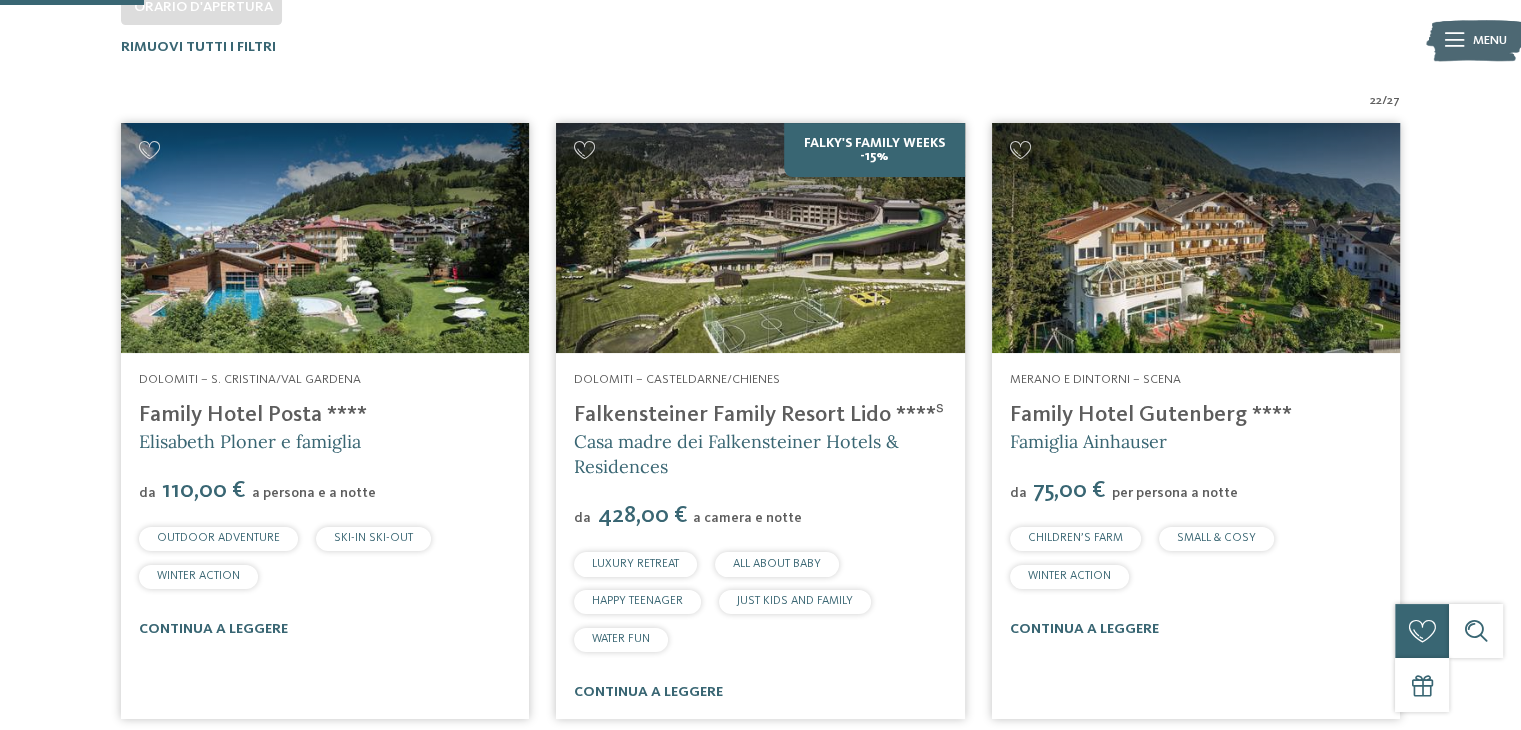 scroll, scrollTop: 579, scrollLeft: 0, axis: vertical 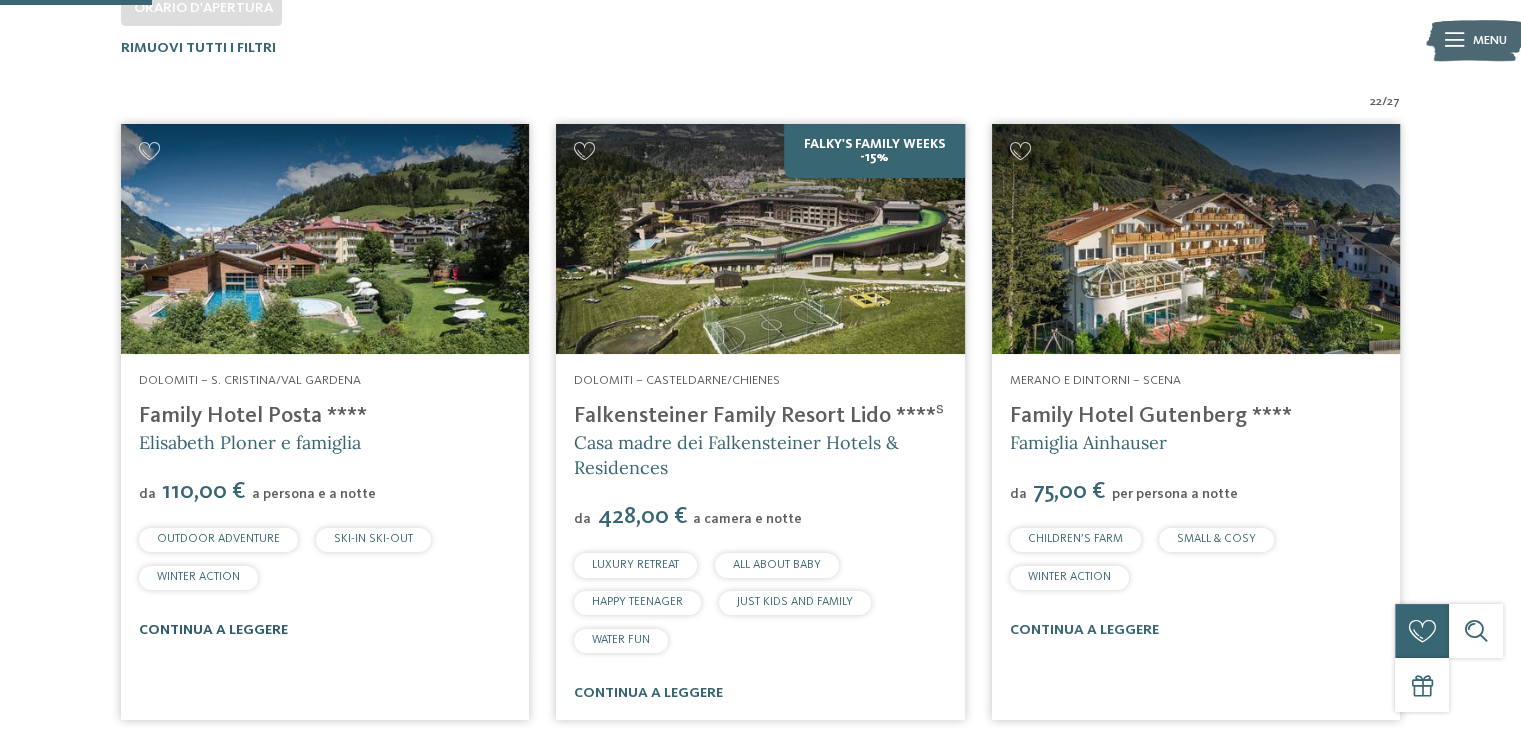 click on "continua a leggere" at bounding box center (213, 630) 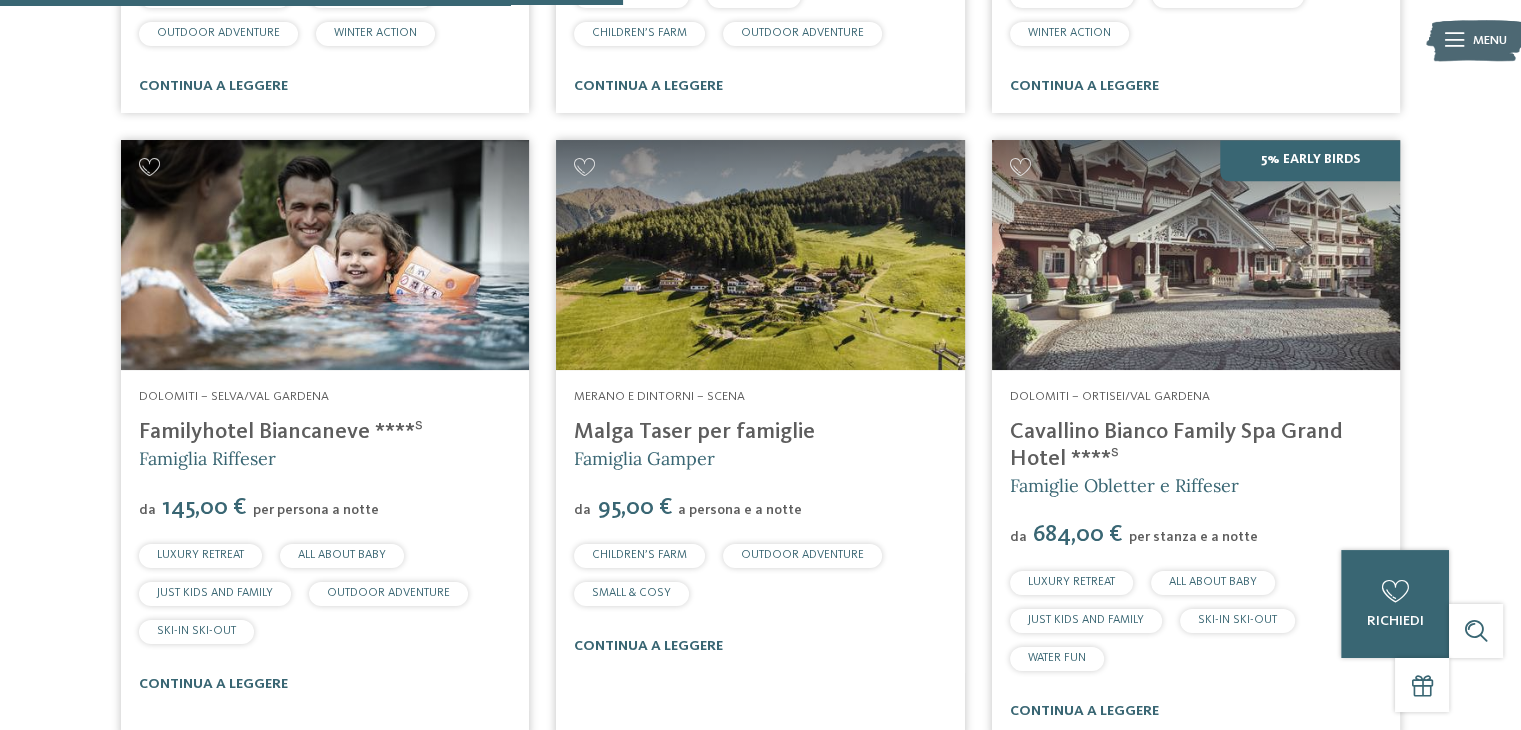 scroll, scrollTop: 2379, scrollLeft: 0, axis: vertical 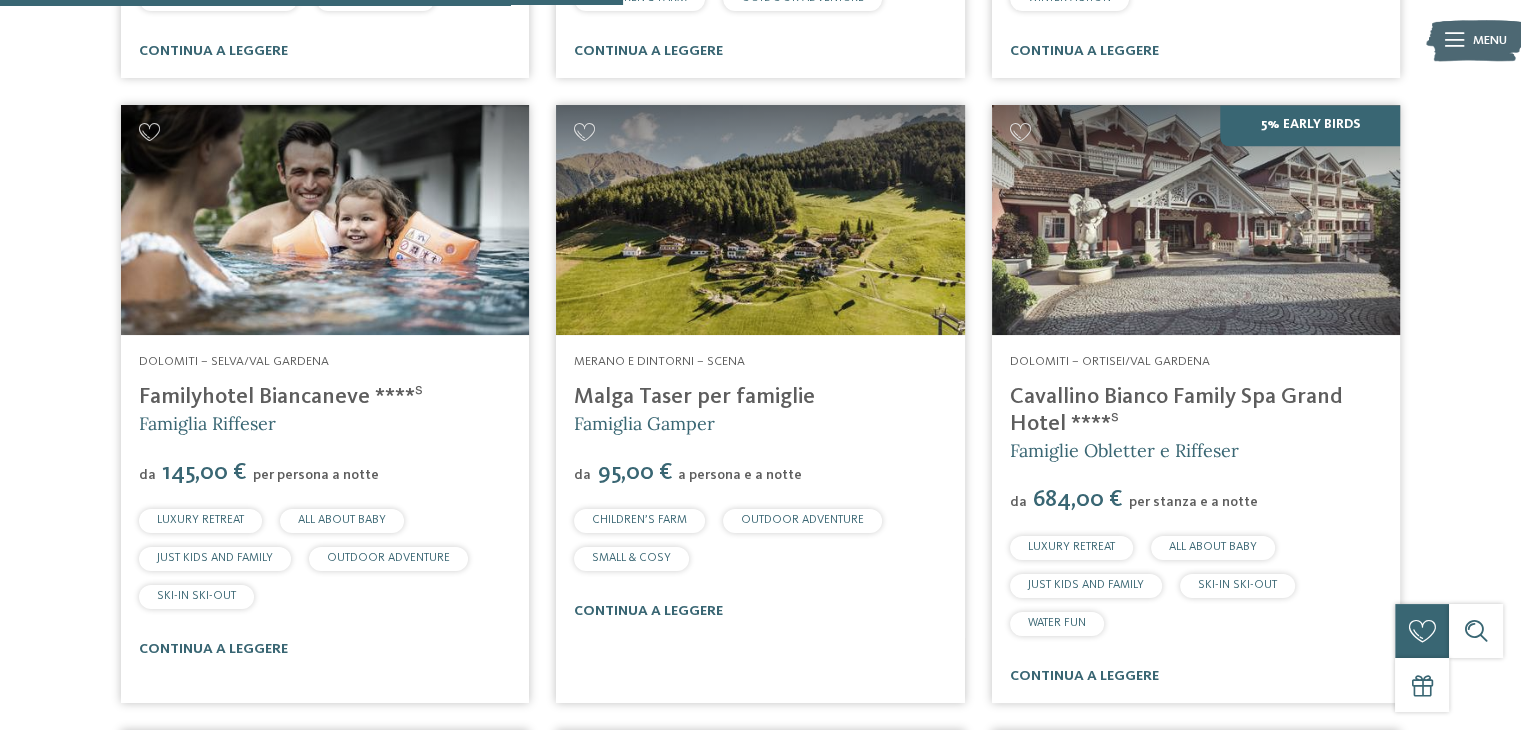click on "Malga Taser per famiglie" at bounding box center (694, 397) 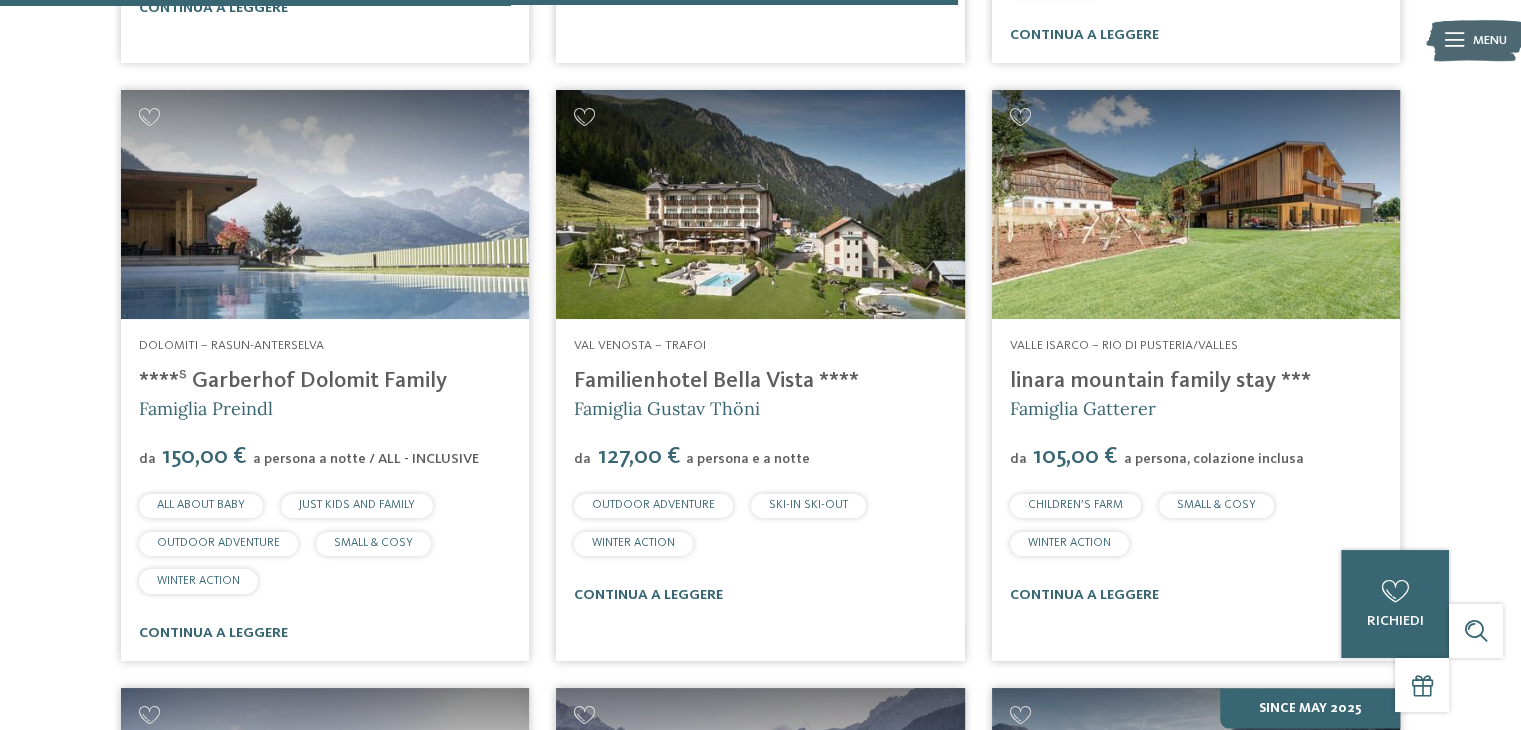 scroll, scrollTop: 3679, scrollLeft: 0, axis: vertical 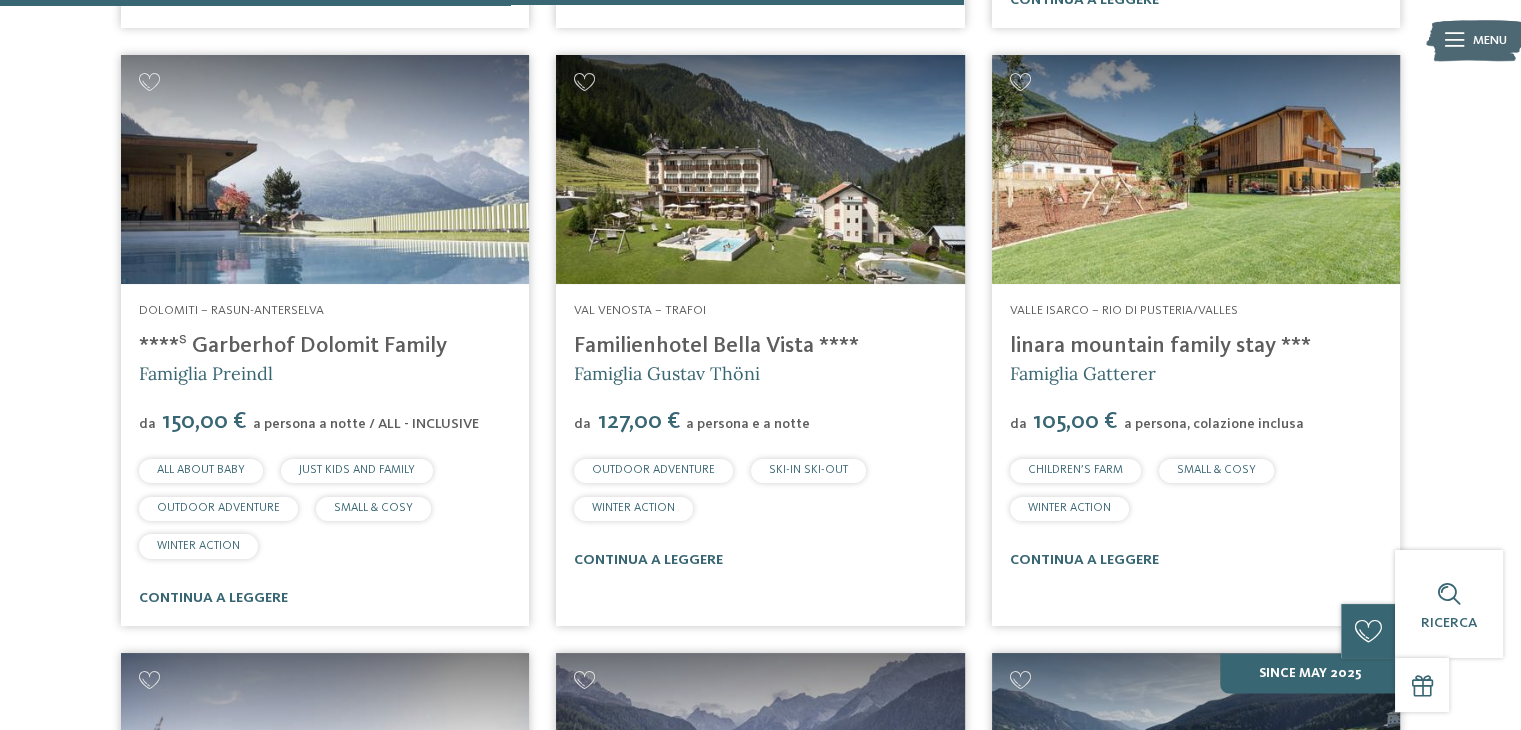 click on "linara mountain family stay ***" at bounding box center (1160, 346) 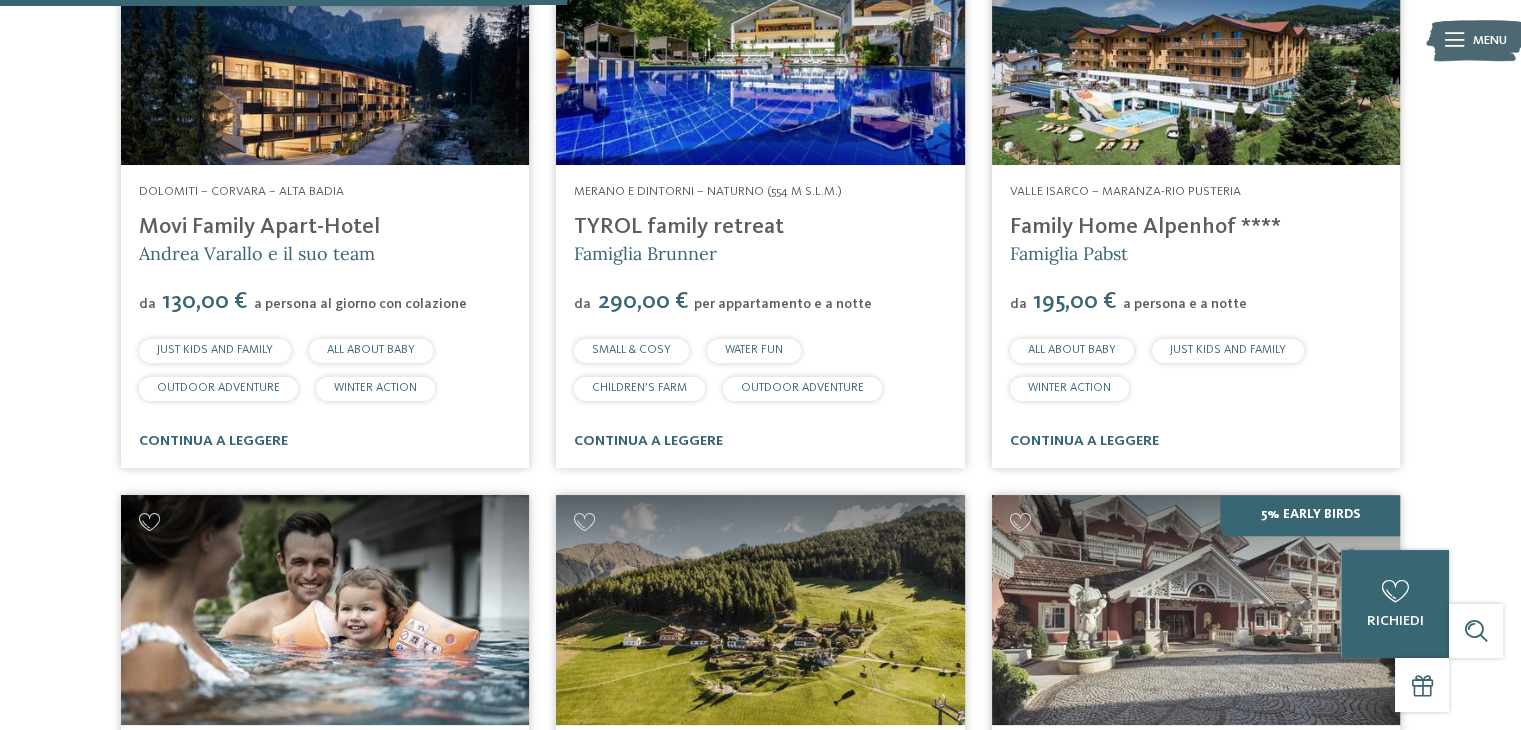 scroll, scrollTop: 1979, scrollLeft: 0, axis: vertical 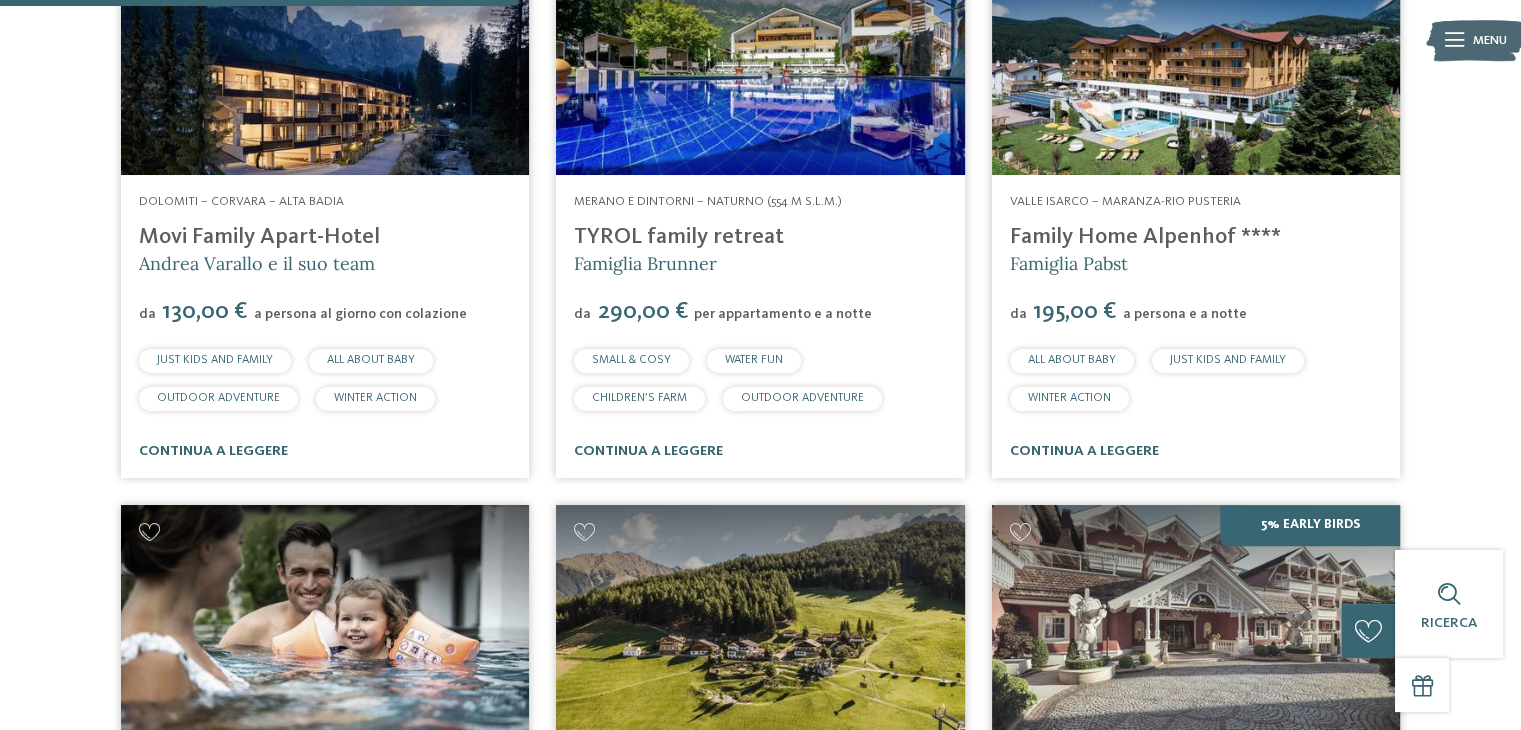 click on "Movi Family Apart-Hotel" at bounding box center (259, 237) 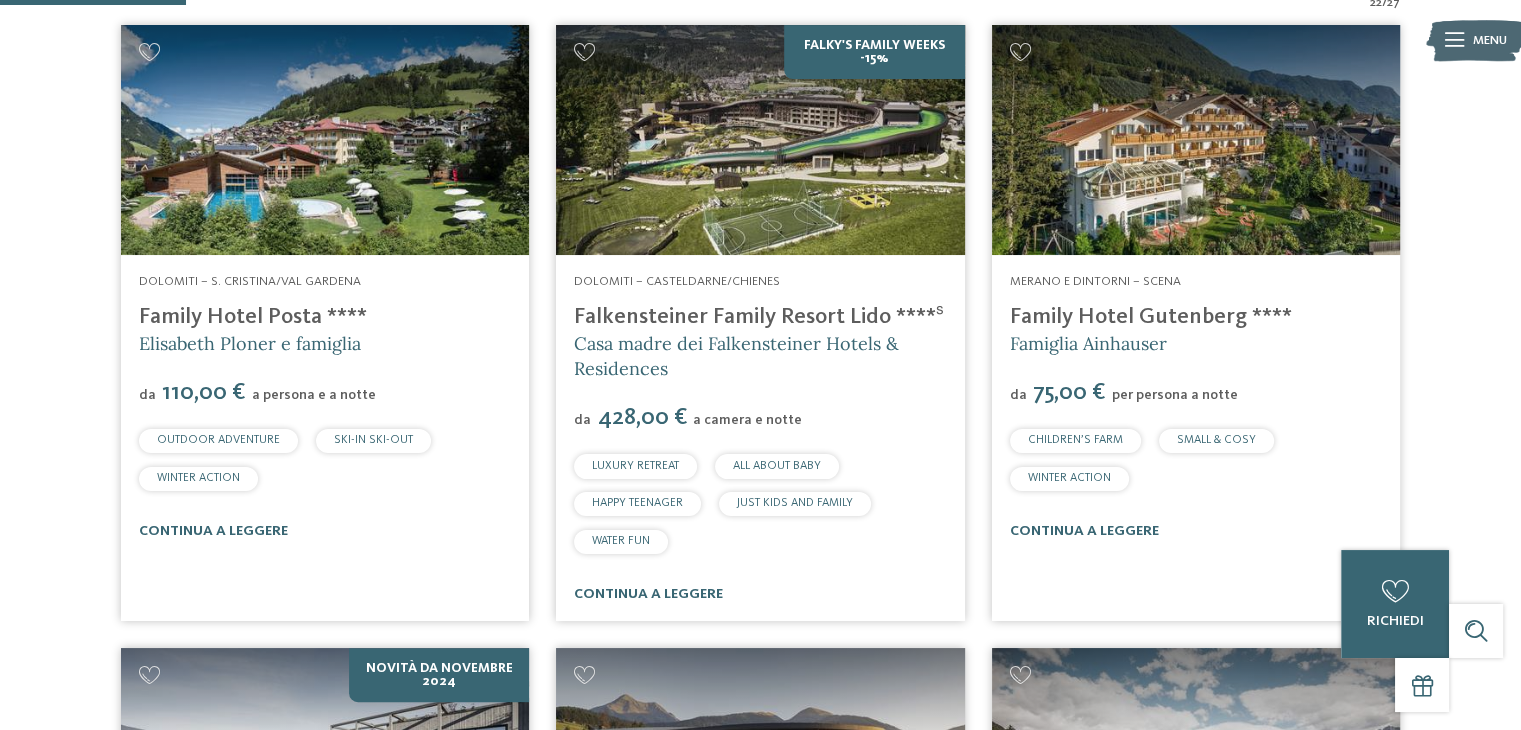 scroll, scrollTop: 800, scrollLeft: 0, axis: vertical 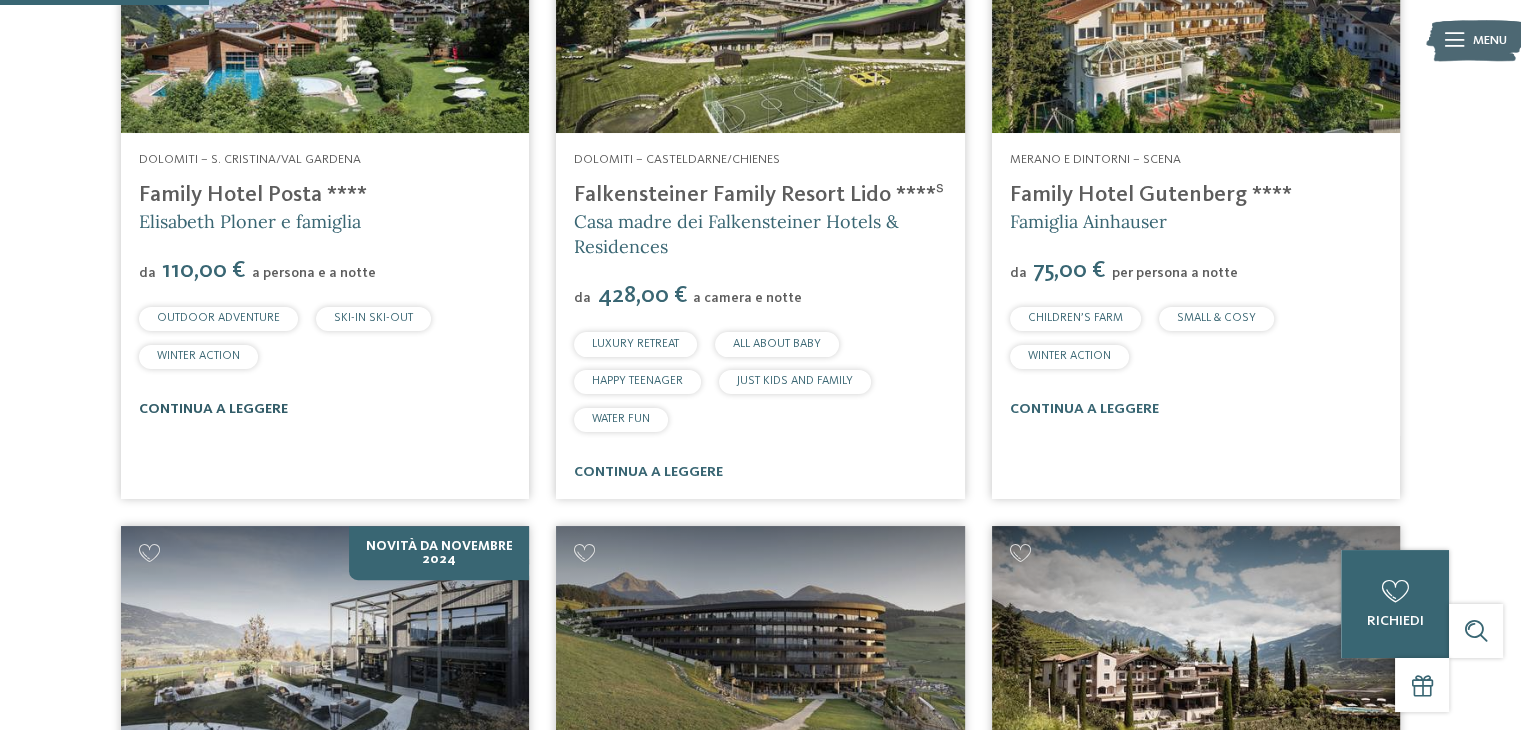 click on "continua a leggere" at bounding box center (213, 409) 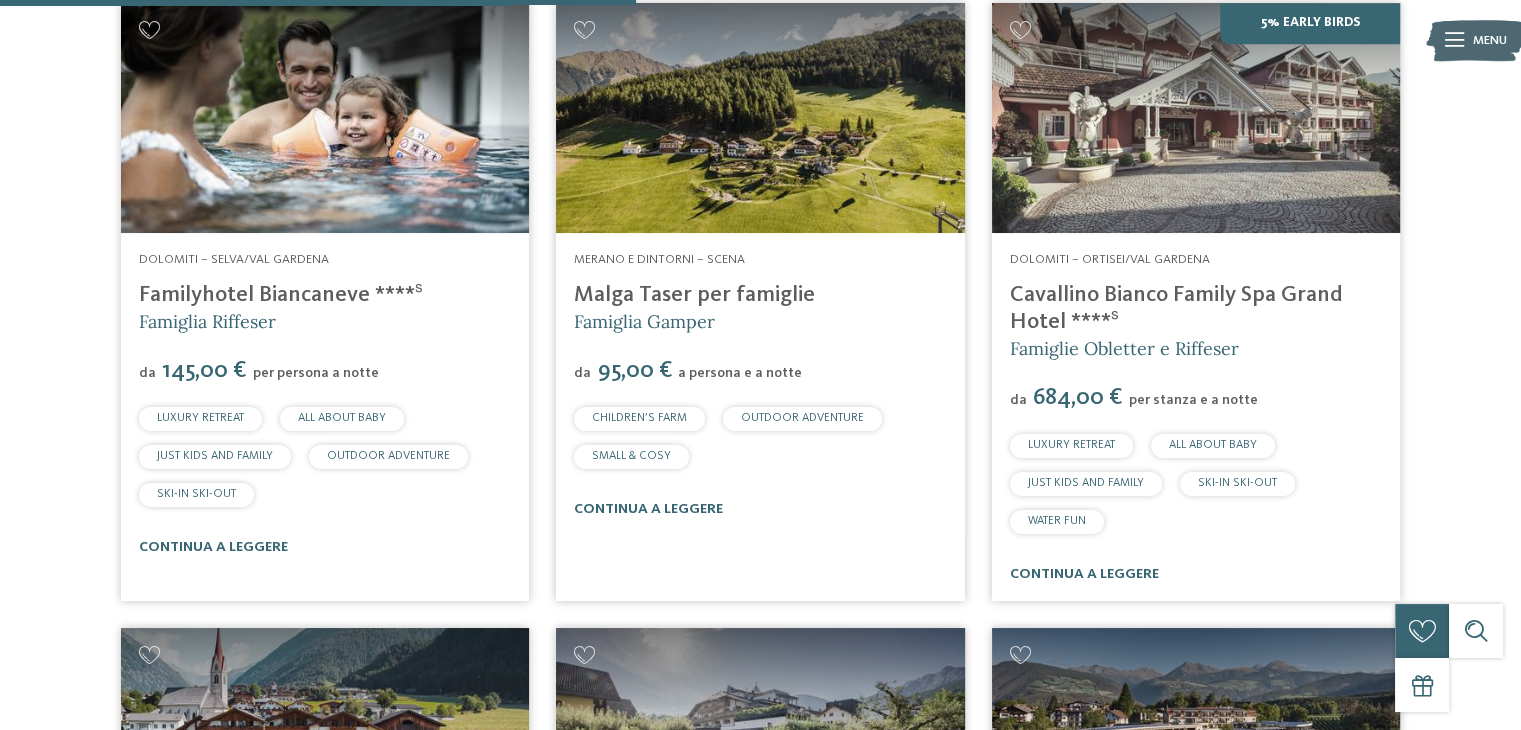 scroll, scrollTop: 2500, scrollLeft: 0, axis: vertical 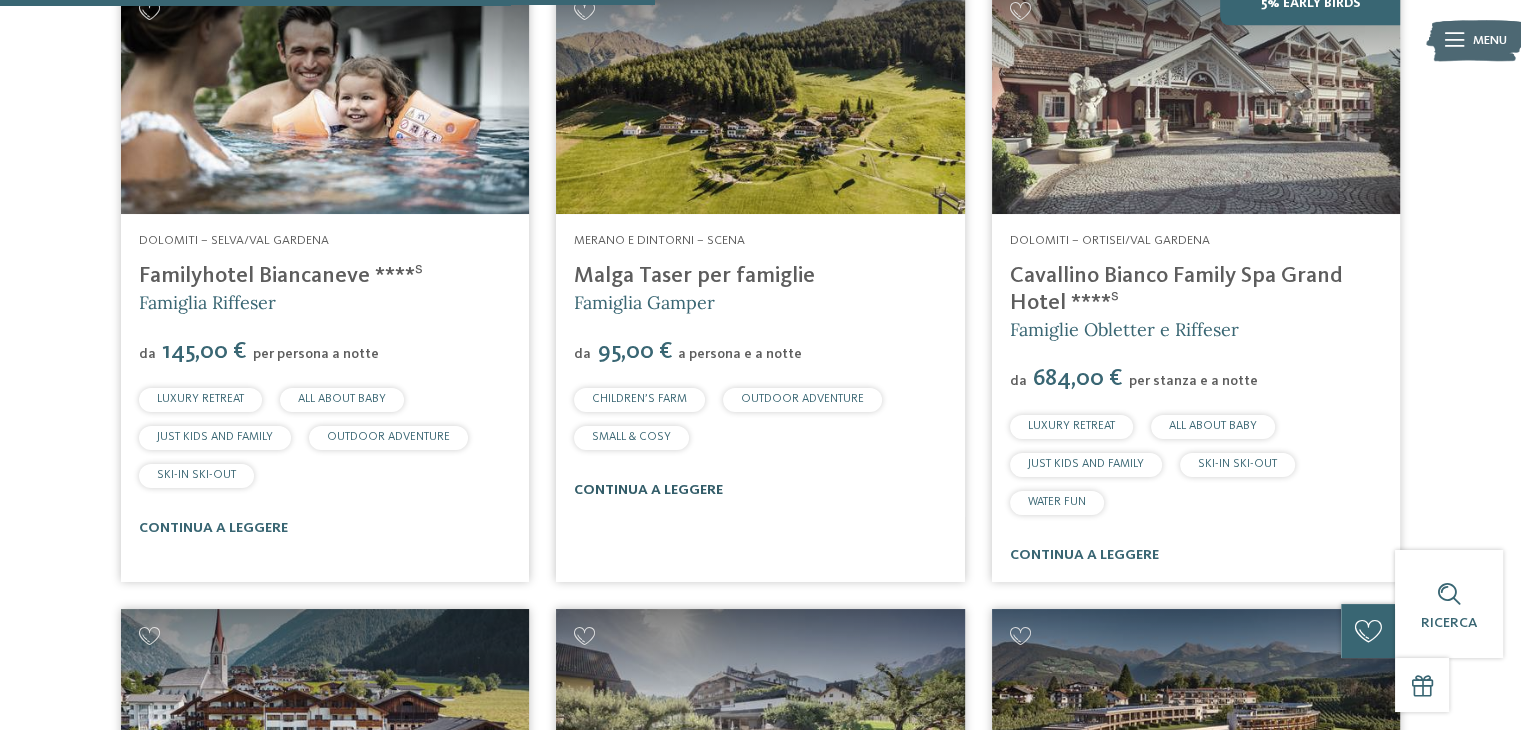 click on "continua a leggere" at bounding box center [648, 490] 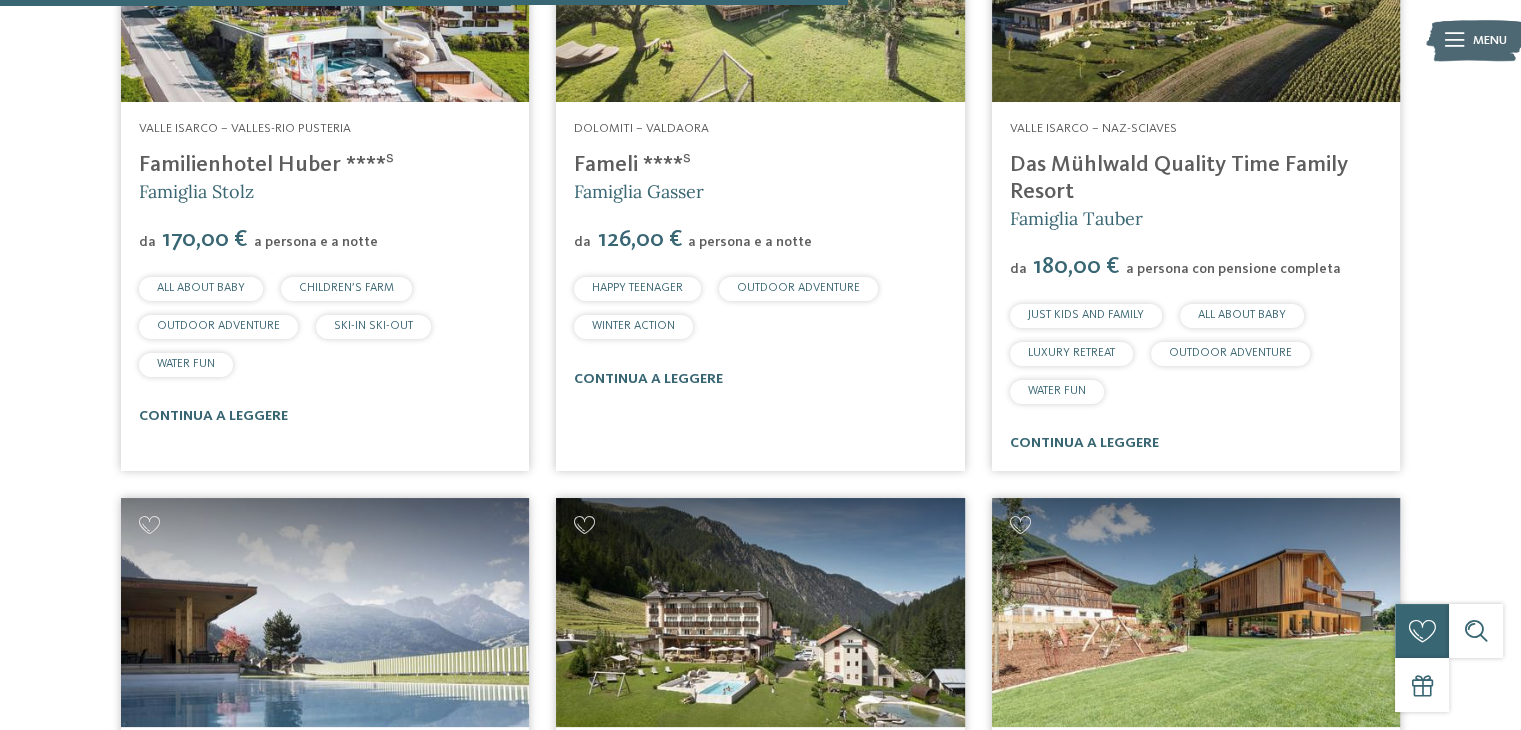 scroll, scrollTop: 3300, scrollLeft: 0, axis: vertical 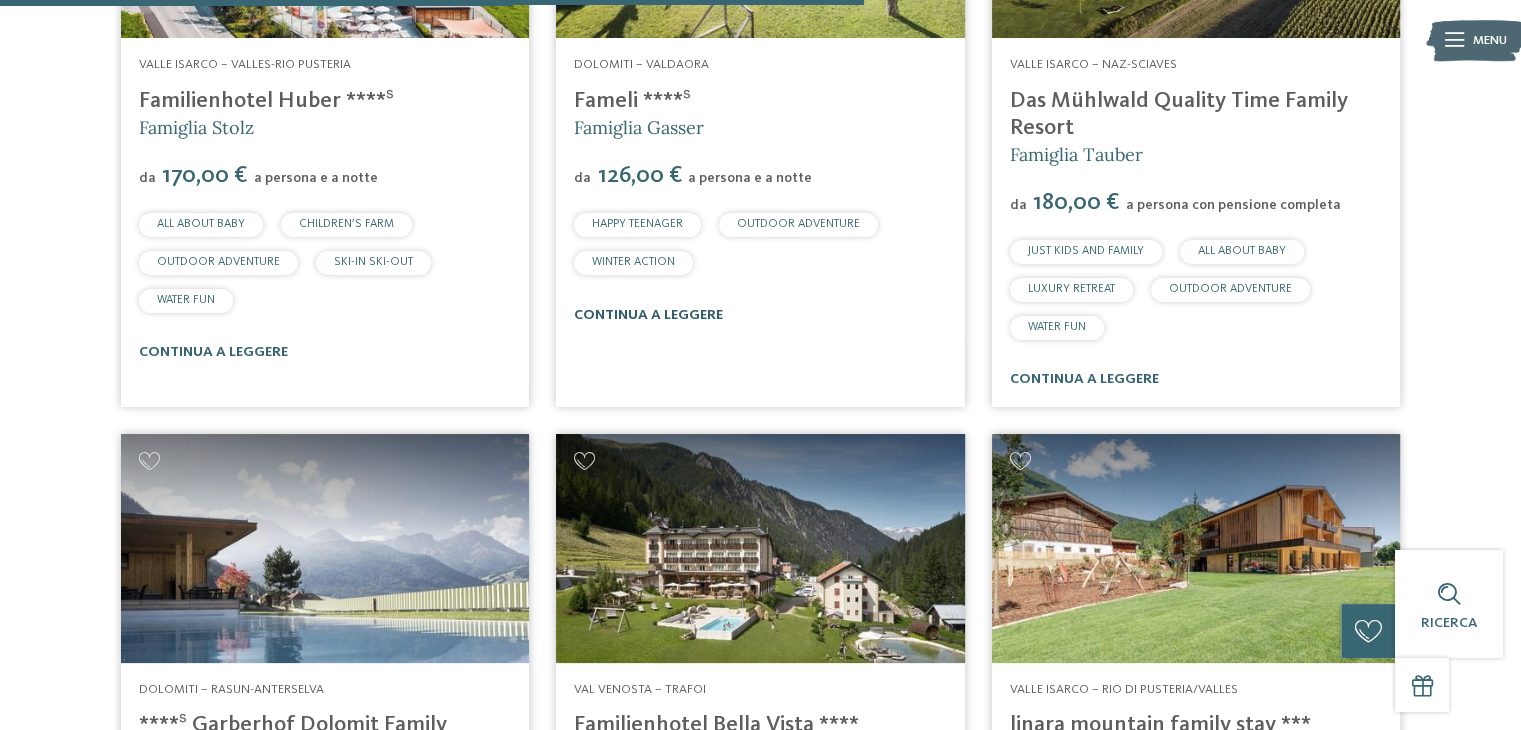 click on "continua a leggere" at bounding box center [648, 315] 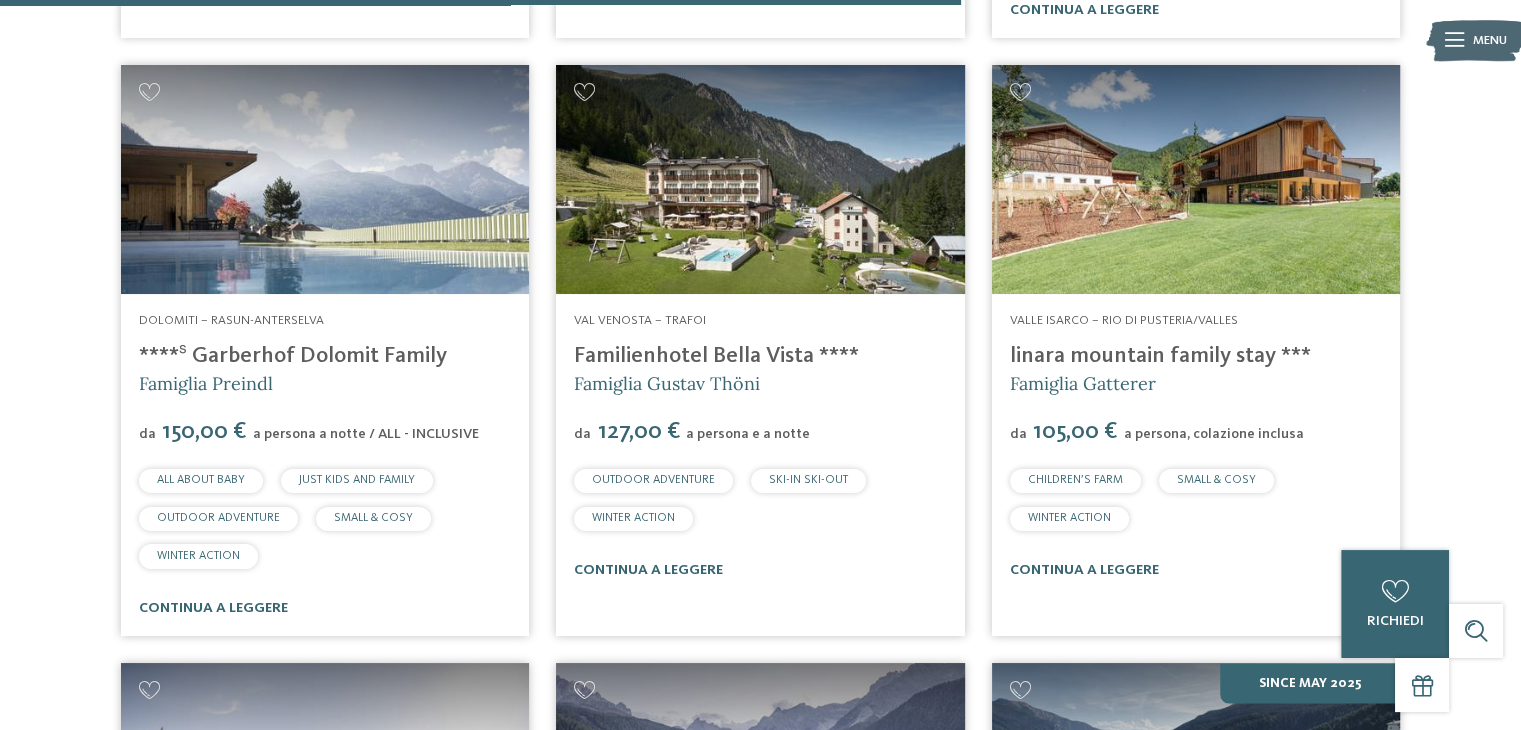 scroll, scrollTop: 3700, scrollLeft: 0, axis: vertical 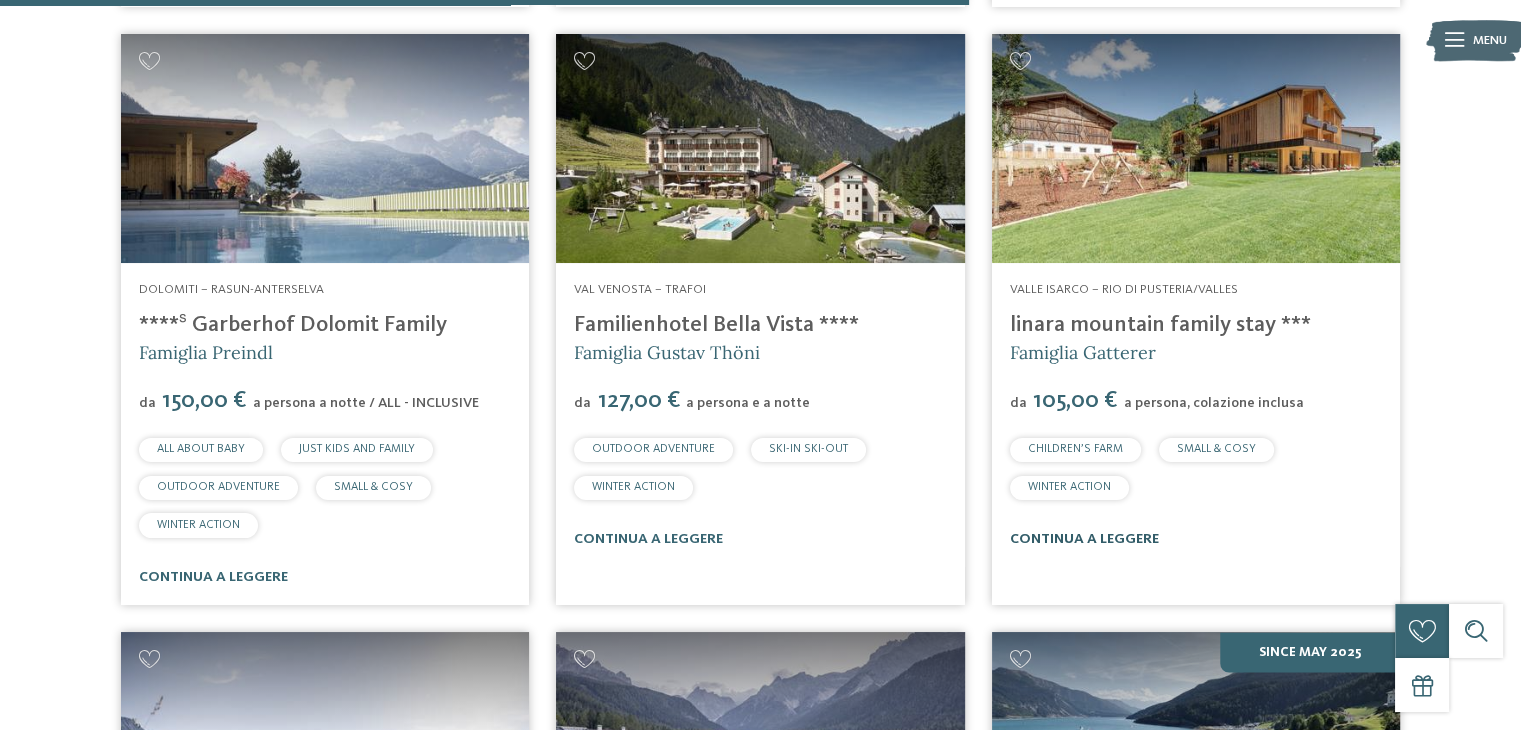 click on "continua a leggere" at bounding box center (1084, 539) 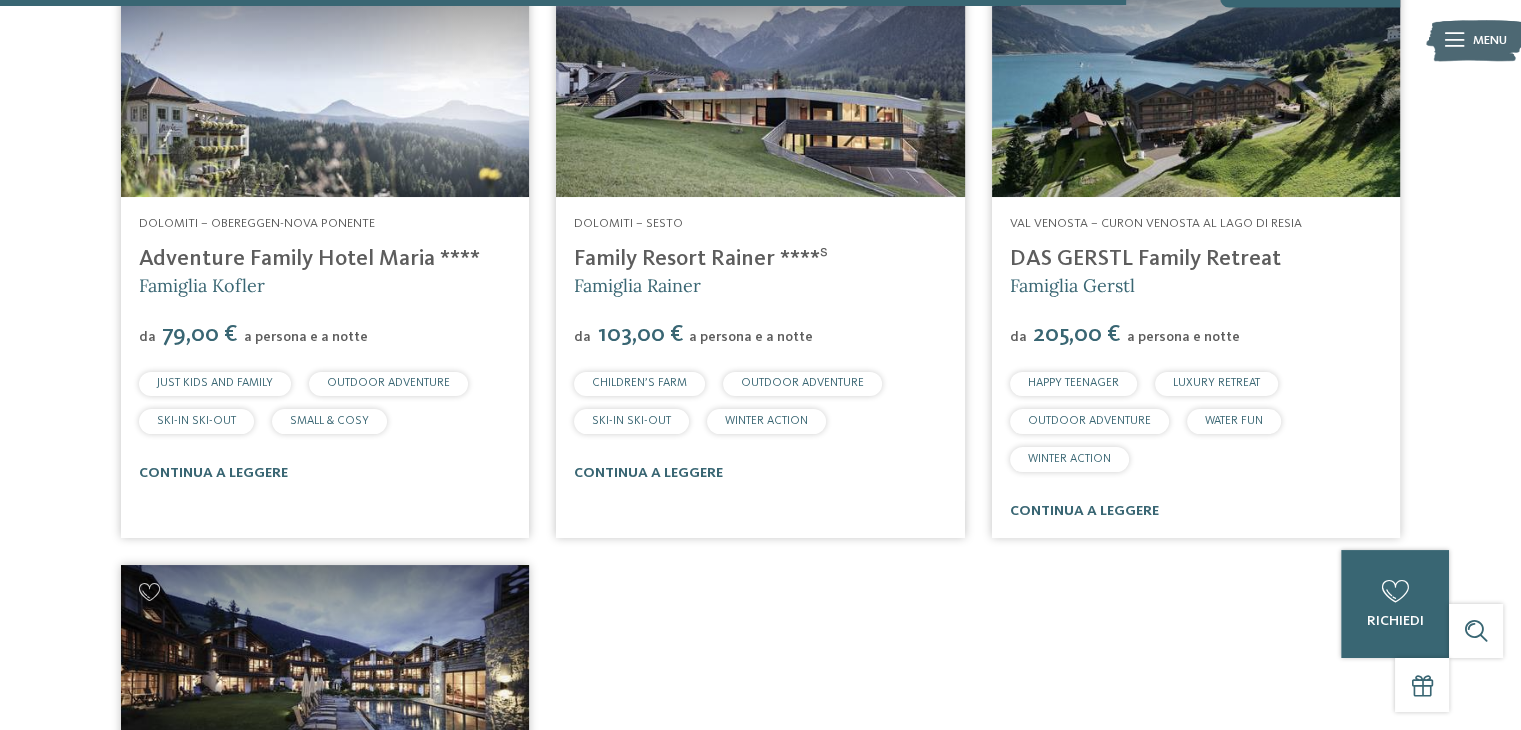 scroll, scrollTop: 4400, scrollLeft: 0, axis: vertical 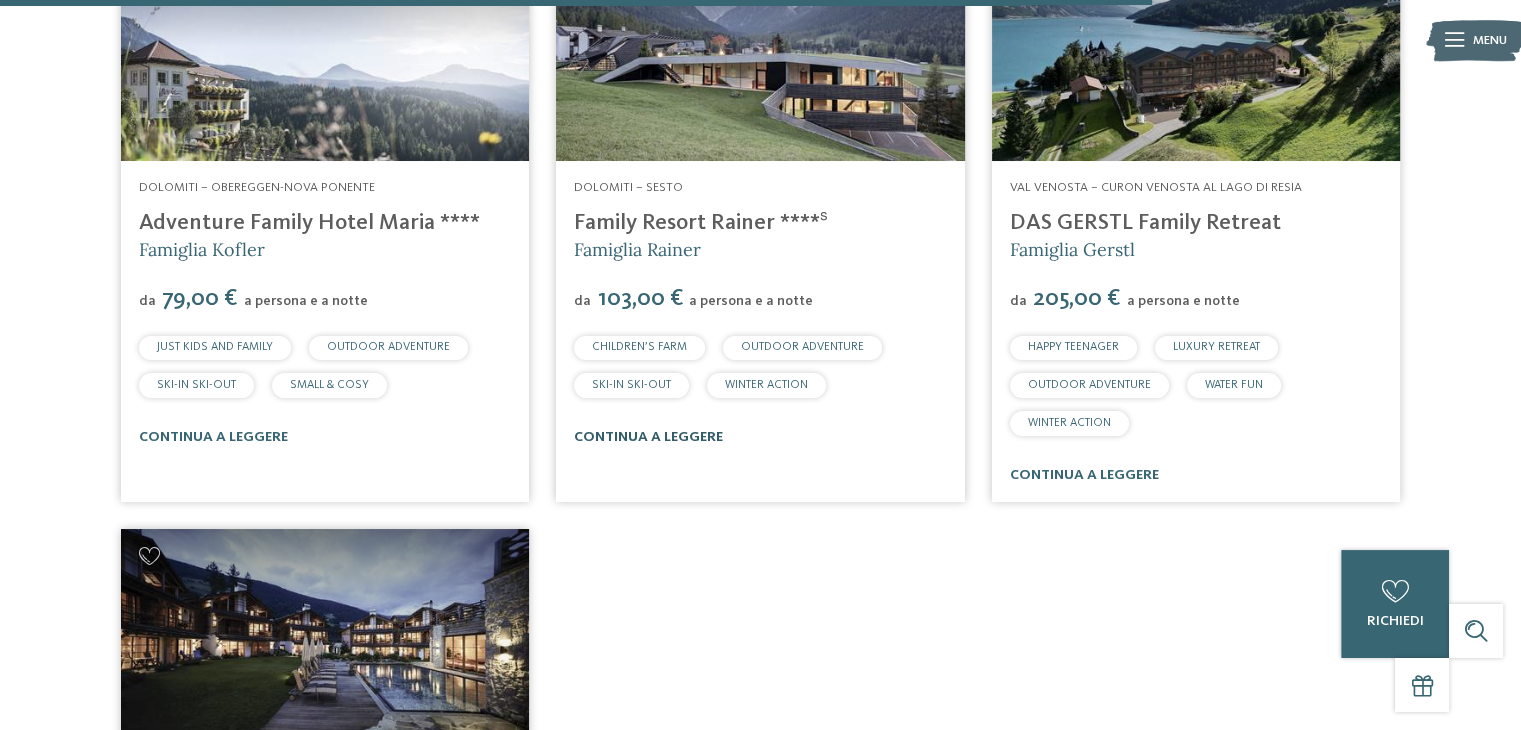 click on "continua a leggere" at bounding box center [648, 437] 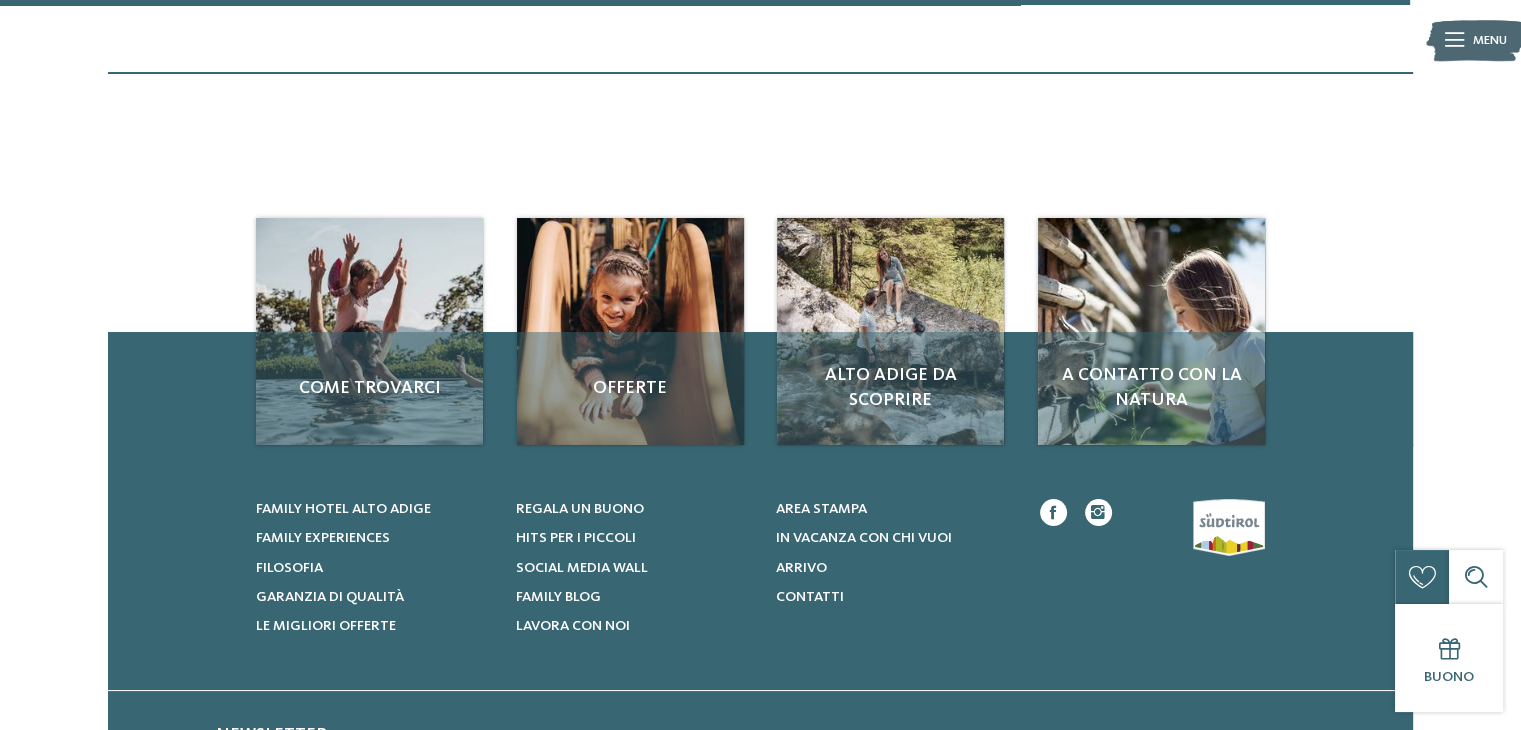 scroll, scrollTop: 5500, scrollLeft: 0, axis: vertical 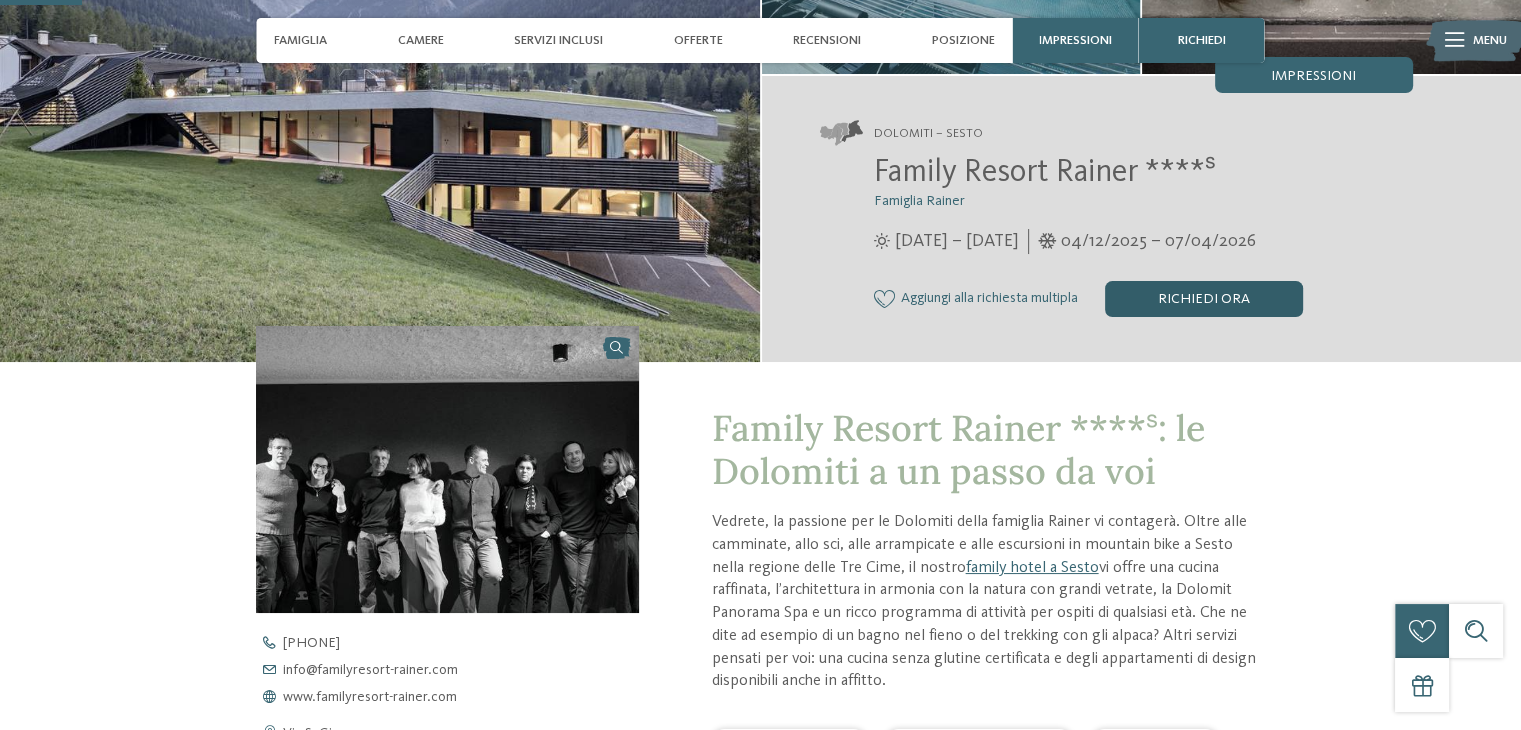 click on "Richiedi ora" at bounding box center [1204, 299] 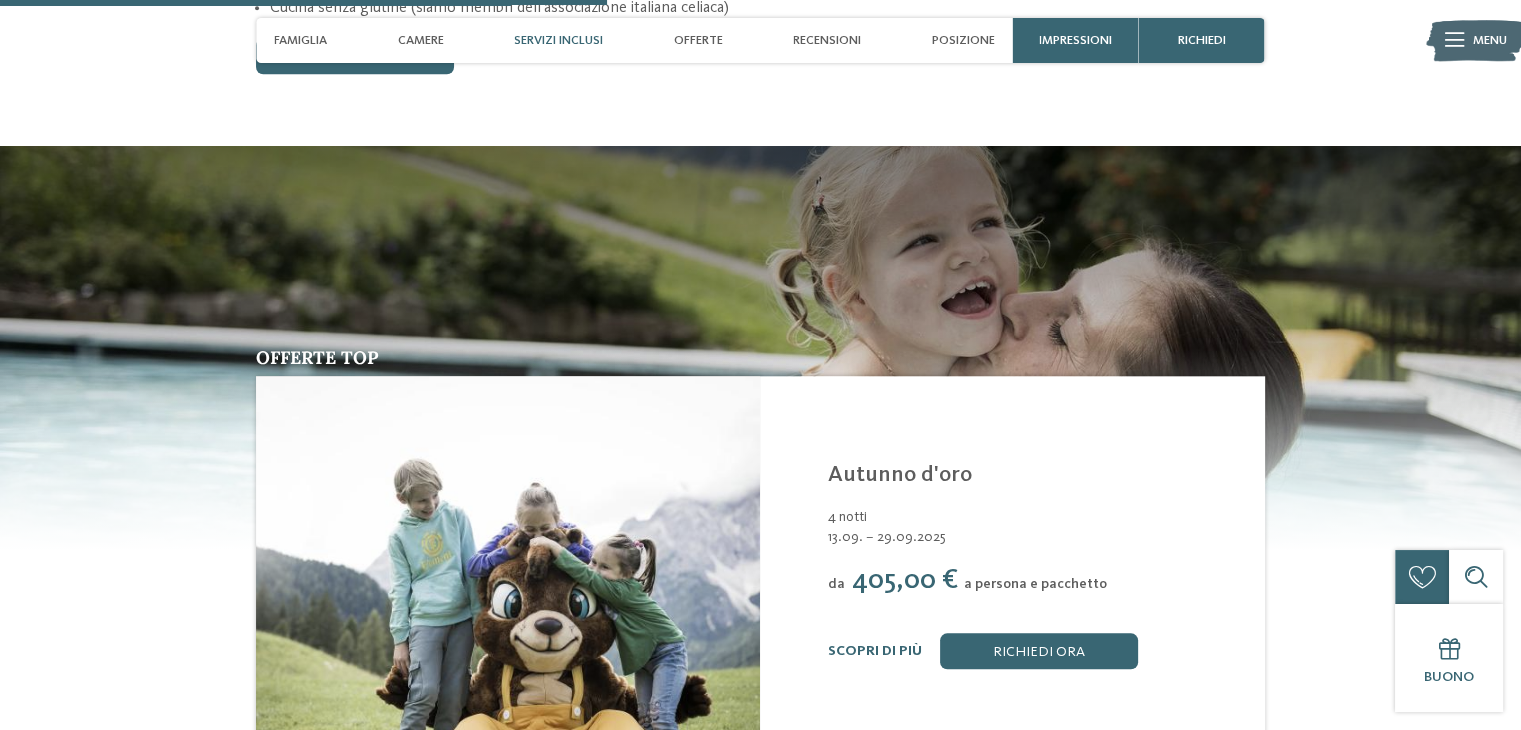 scroll, scrollTop: 2081, scrollLeft: 0, axis: vertical 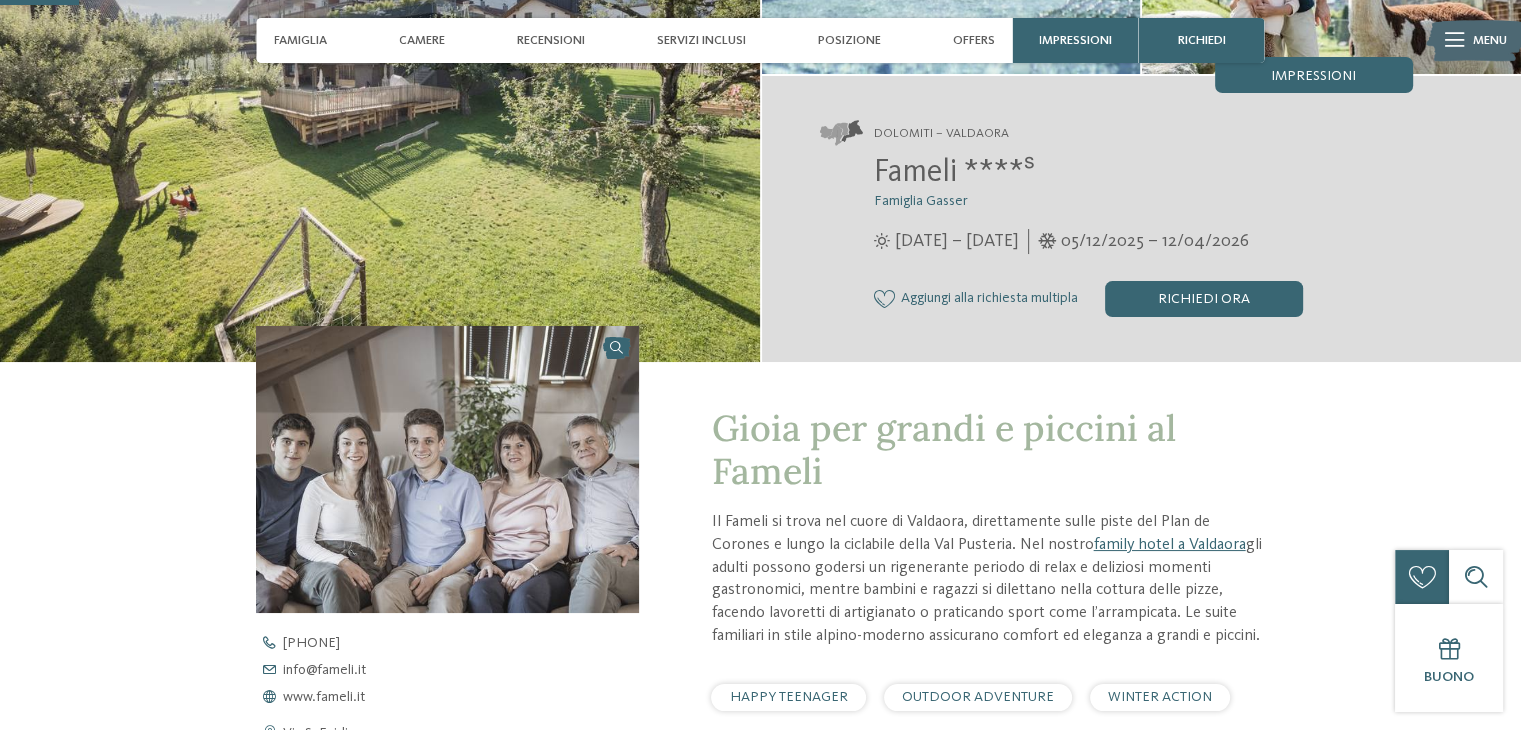 click on "Aggiungi alla richiesta multipla" at bounding box center (989, 299) 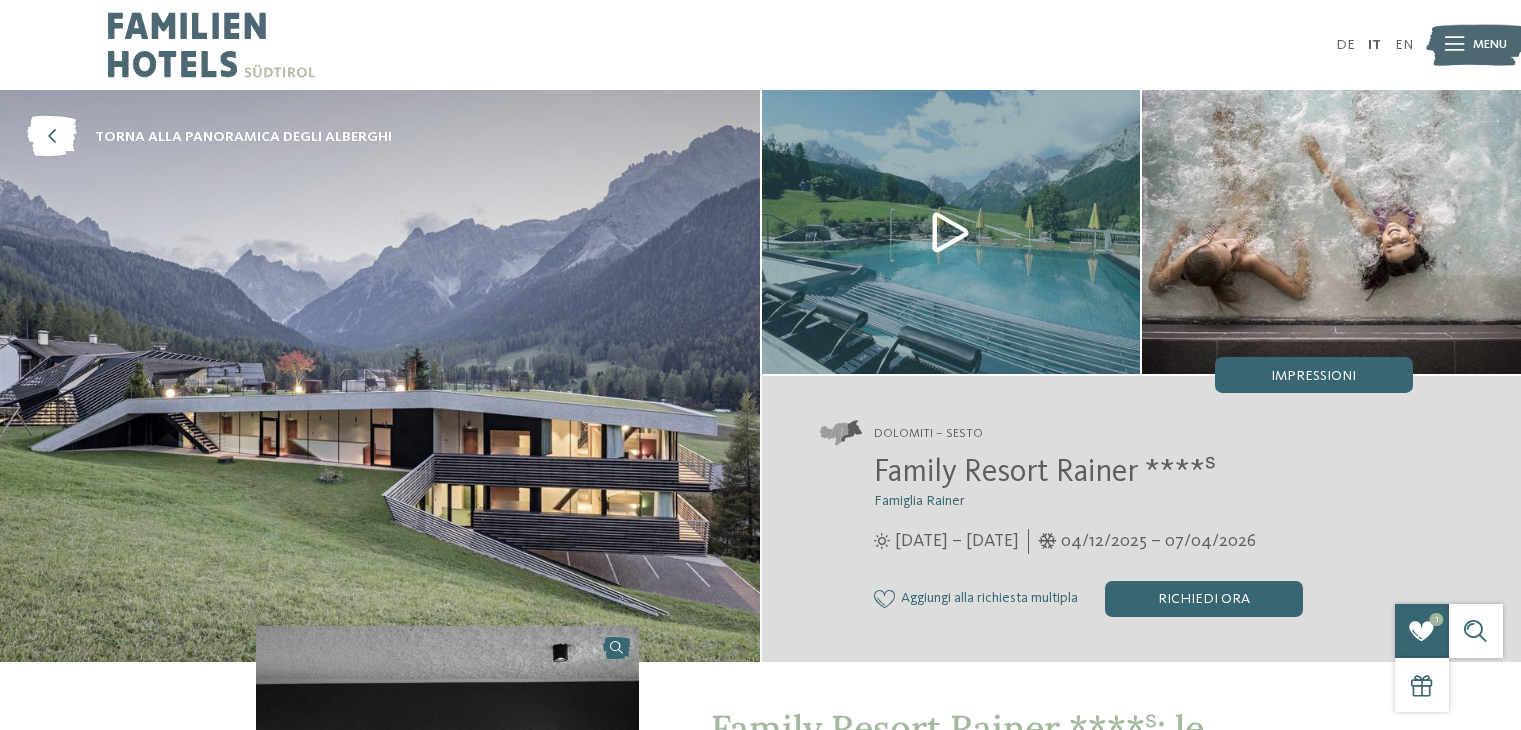 scroll, scrollTop: 0, scrollLeft: 0, axis: both 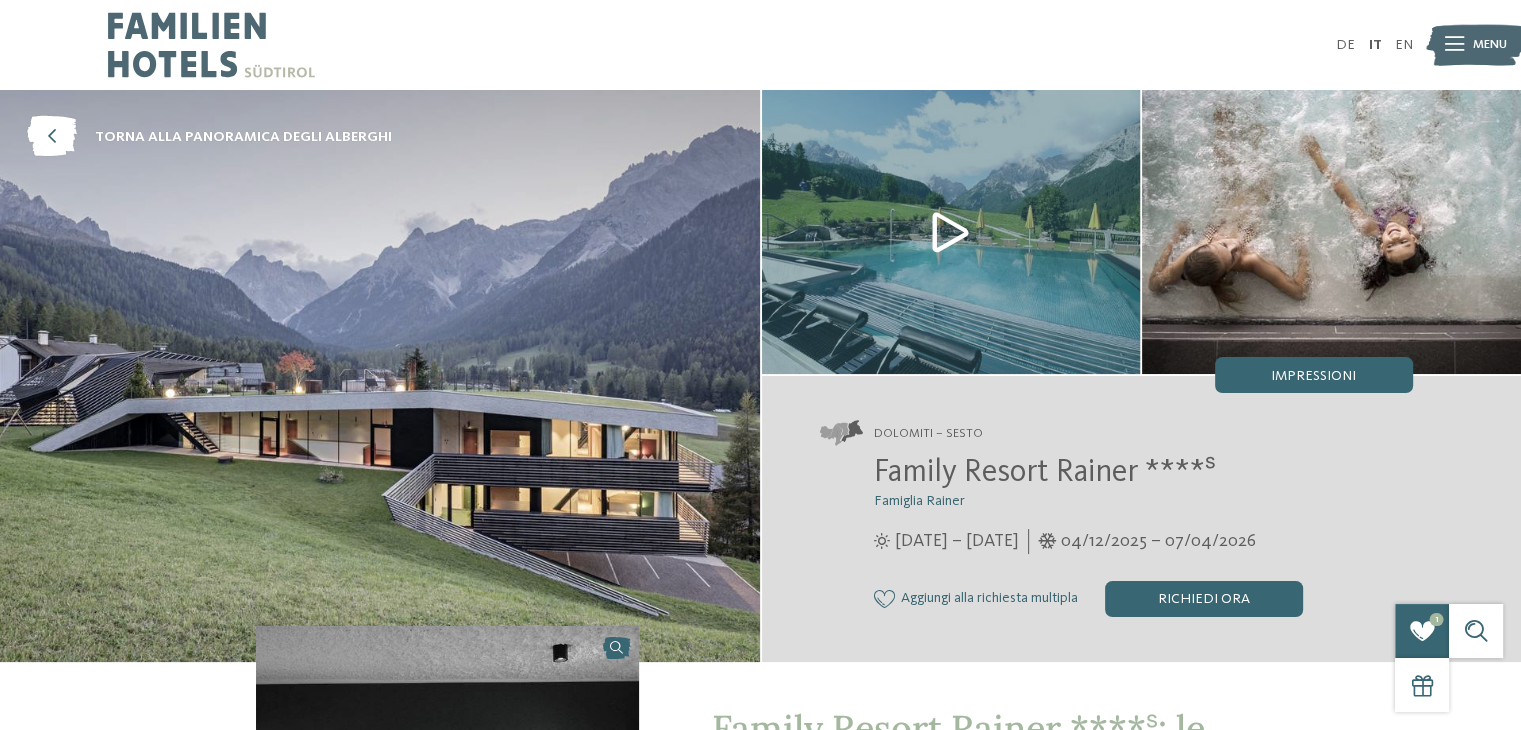 click at bounding box center (885, 599) 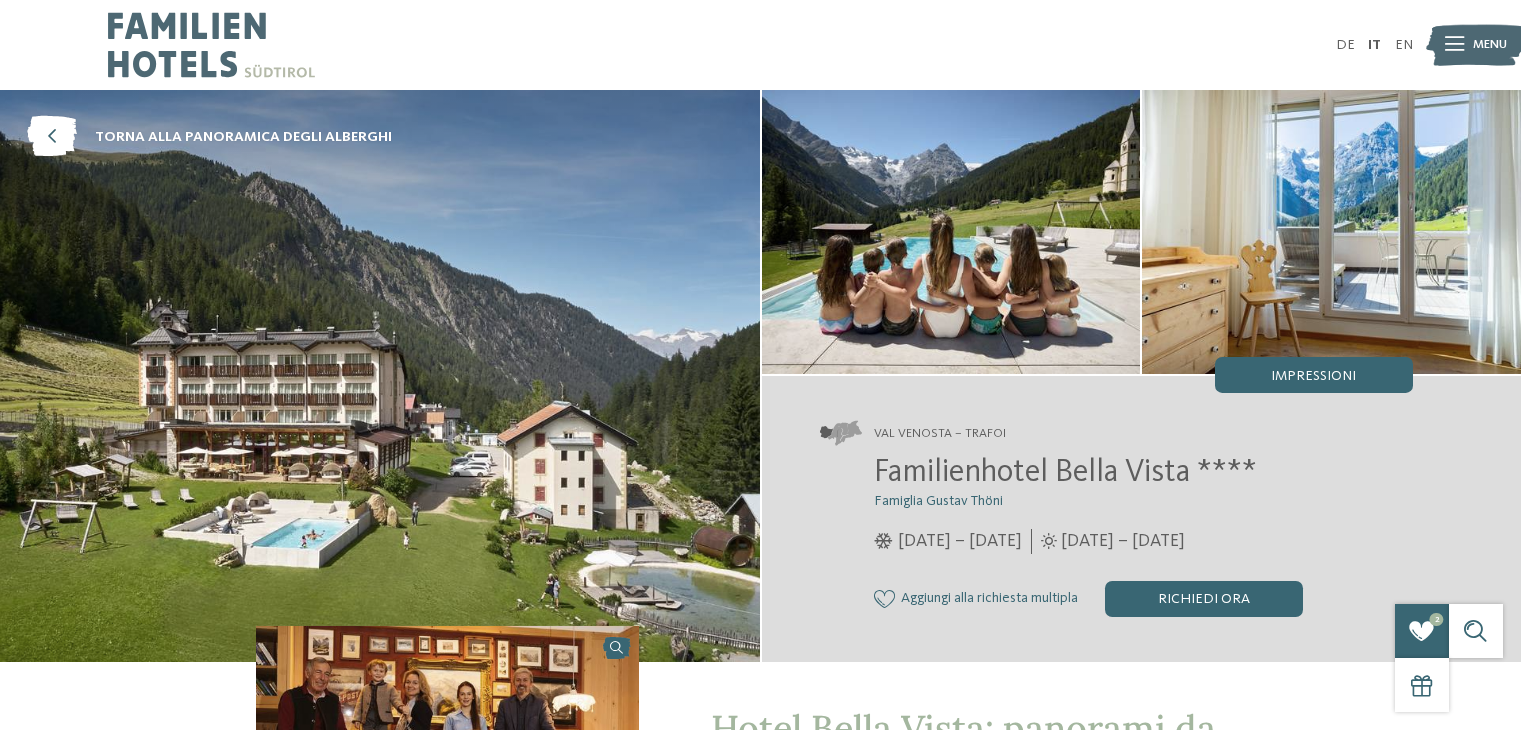 scroll, scrollTop: 0, scrollLeft: 0, axis: both 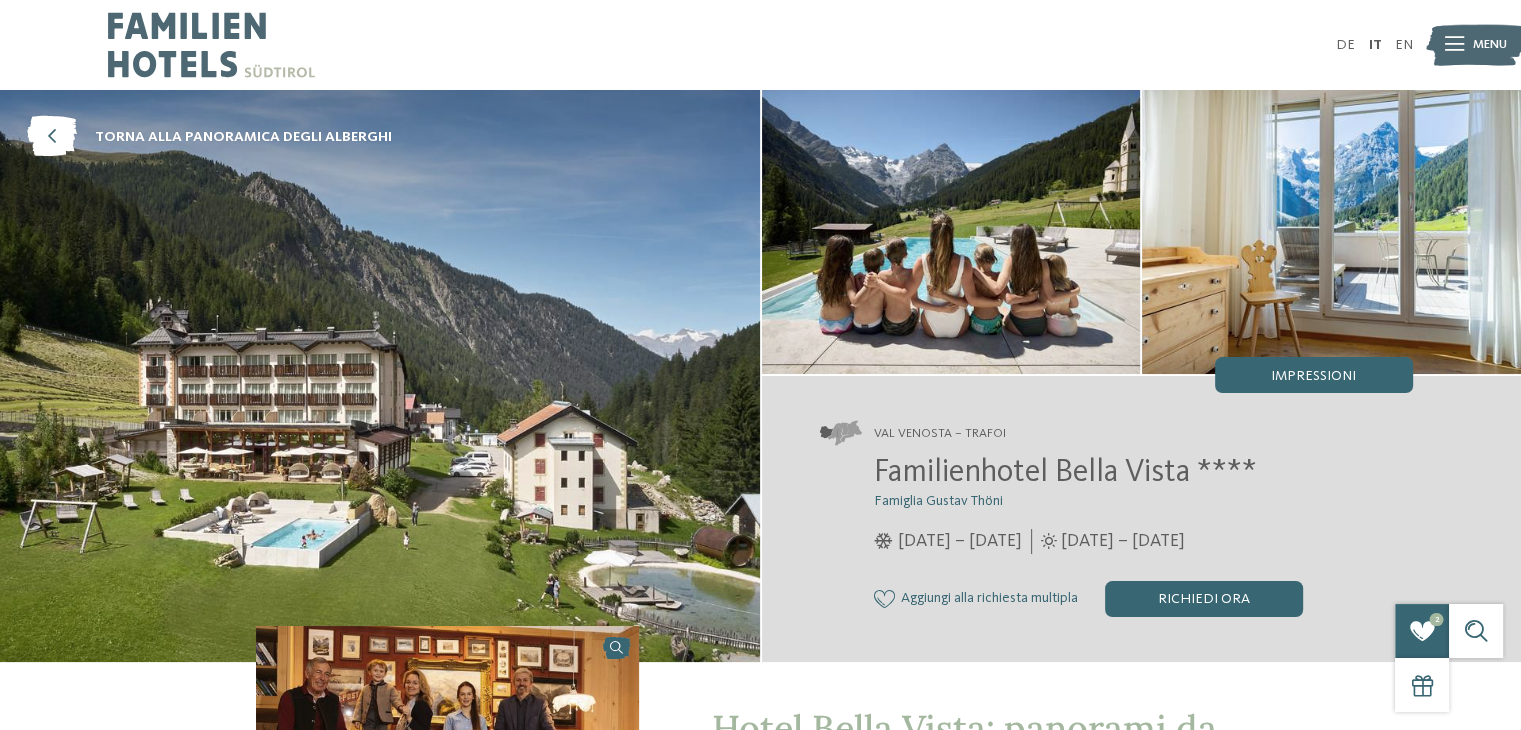 click at bounding box center [885, 599] 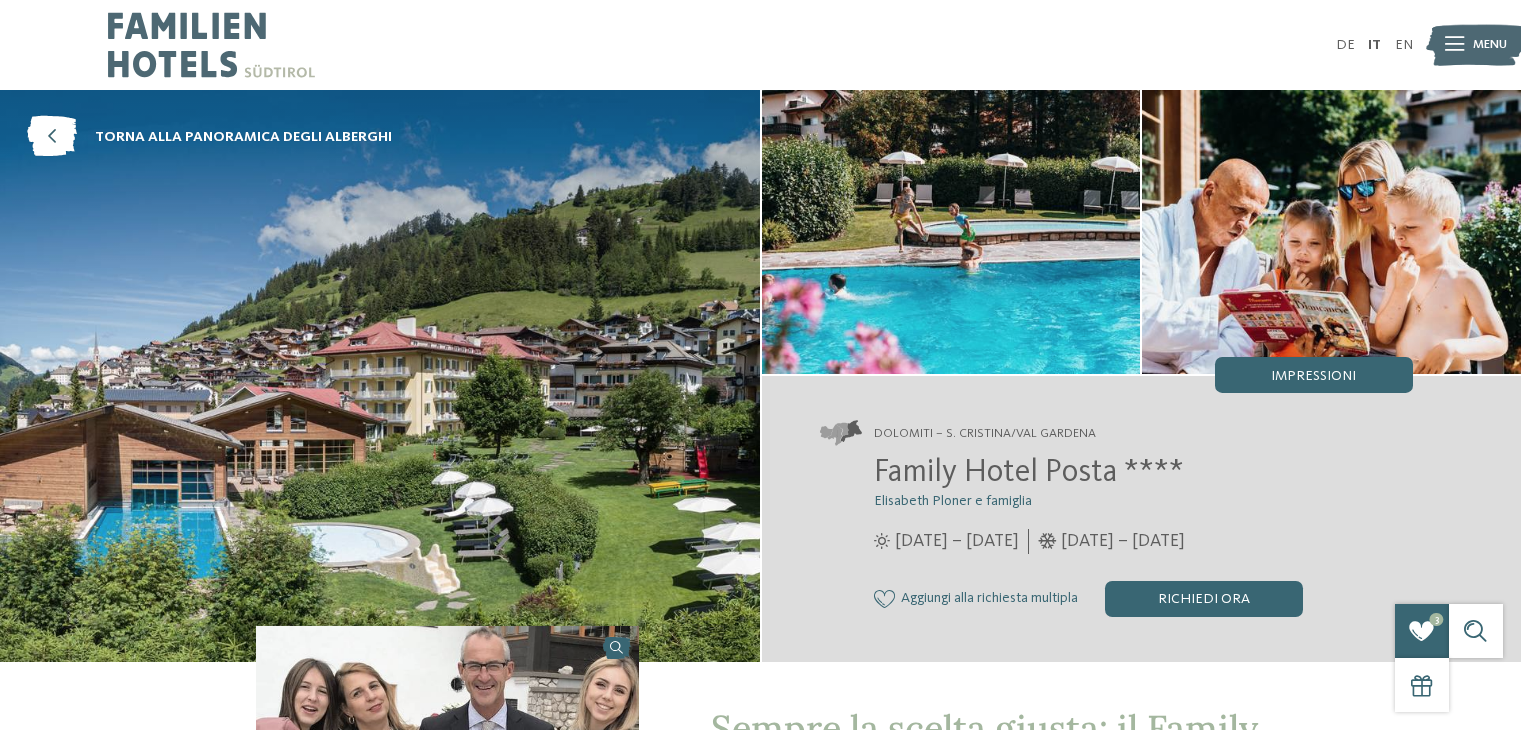 scroll, scrollTop: 0, scrollLeft: 0, axis: both 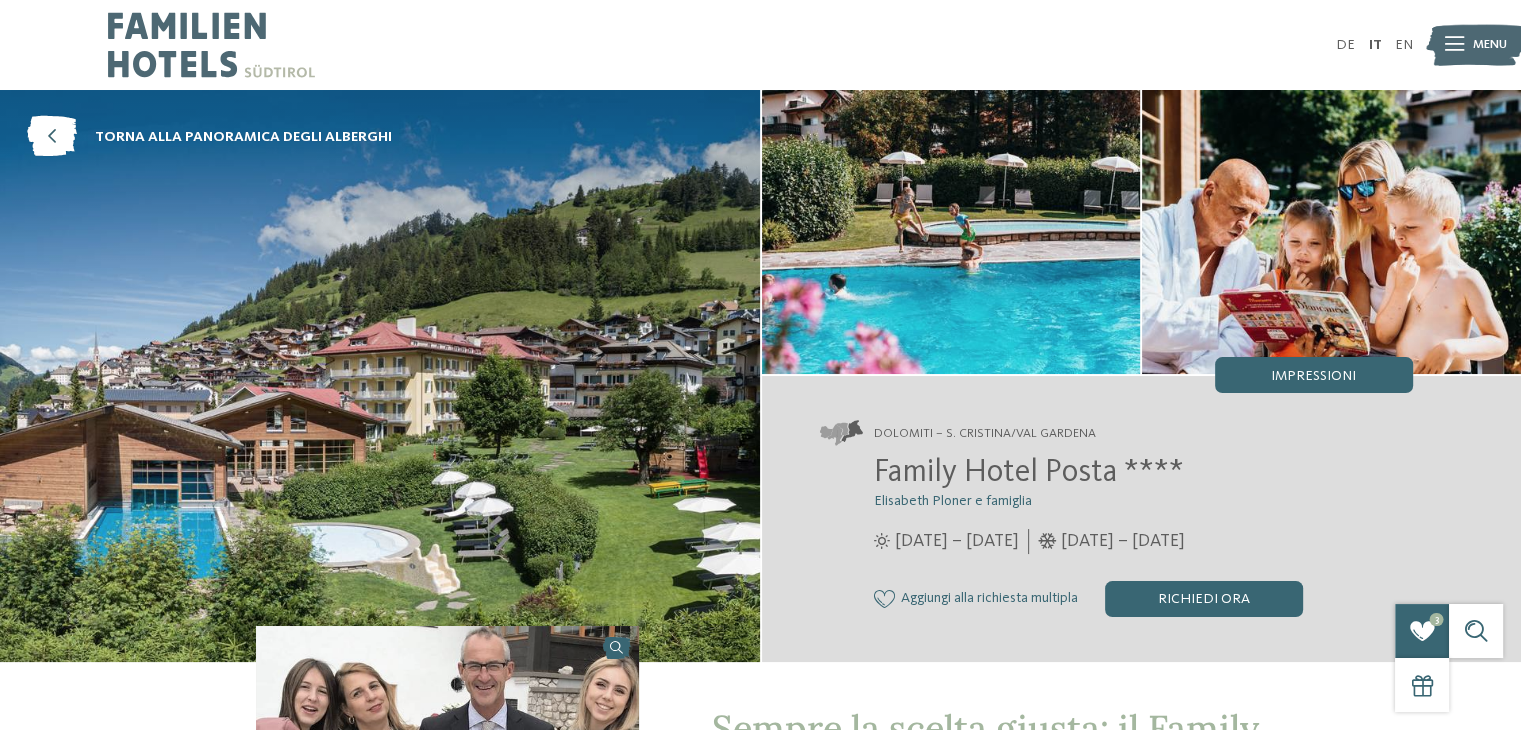 click at bounding box center (885, 599) 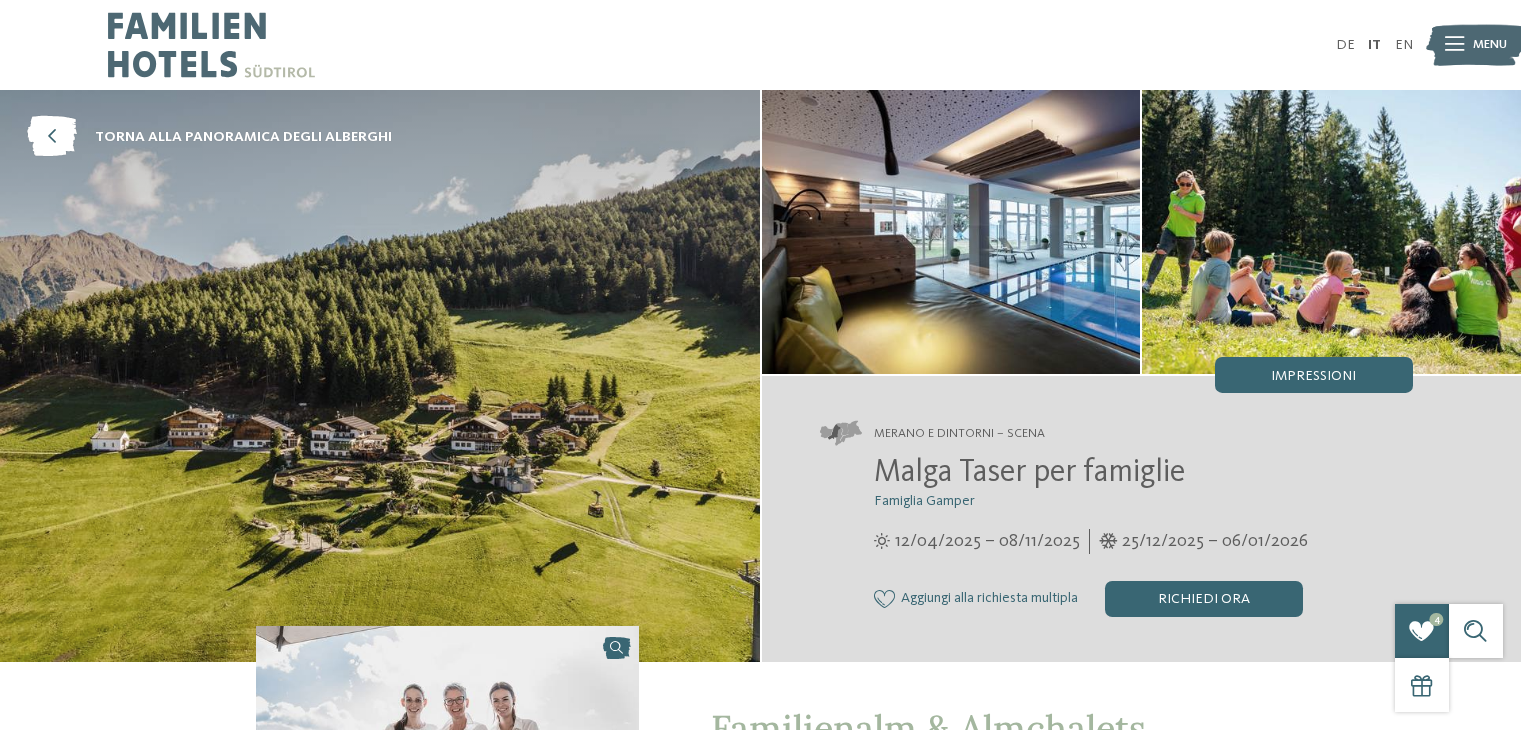 scroll, scrollTop: 0, scrollLeft: 0, axis: both 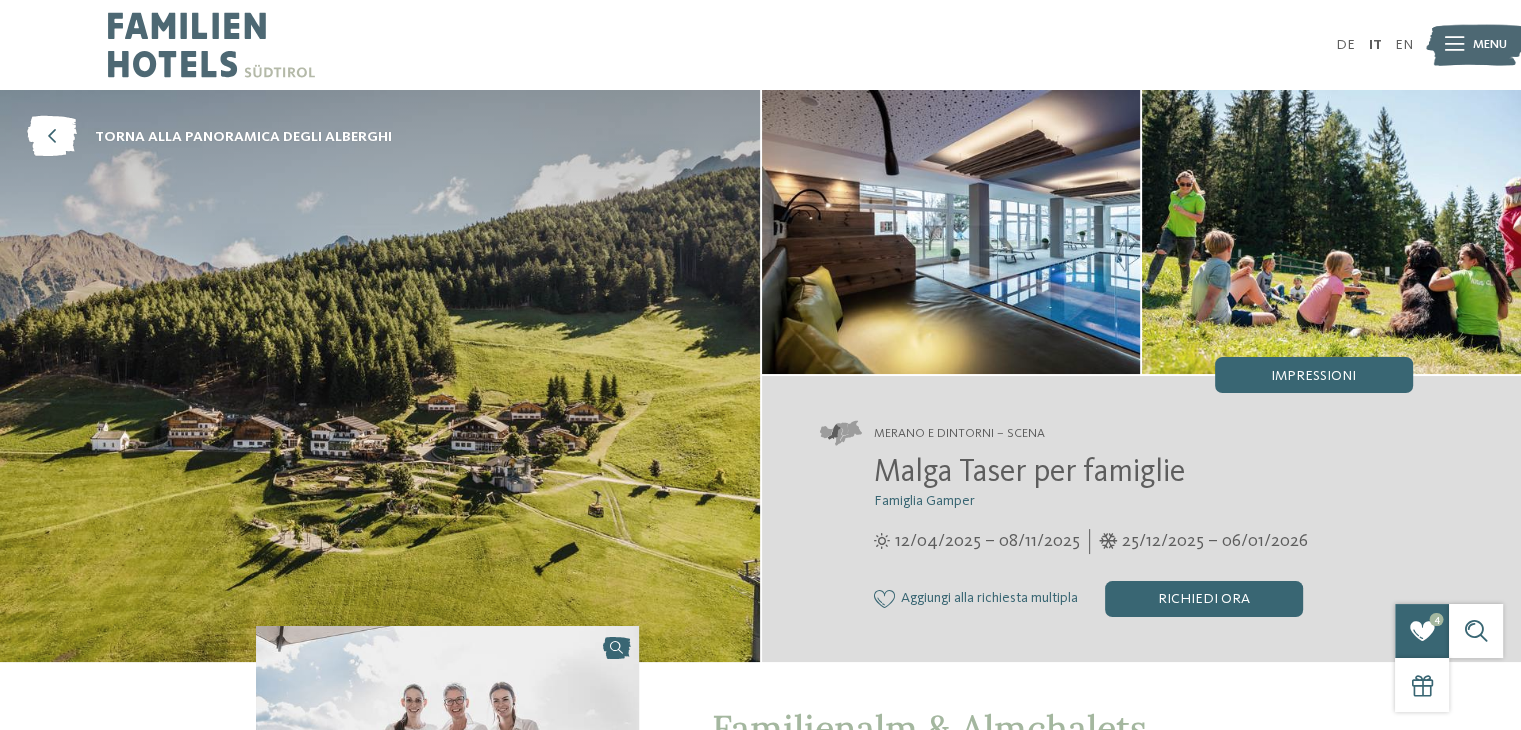 click at bounding box center (885, 599) 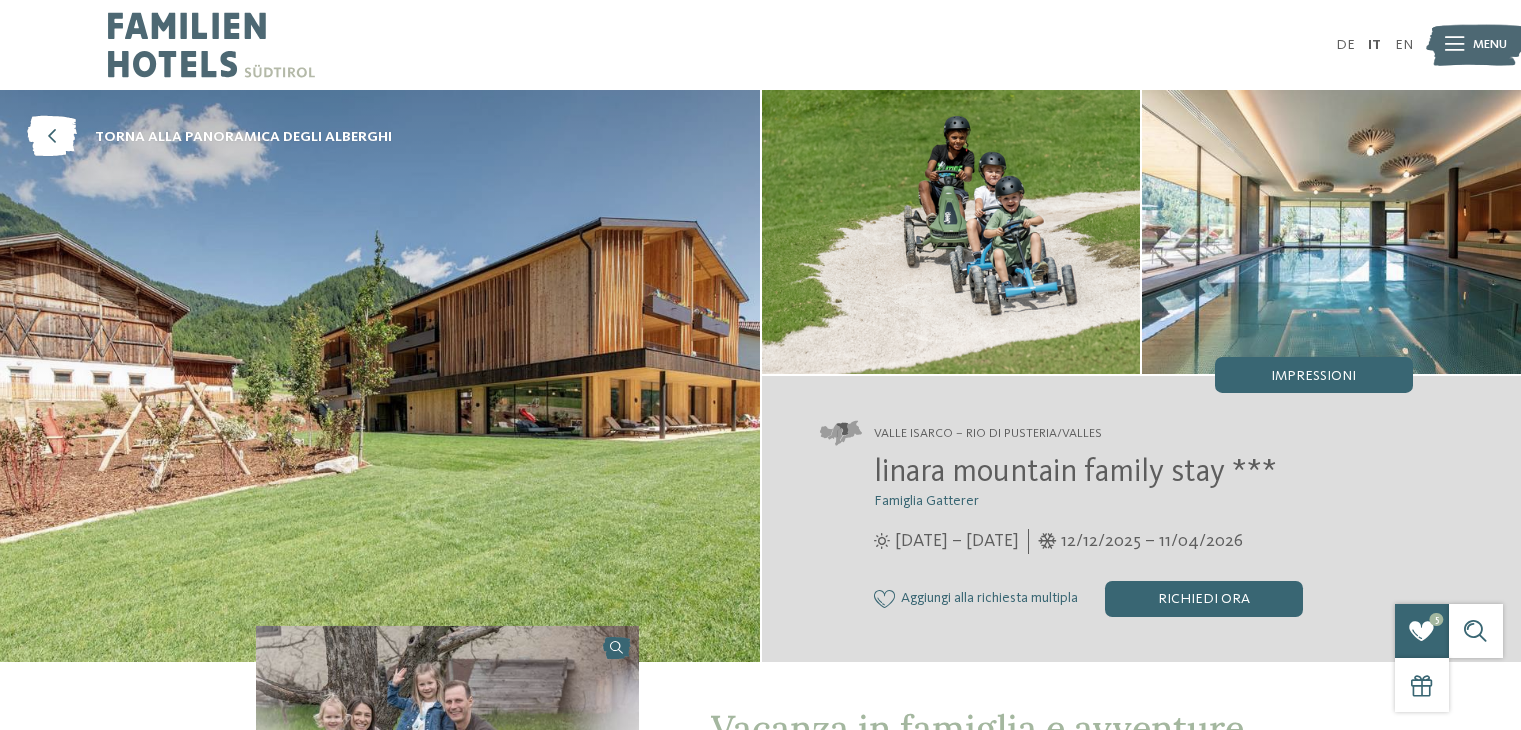 scroll, scrollTop: 0, scrollLeft: 0, axis: both 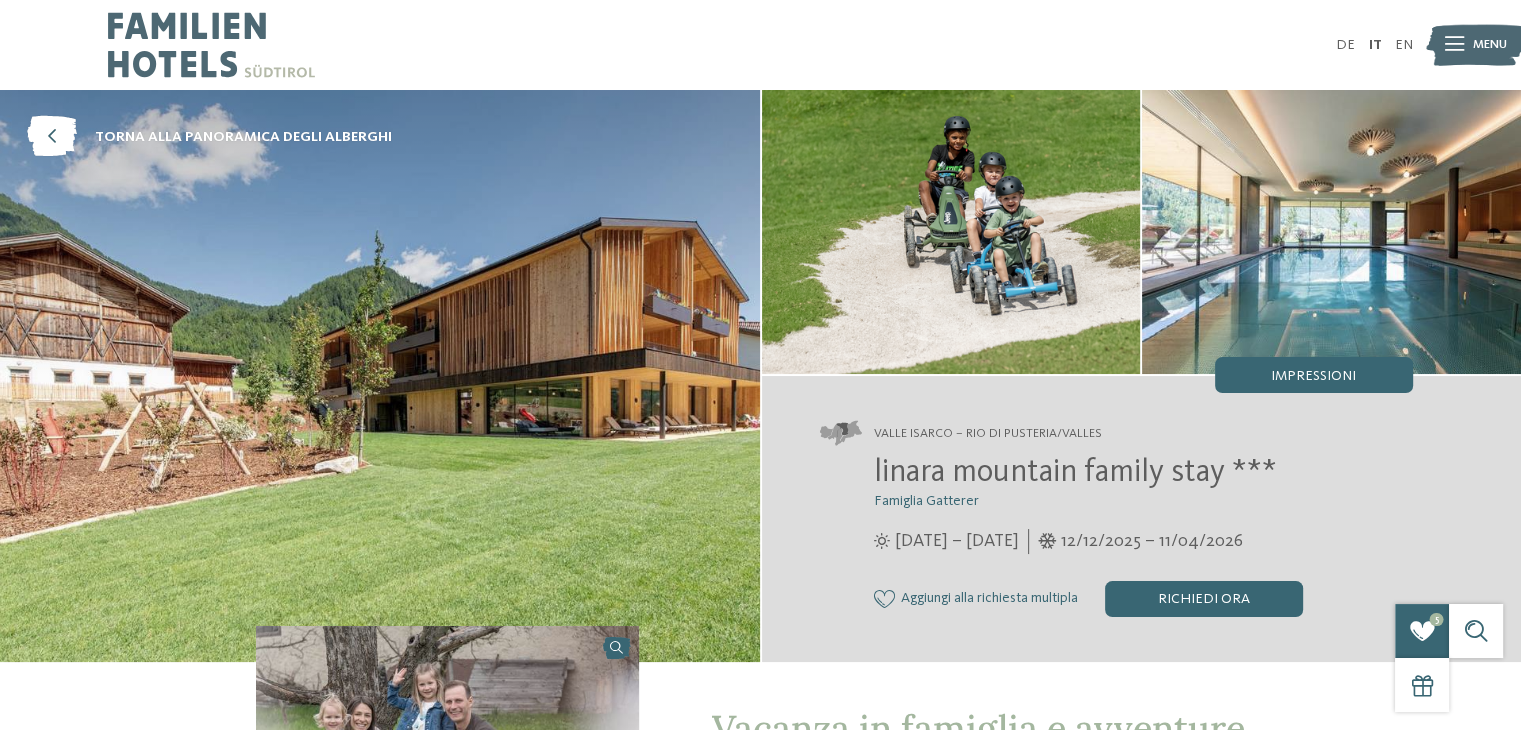 click at bounding box center [885, 599] 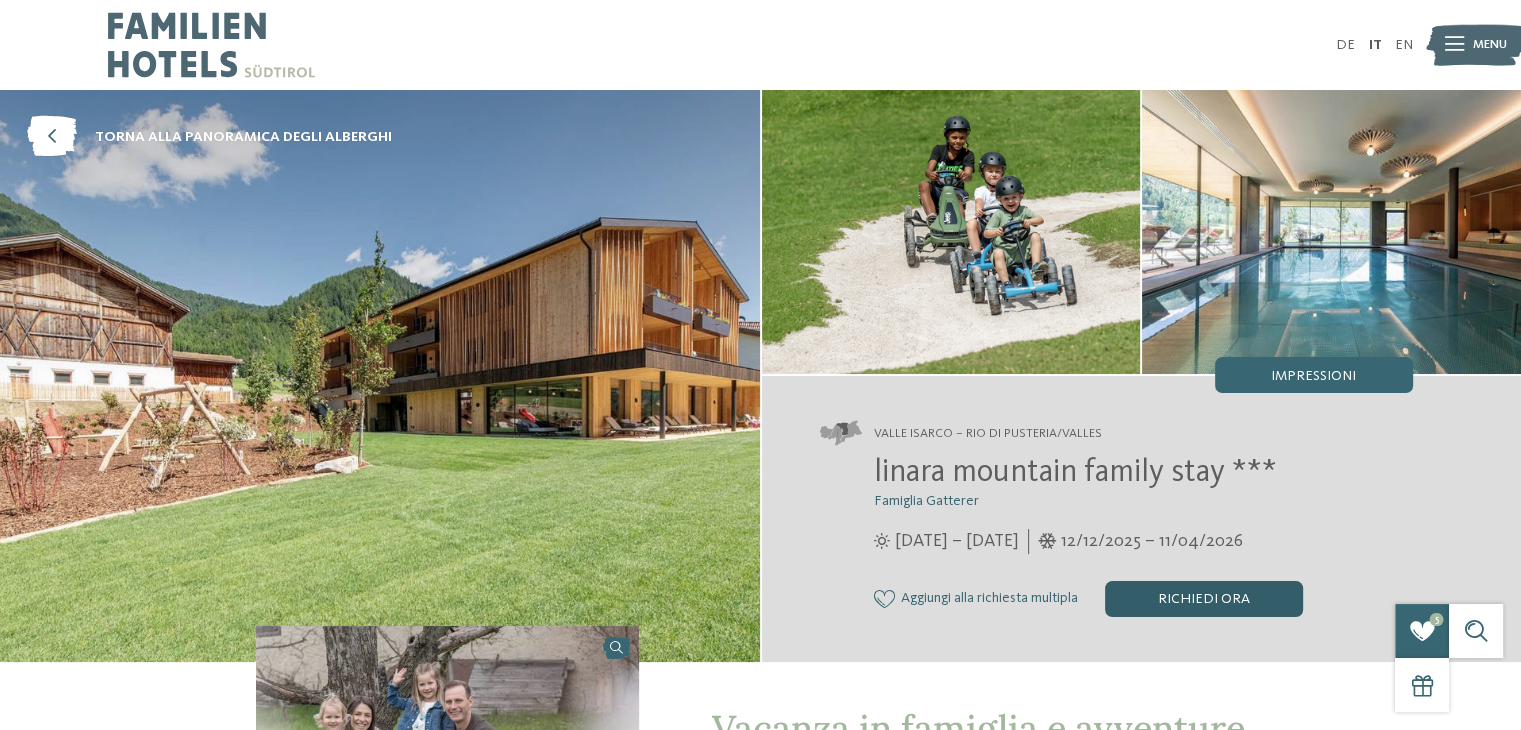 click on "Richiedi ora" at bounding box center [1204, 599] 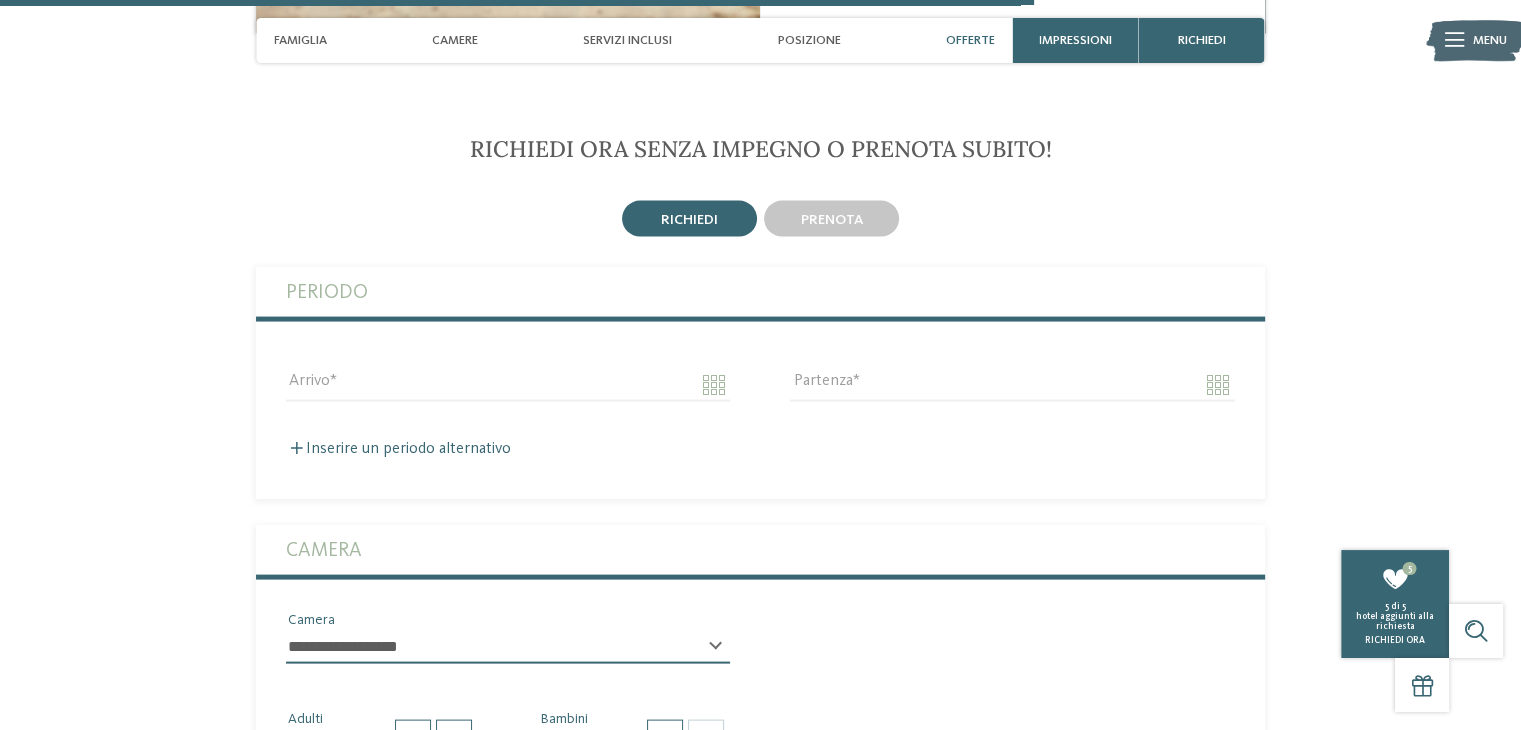 scroll, scrollTop: 4003, scrollLeft: 0, axis: vertical 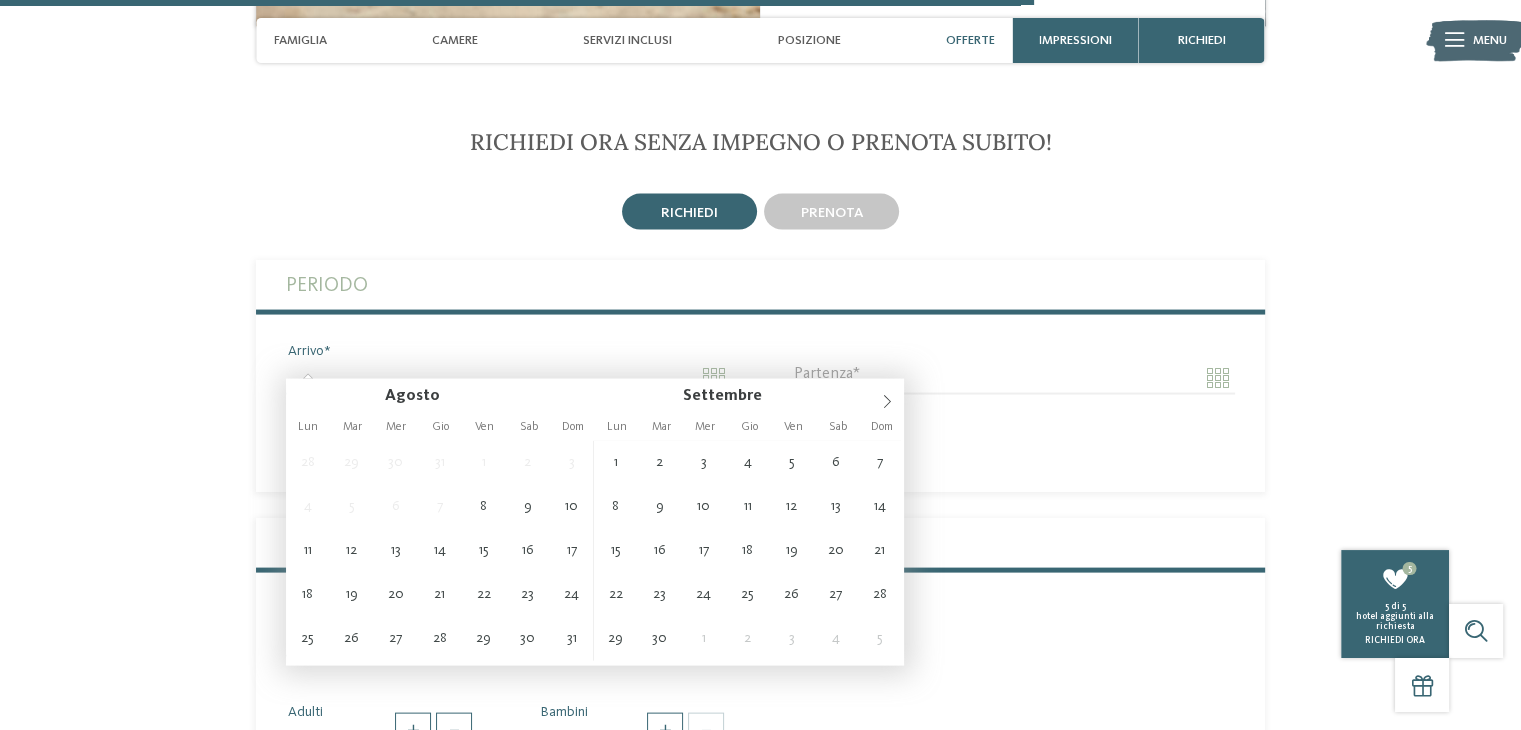 click on "Arrivo" at bounding box center (508, 378) 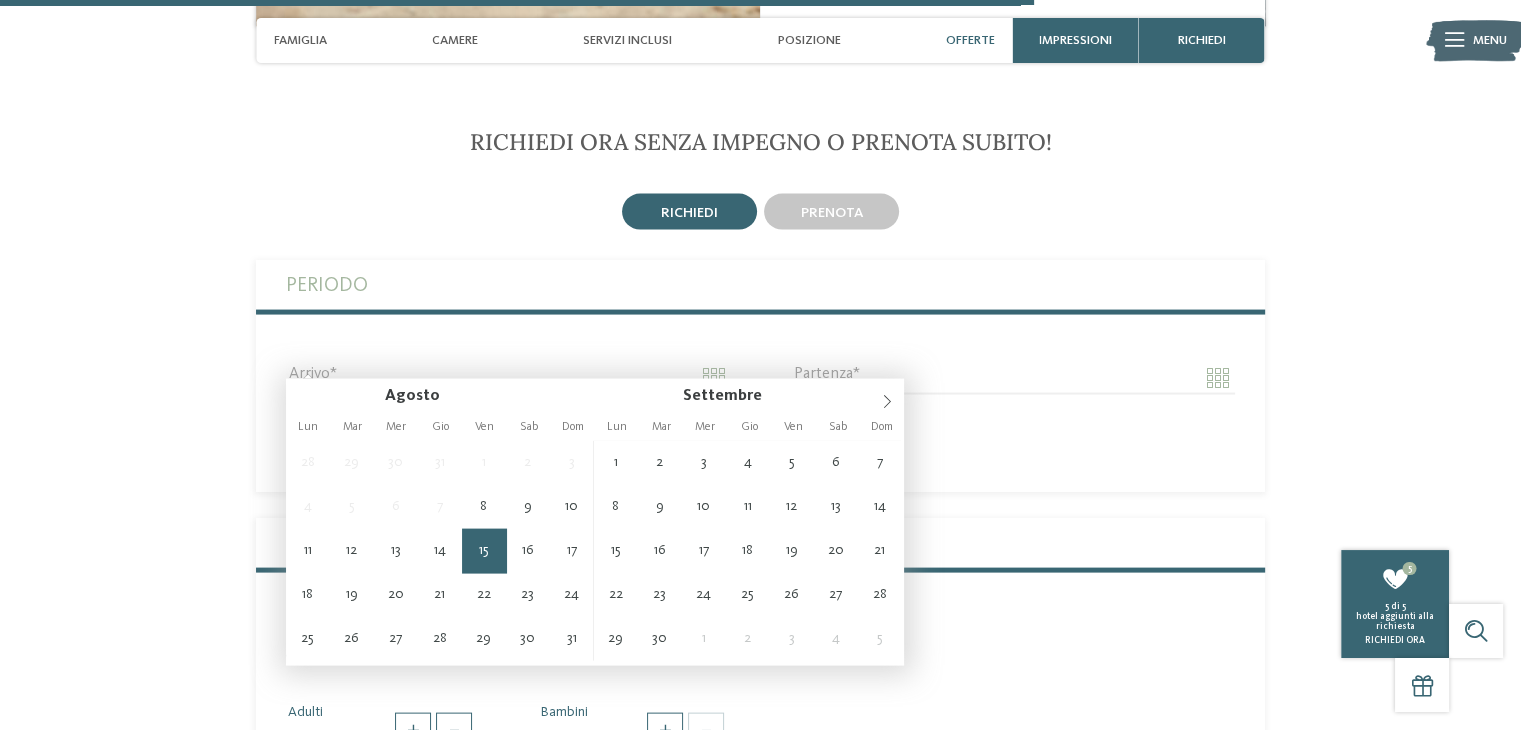 type on "**********" 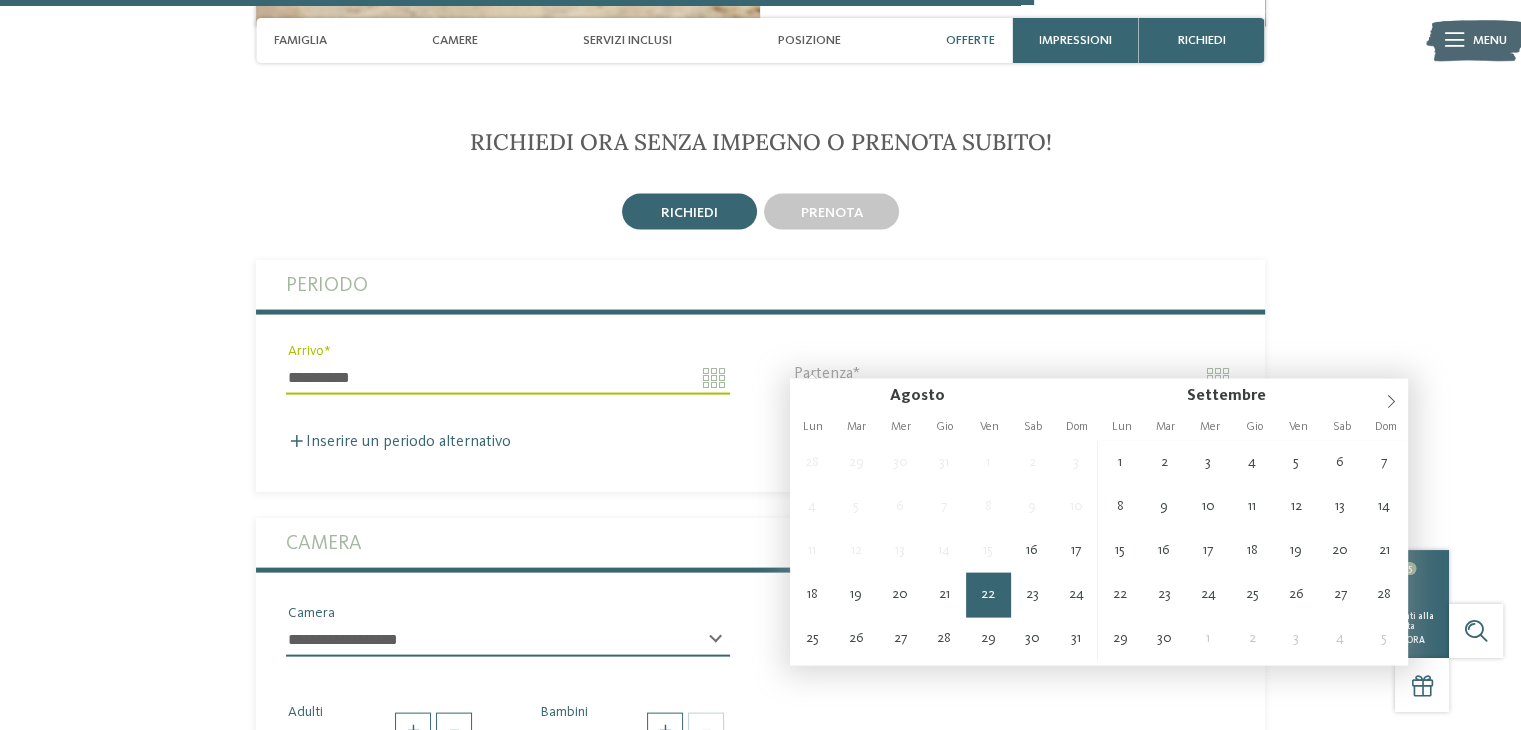 type on "**********" 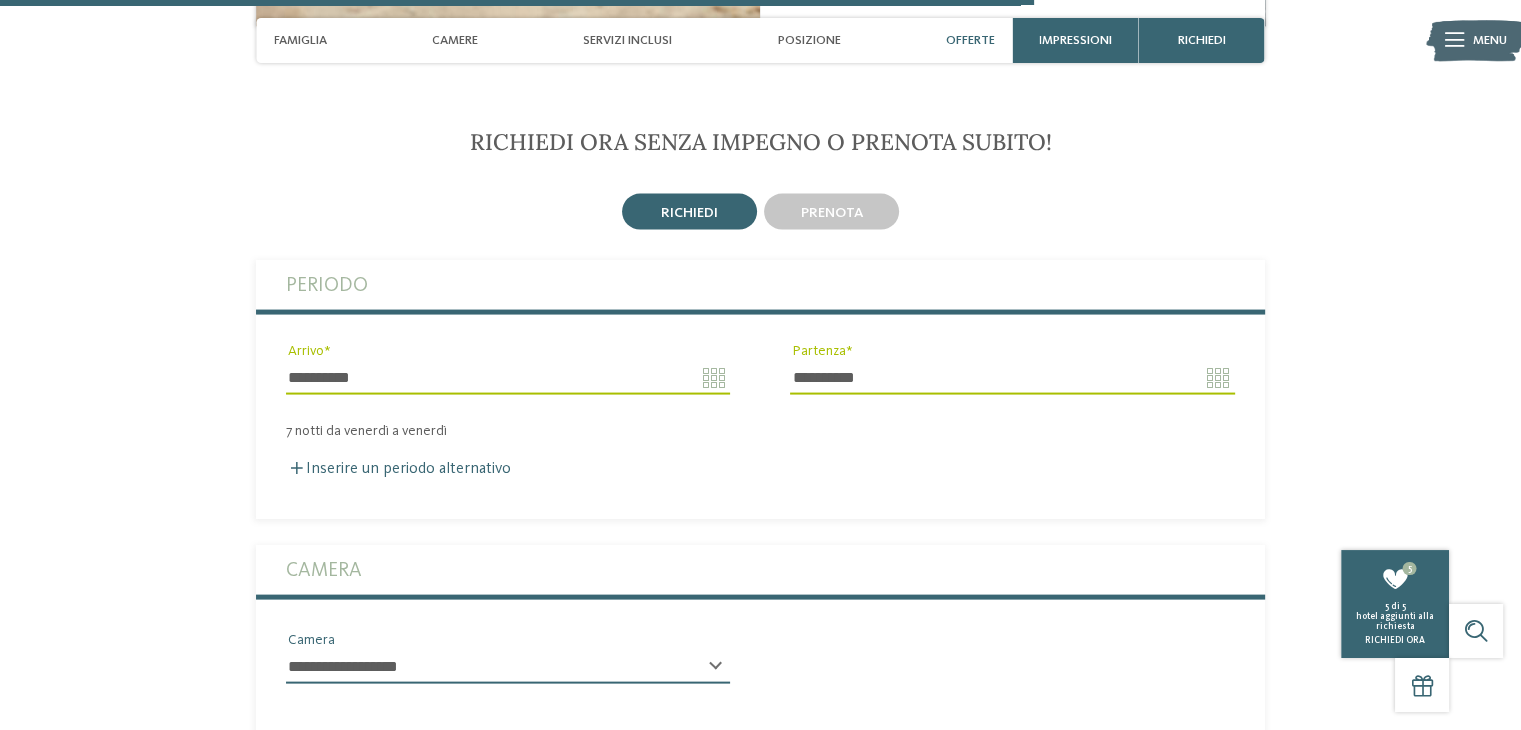 click on "**********" at bounding box center (760, 389) 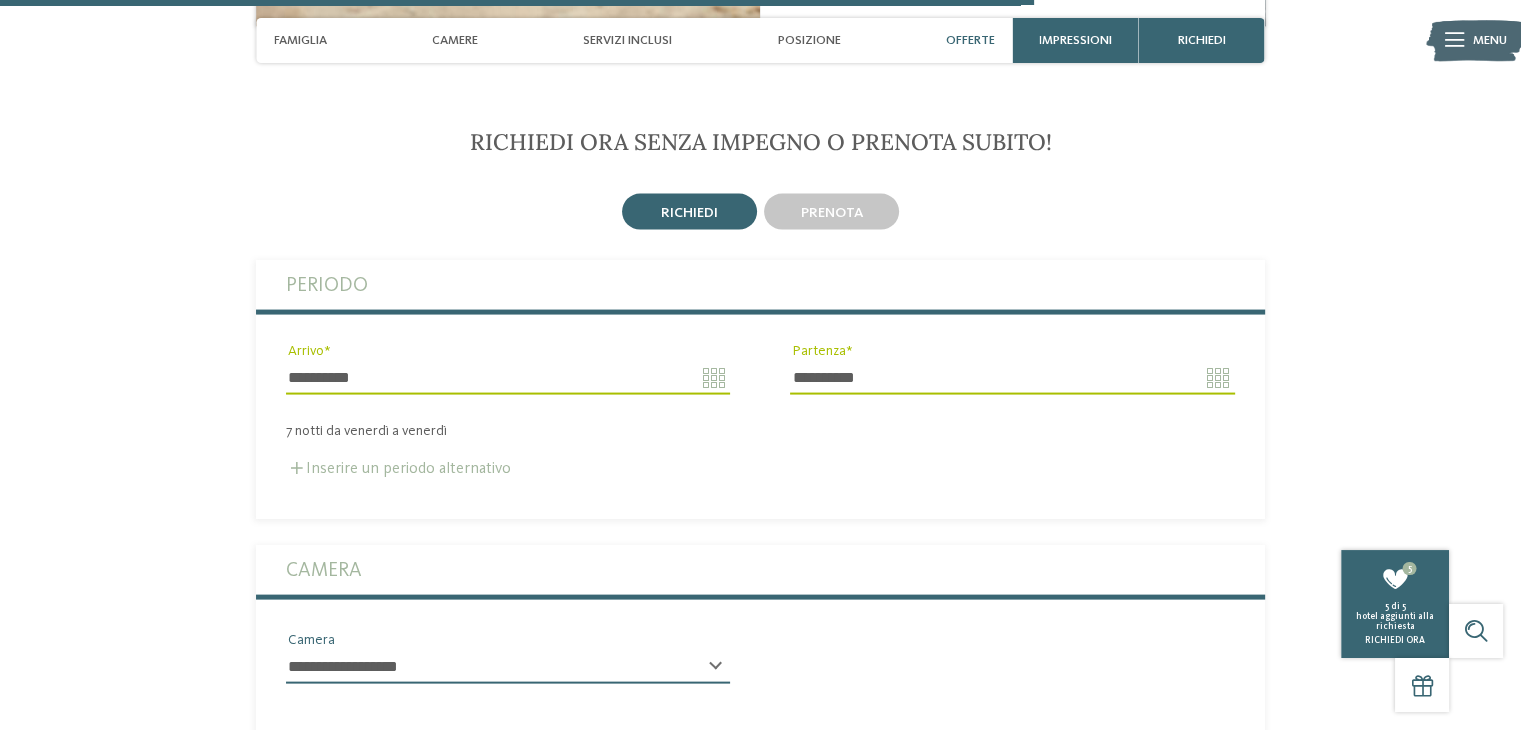click on "Inserire un periodo alternativo" at bounding box center [398, 469] 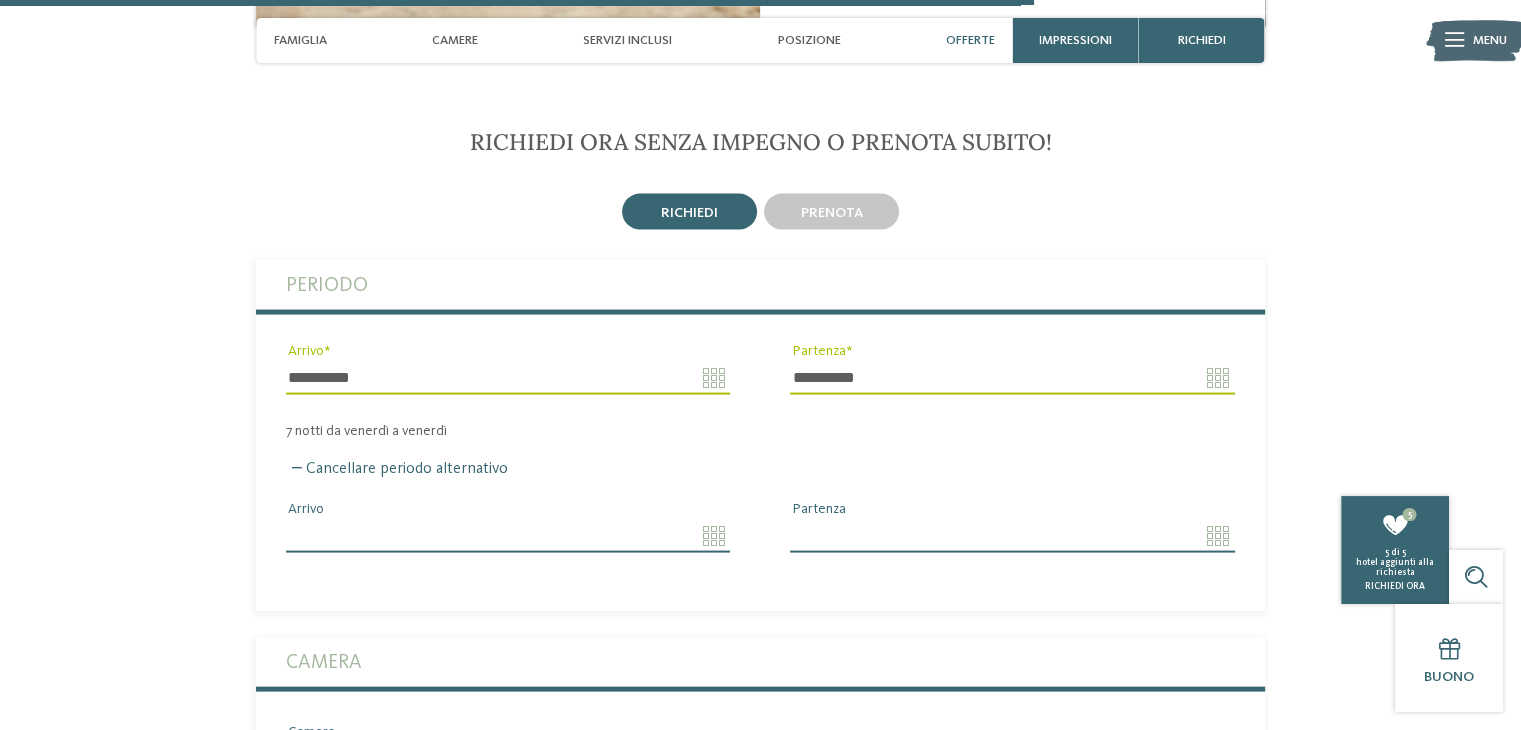 click on "Arrivo" at bounding box center (508, 536) 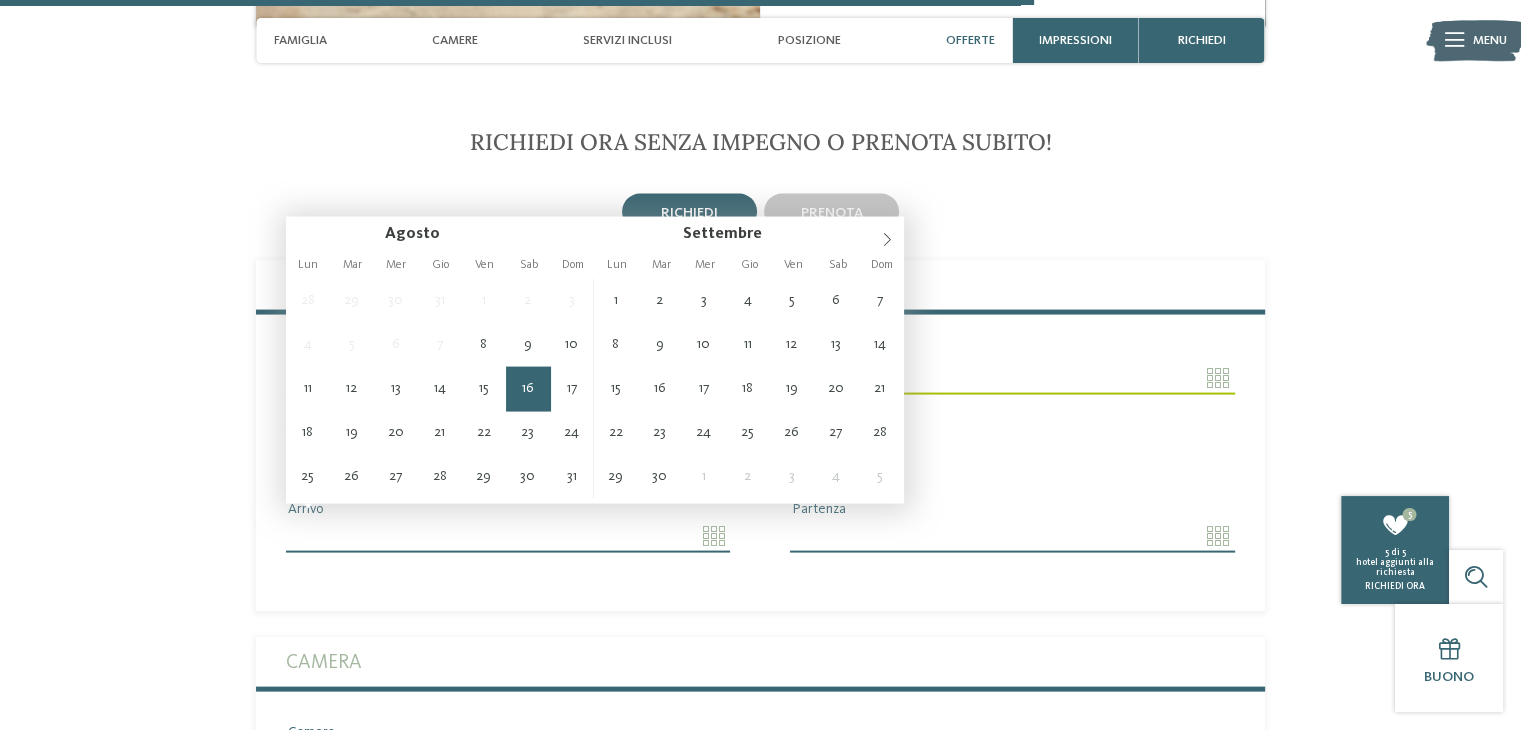type on "**********" 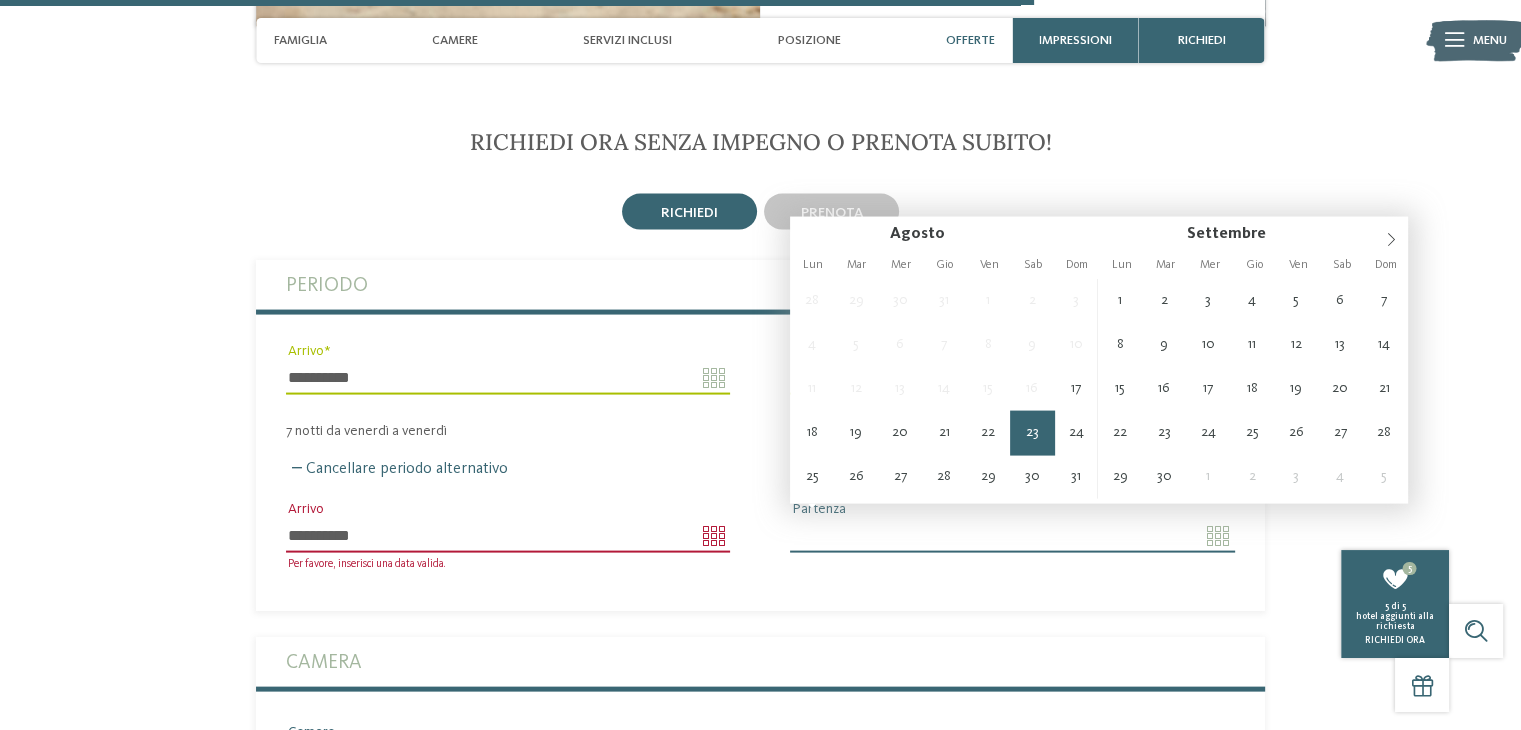 type on "**********" 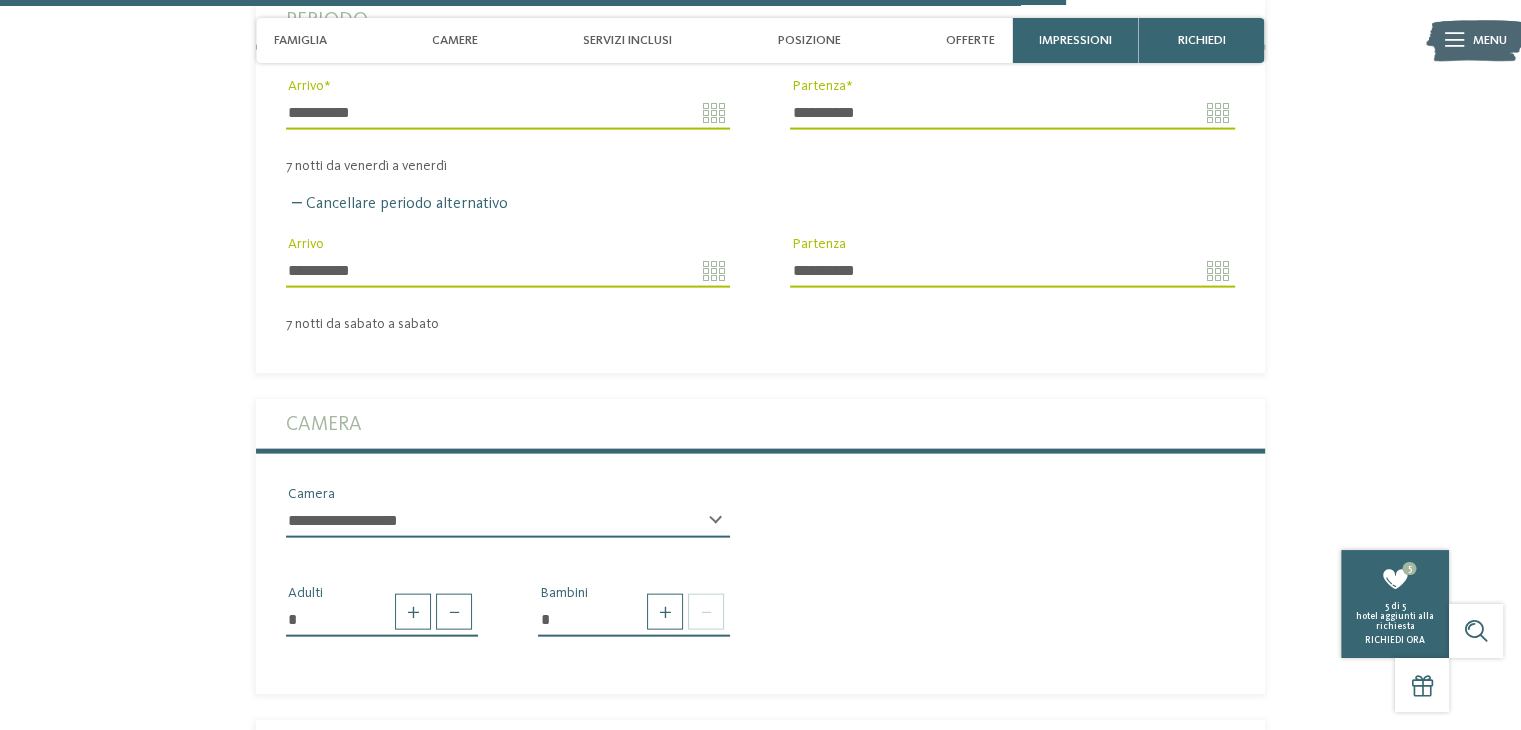 scroll, scrollTop: 4303, scrollLeft: 0, axis: vertical 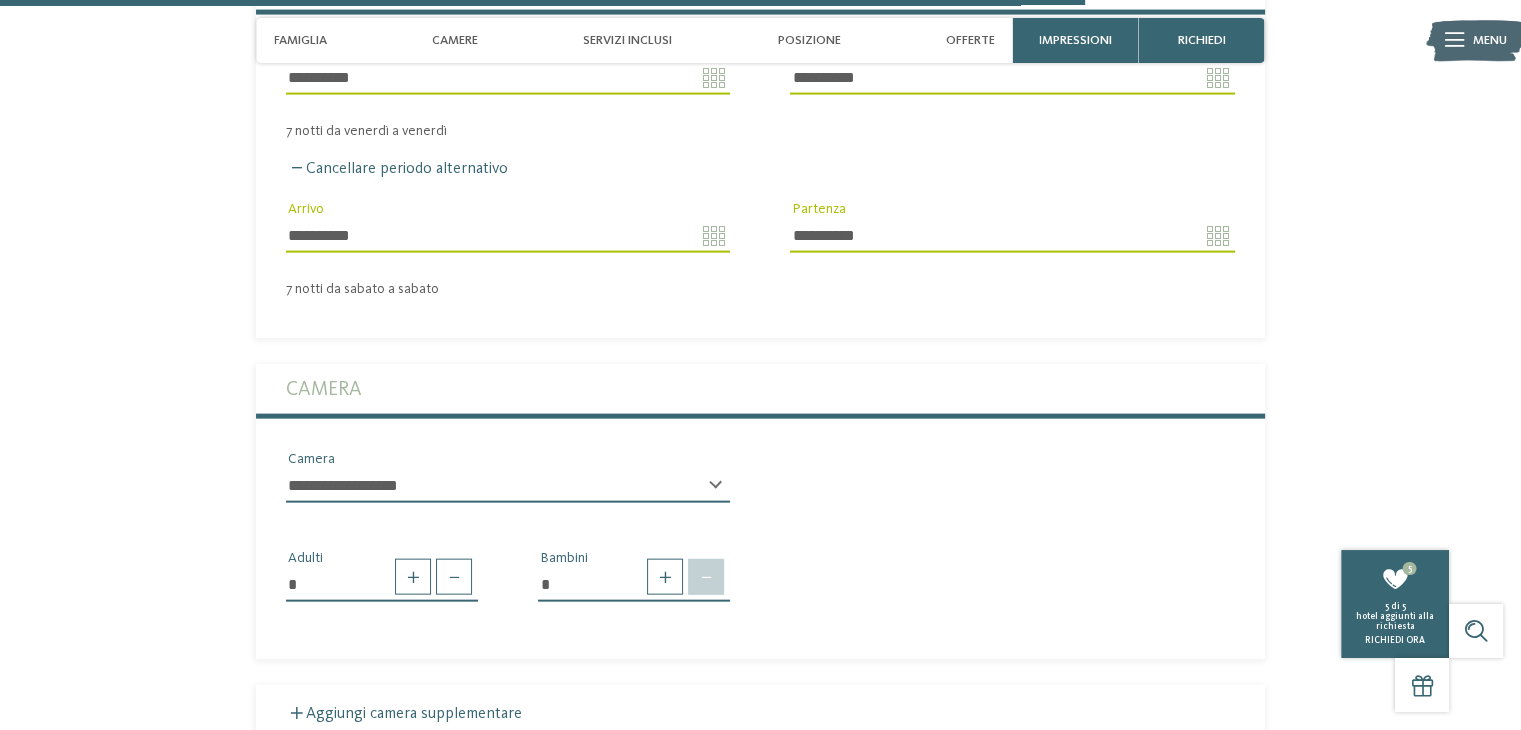 click at bounding box center [706, 577] 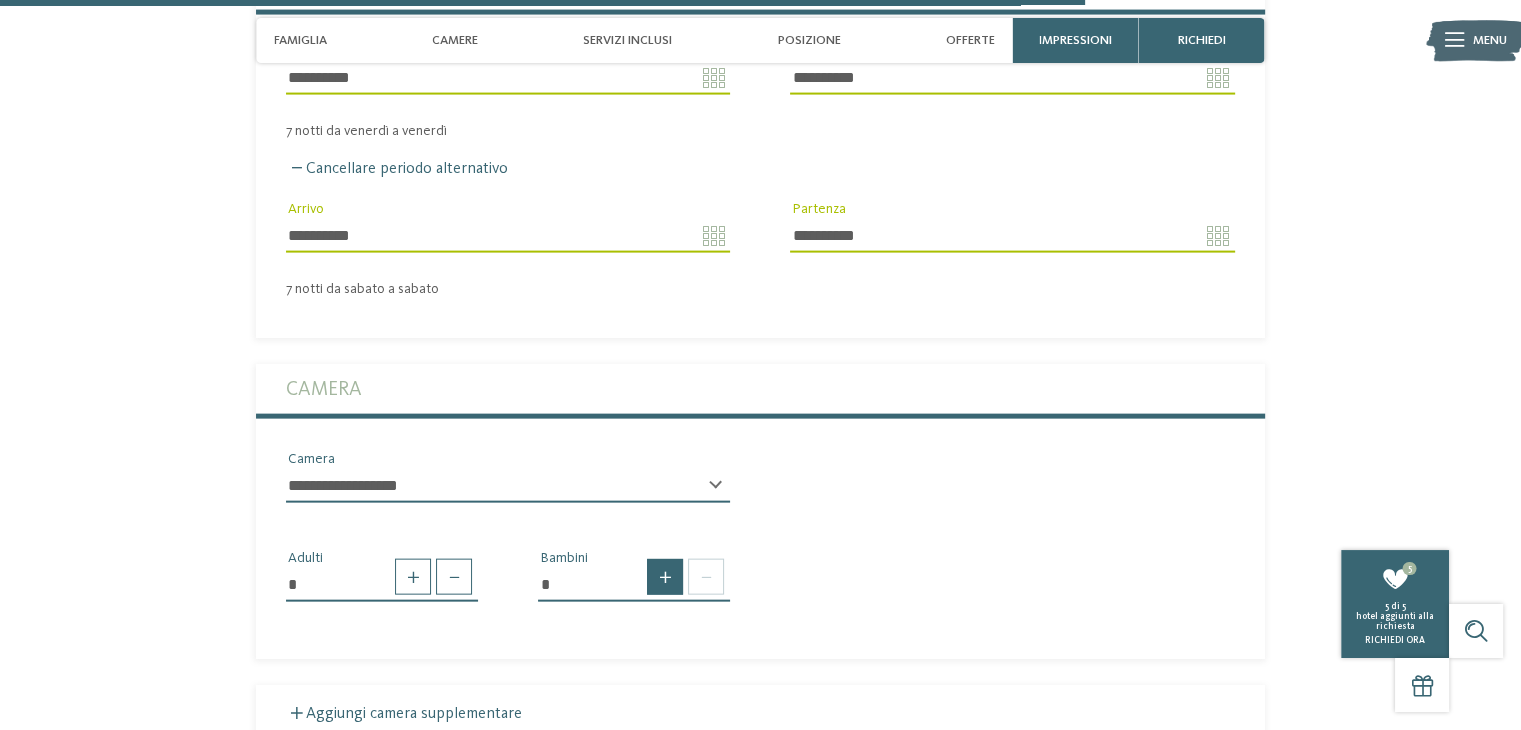 click at bounding box center (665, 577) 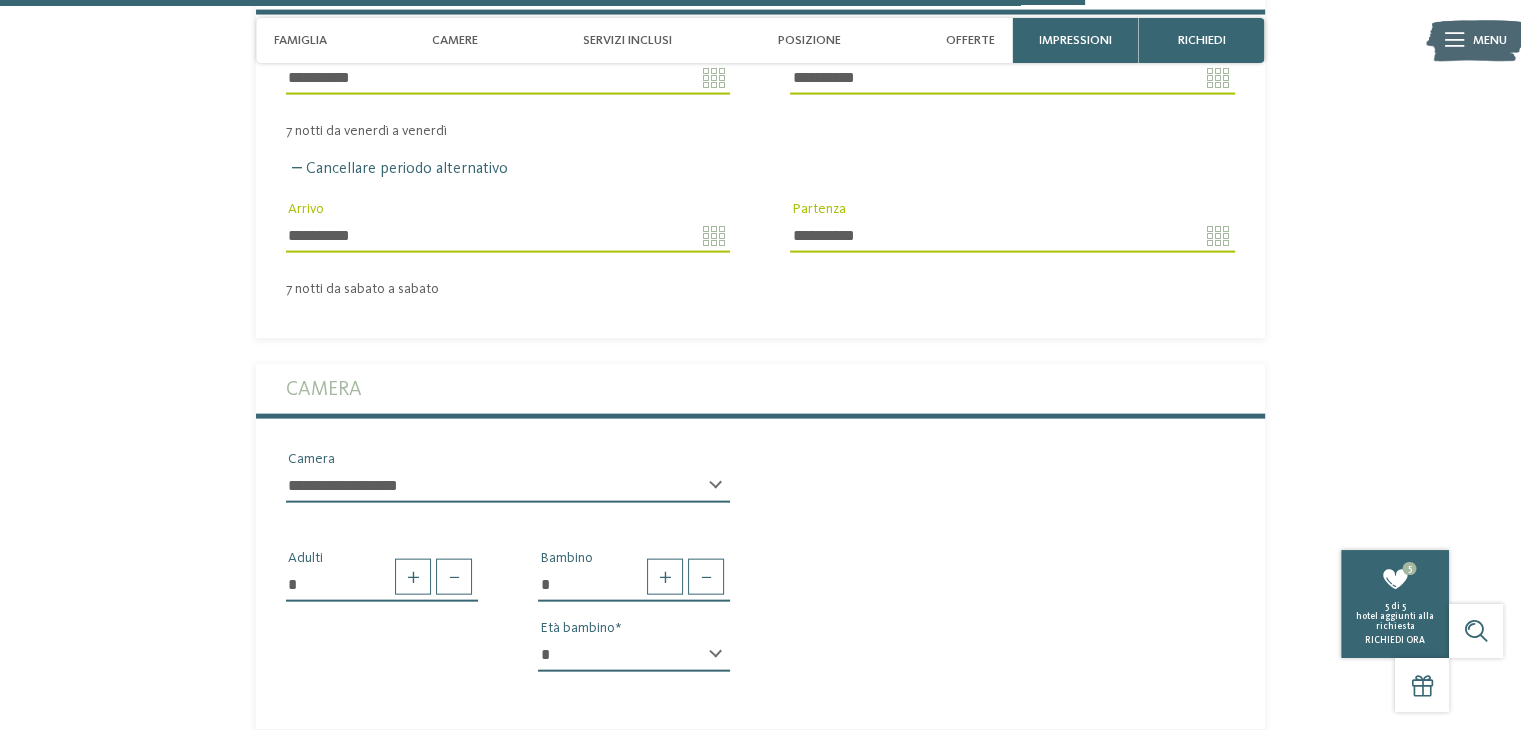 click on "* * * * * * * * * * * ** ** ** ** ** ** ** **" at bounding box center [634, 655] 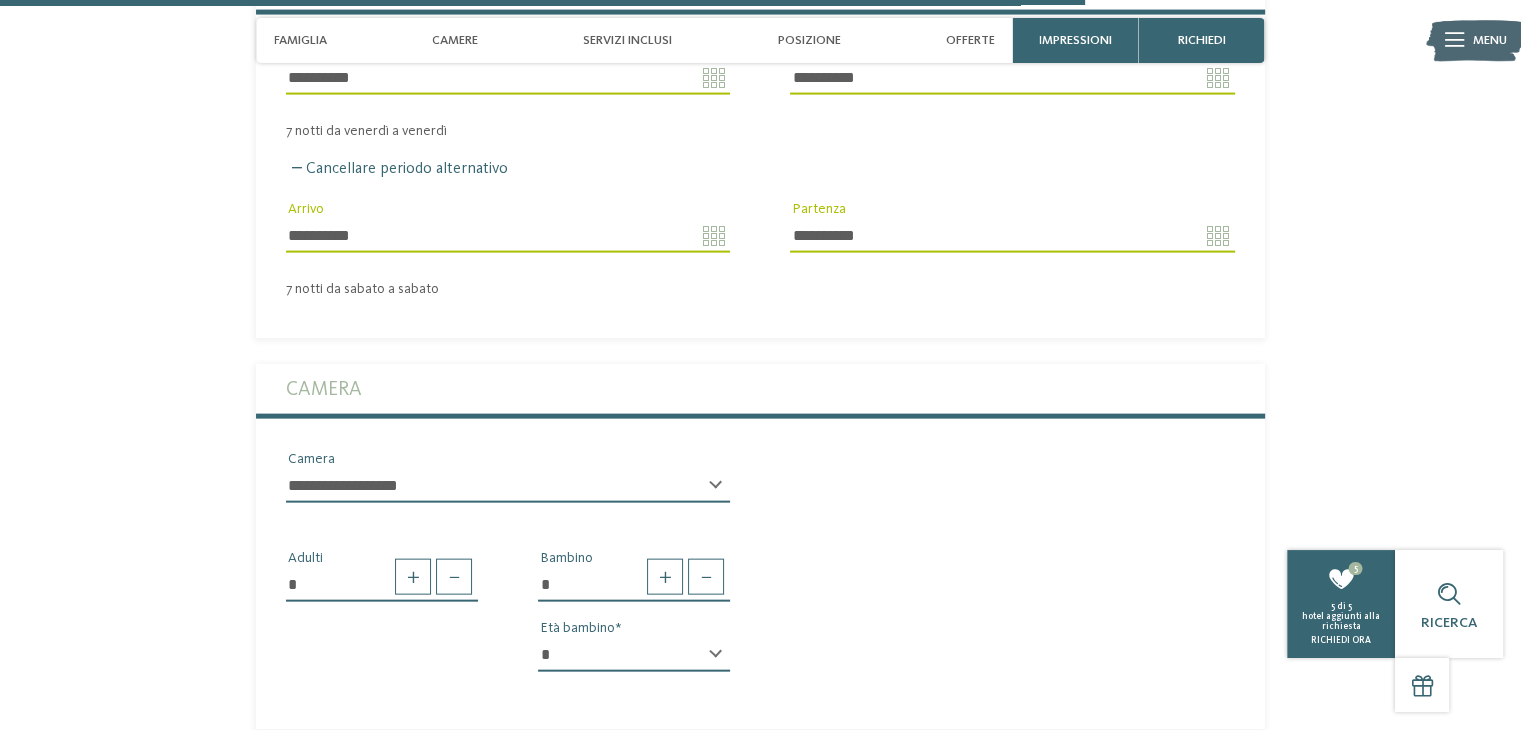 select on "*" 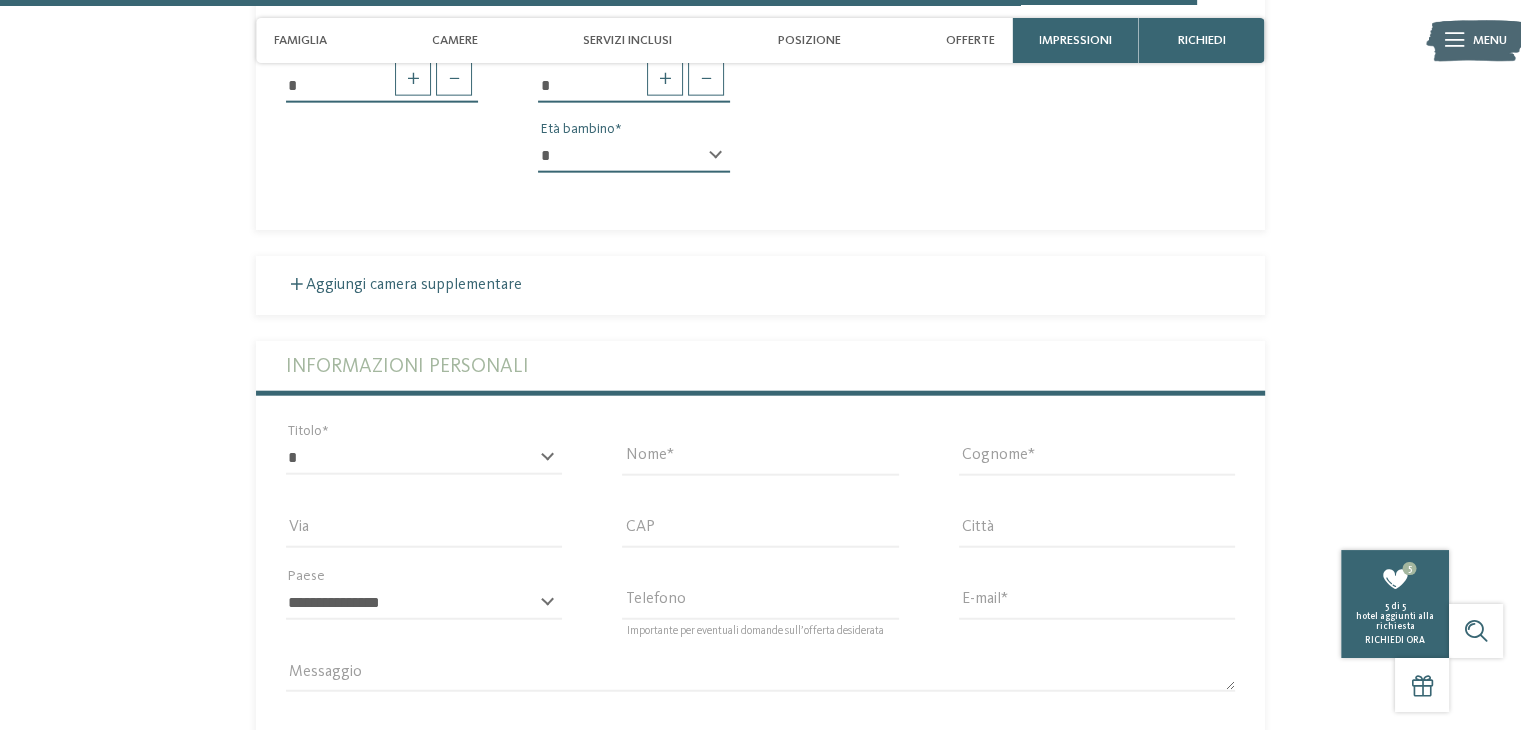 scroll, scrollTop: 4803, scrollLeft: 0, axis: vertical 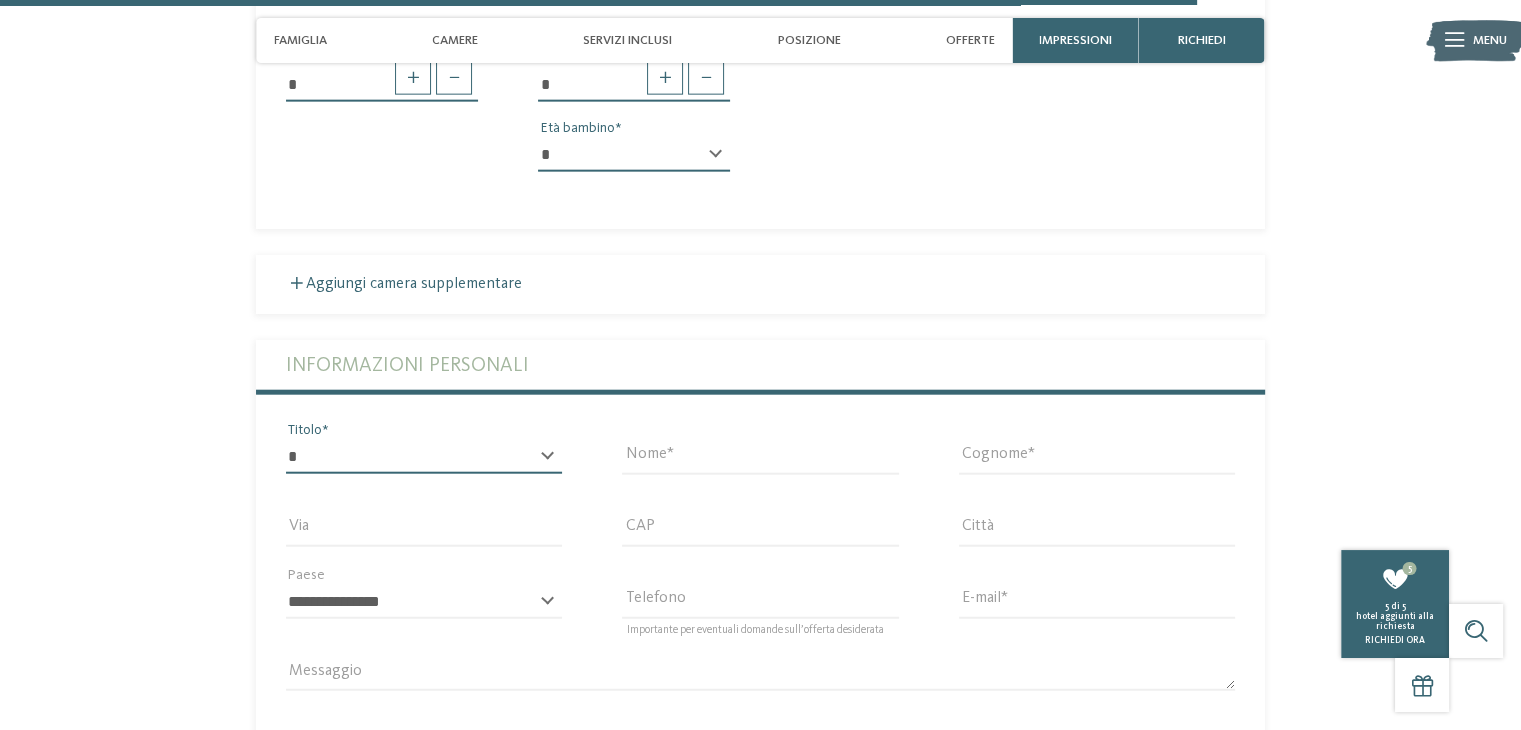 click on "* ****** ******* ******** ******" at bounding box center [424, 457] 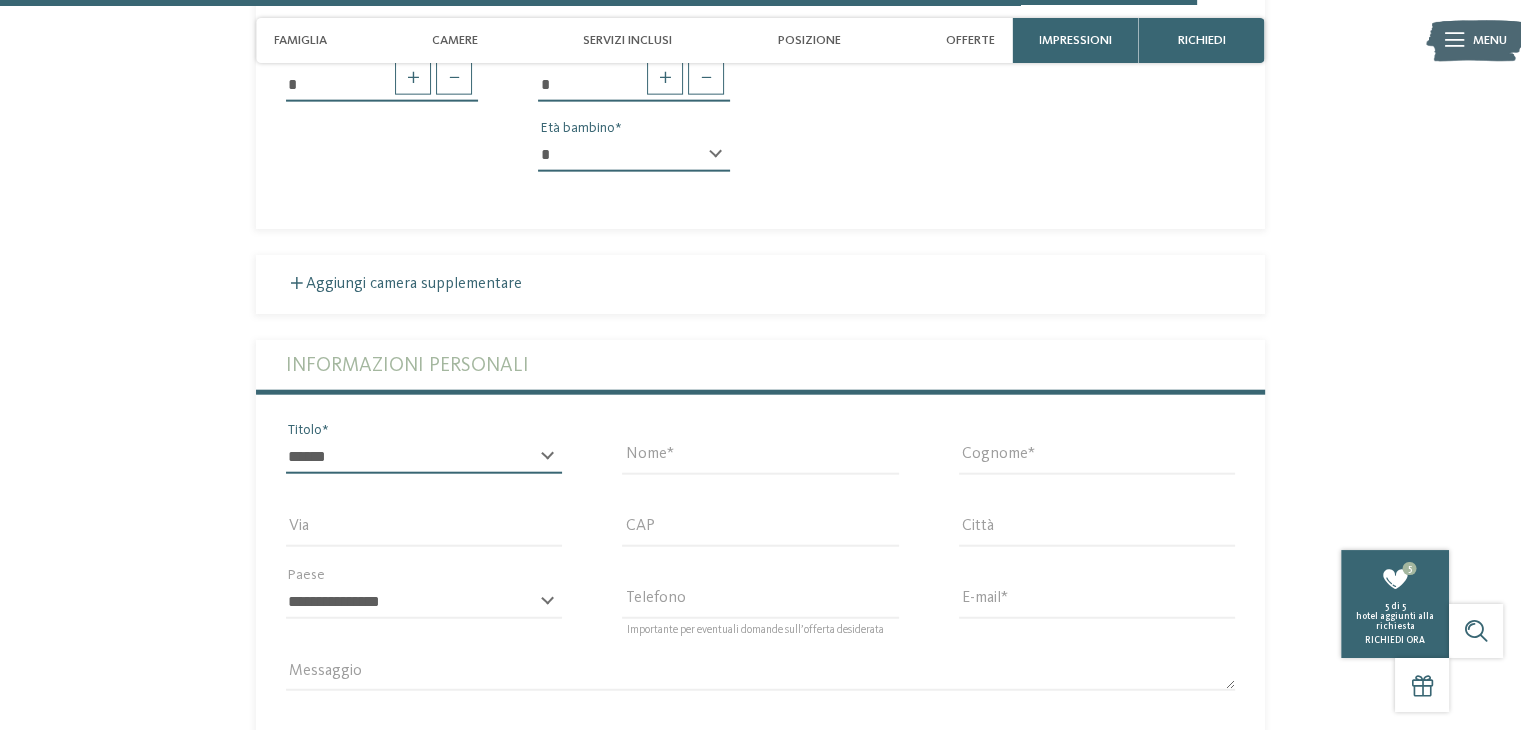 click on "* ****** ******* ******** ******" at bounding box center (424, 457) 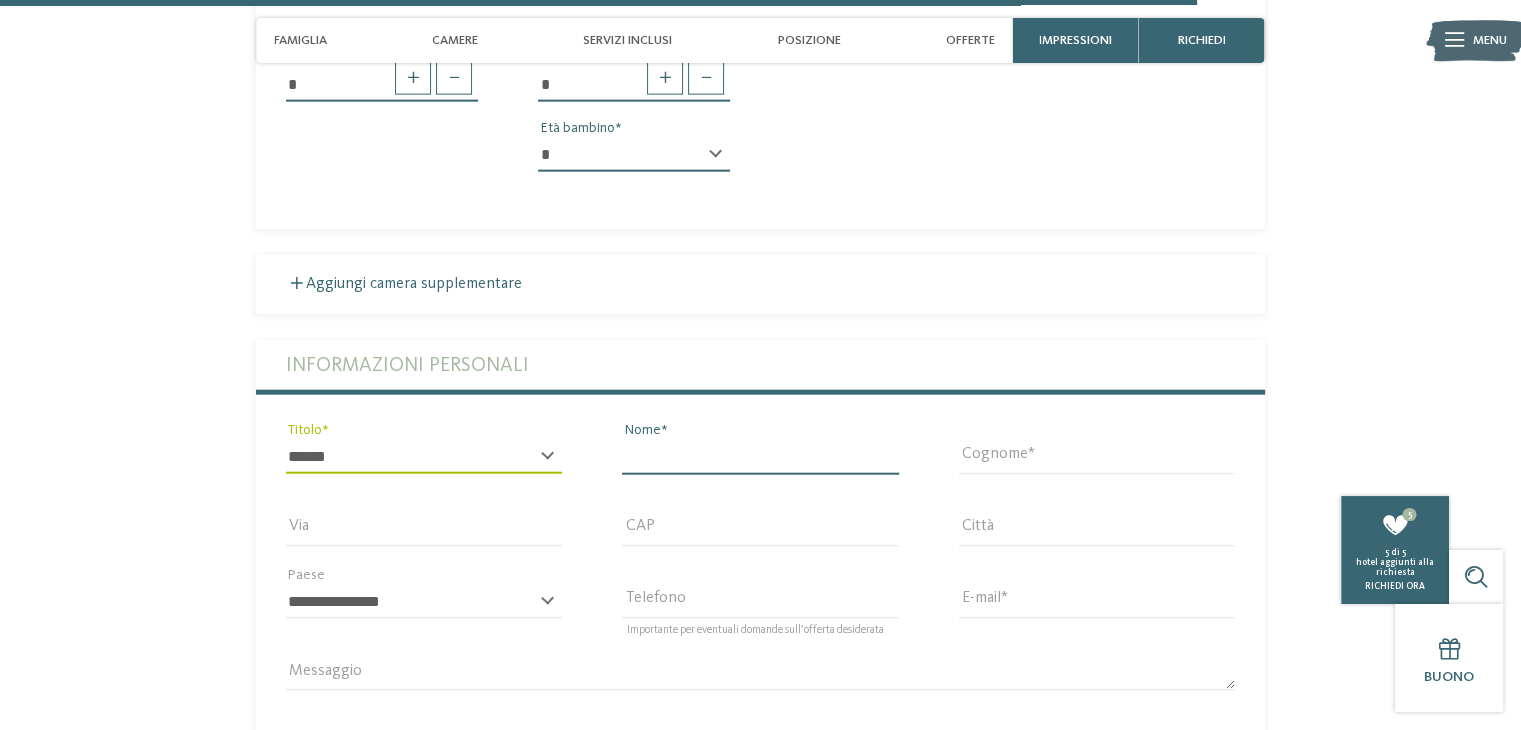 click on "Nome" at bounding box center [760, 457] 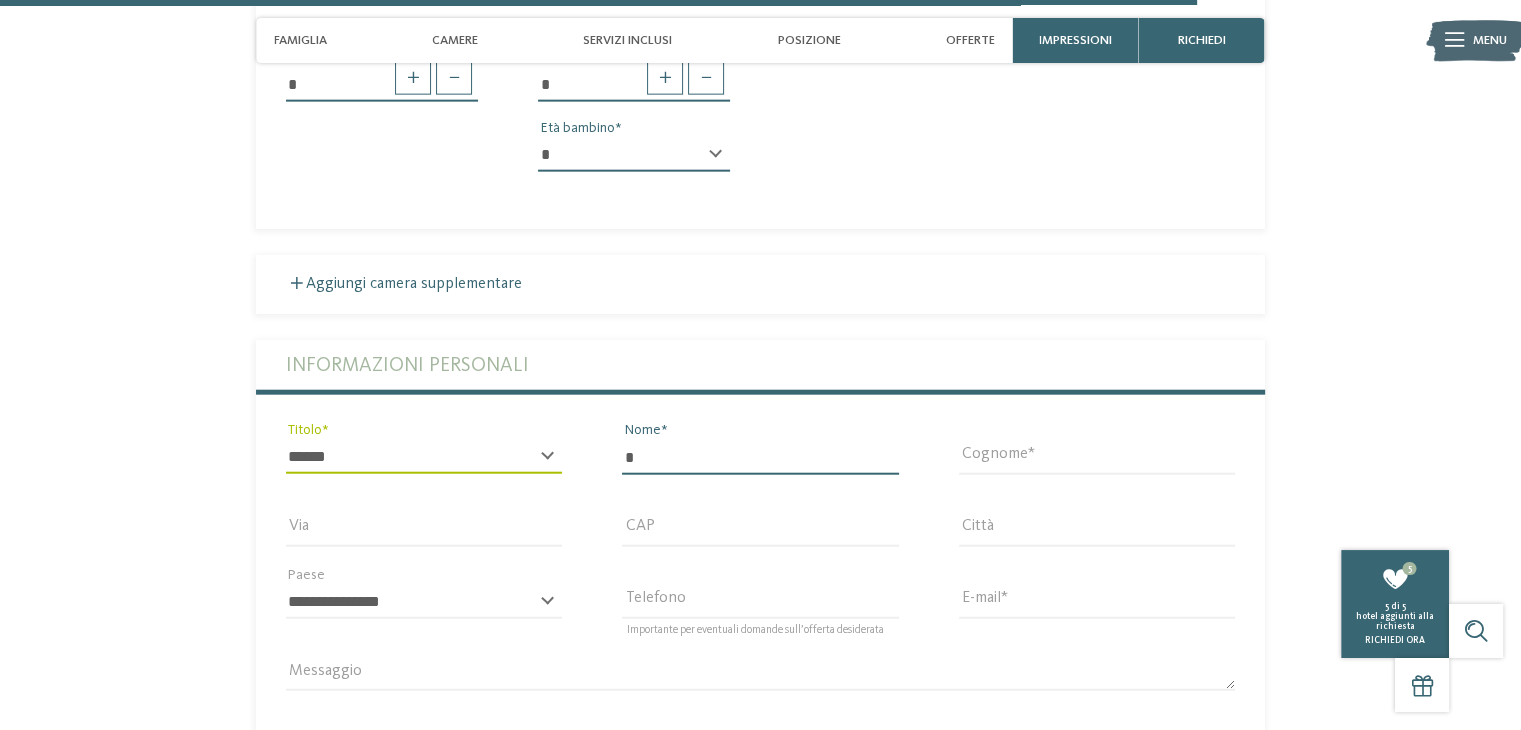 type on "*******" 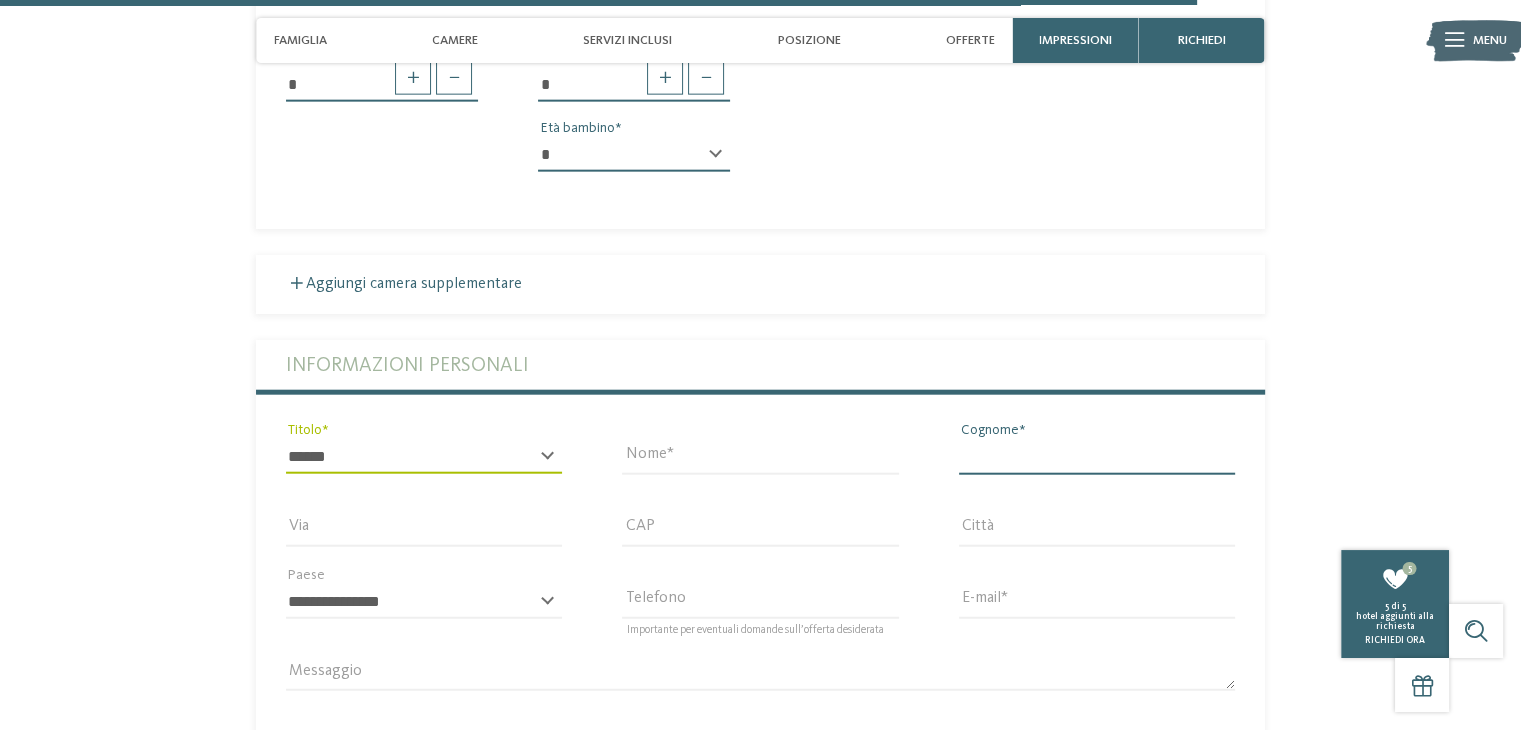 click on "Cognome" at bounding box center (1097, 457) 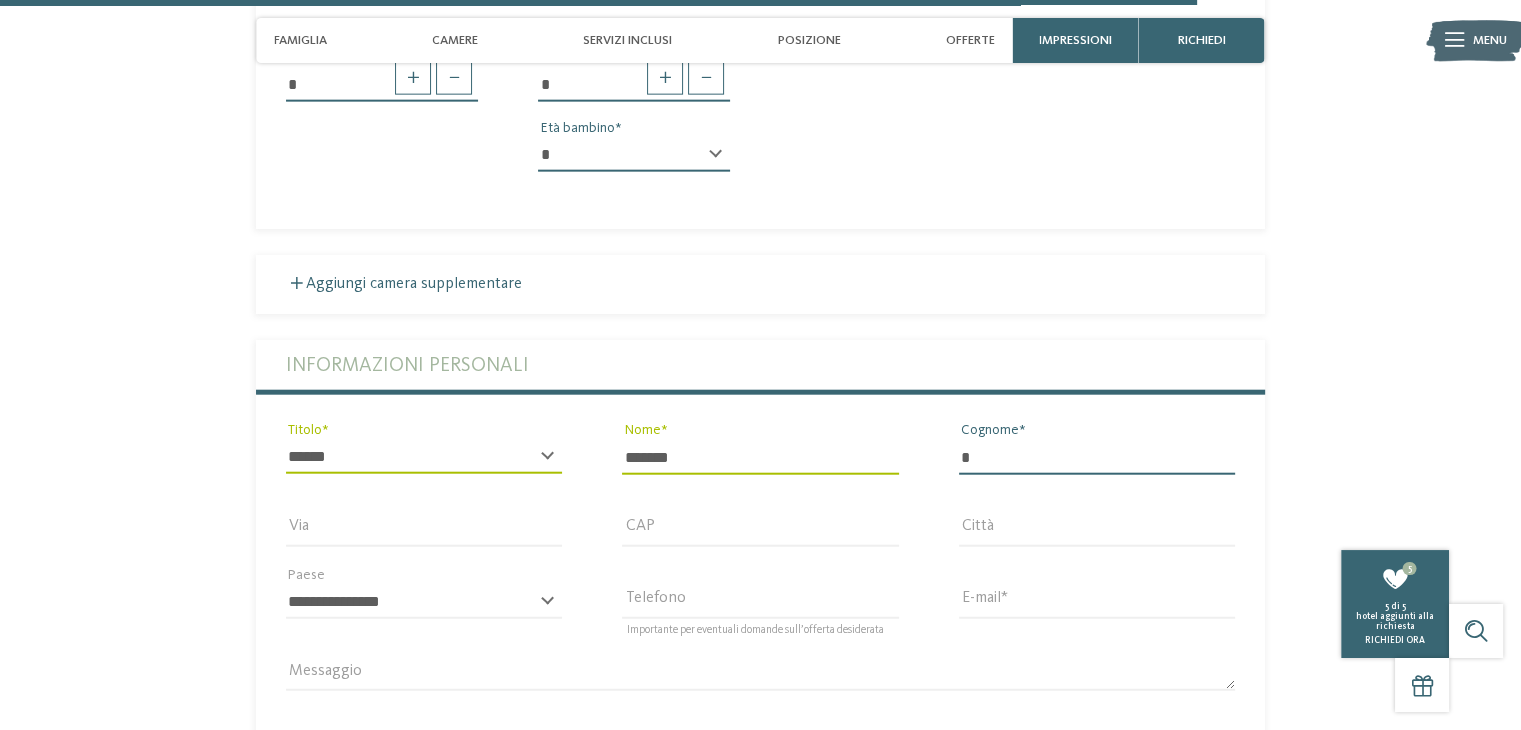 type on "********" 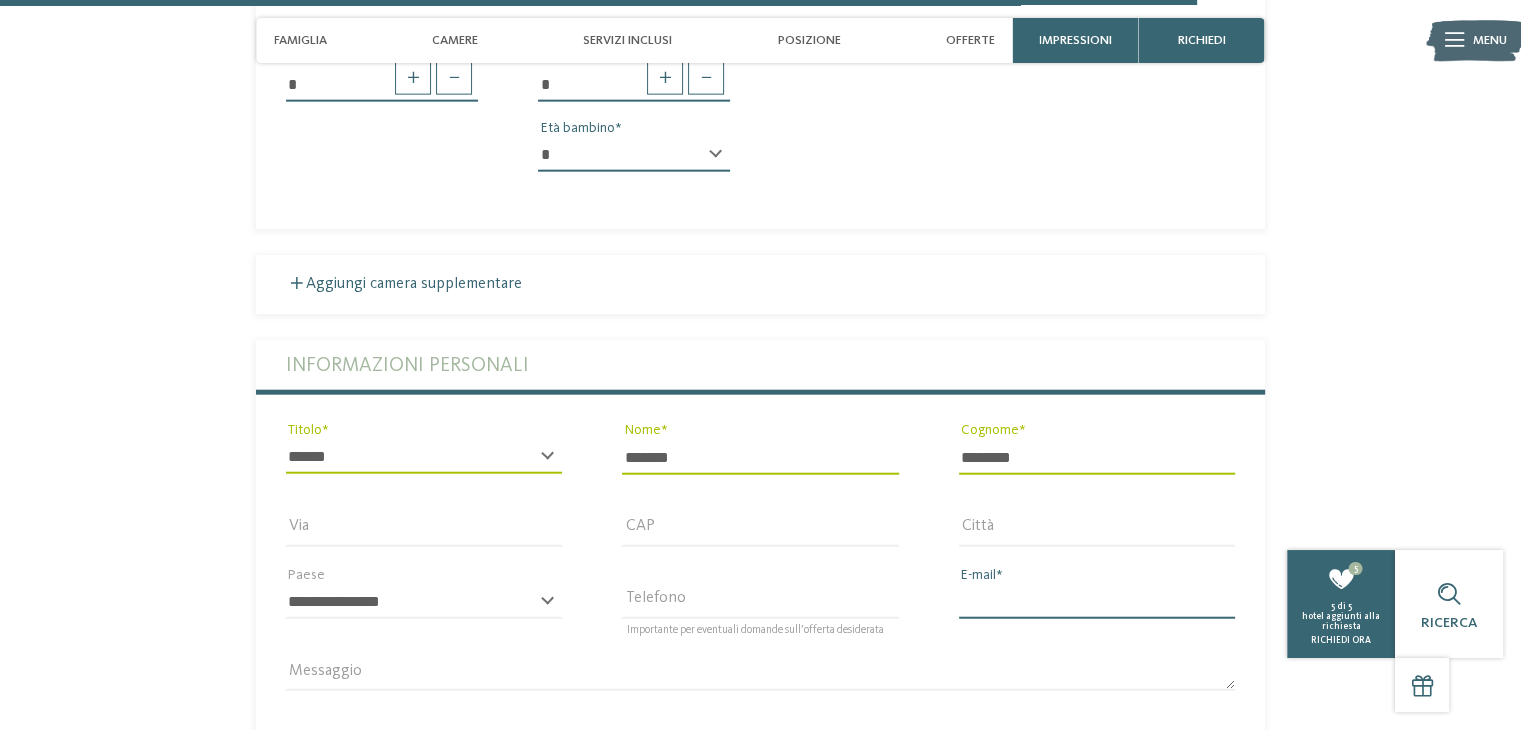 click on "E-mail" at bounding box center [1097, 602] 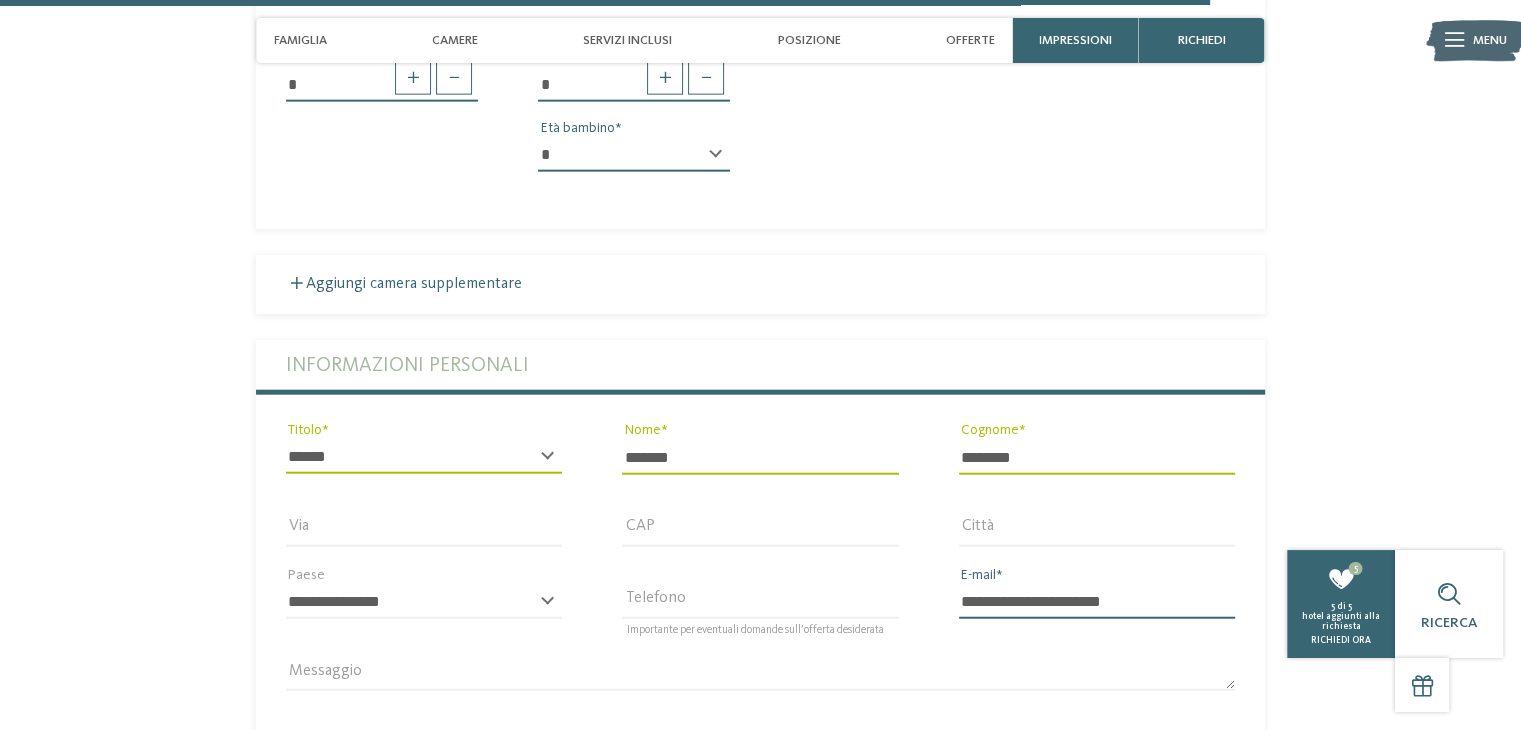 scroll, scrollTop: 4903, scrollLeft: 0, axis: vertical 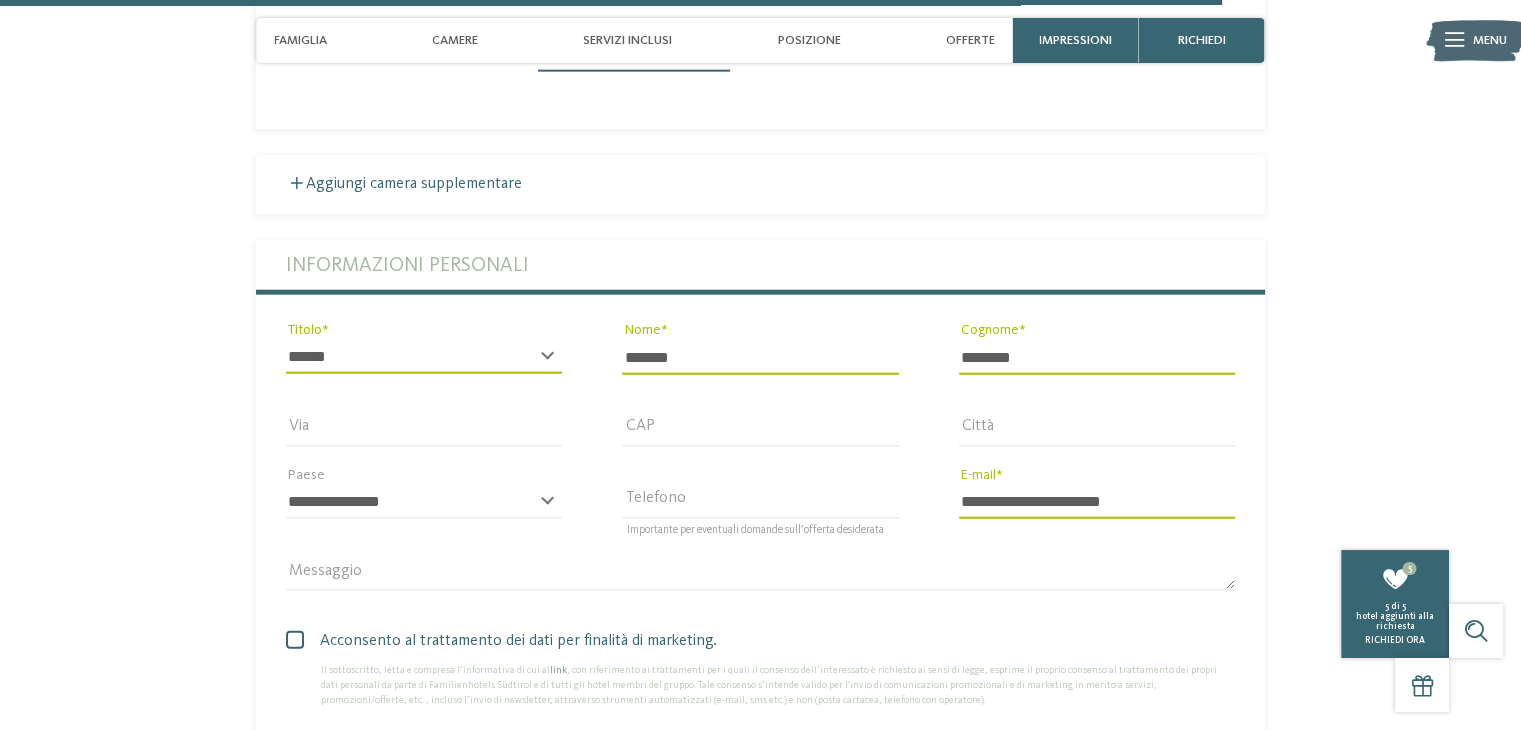 click at bounding box center (295, 640) 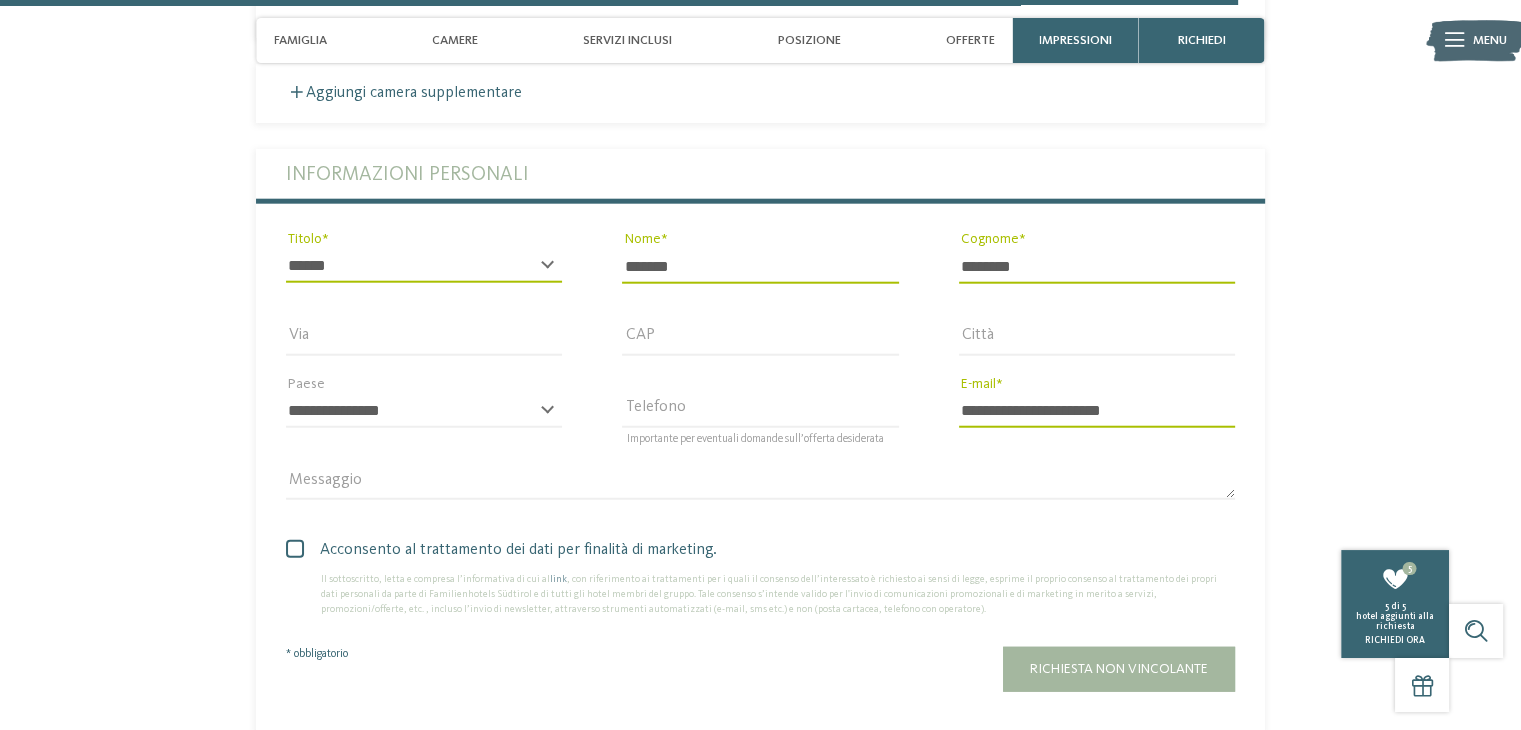 scroll, scrollTop: 5103, scrollLeft: 0, axis: vertical 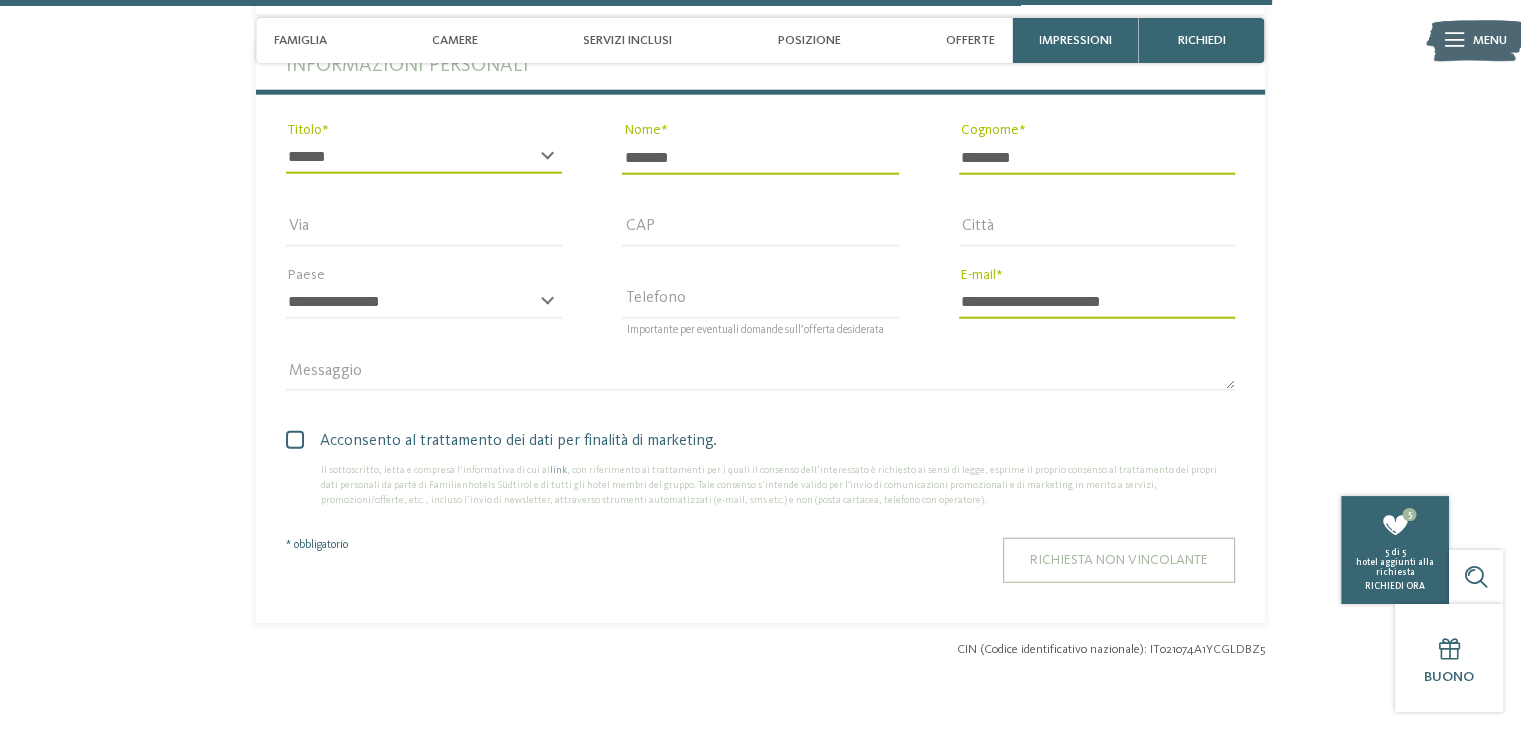 click on "Richiesta non vincolante" at bounding box center (1119, 560) 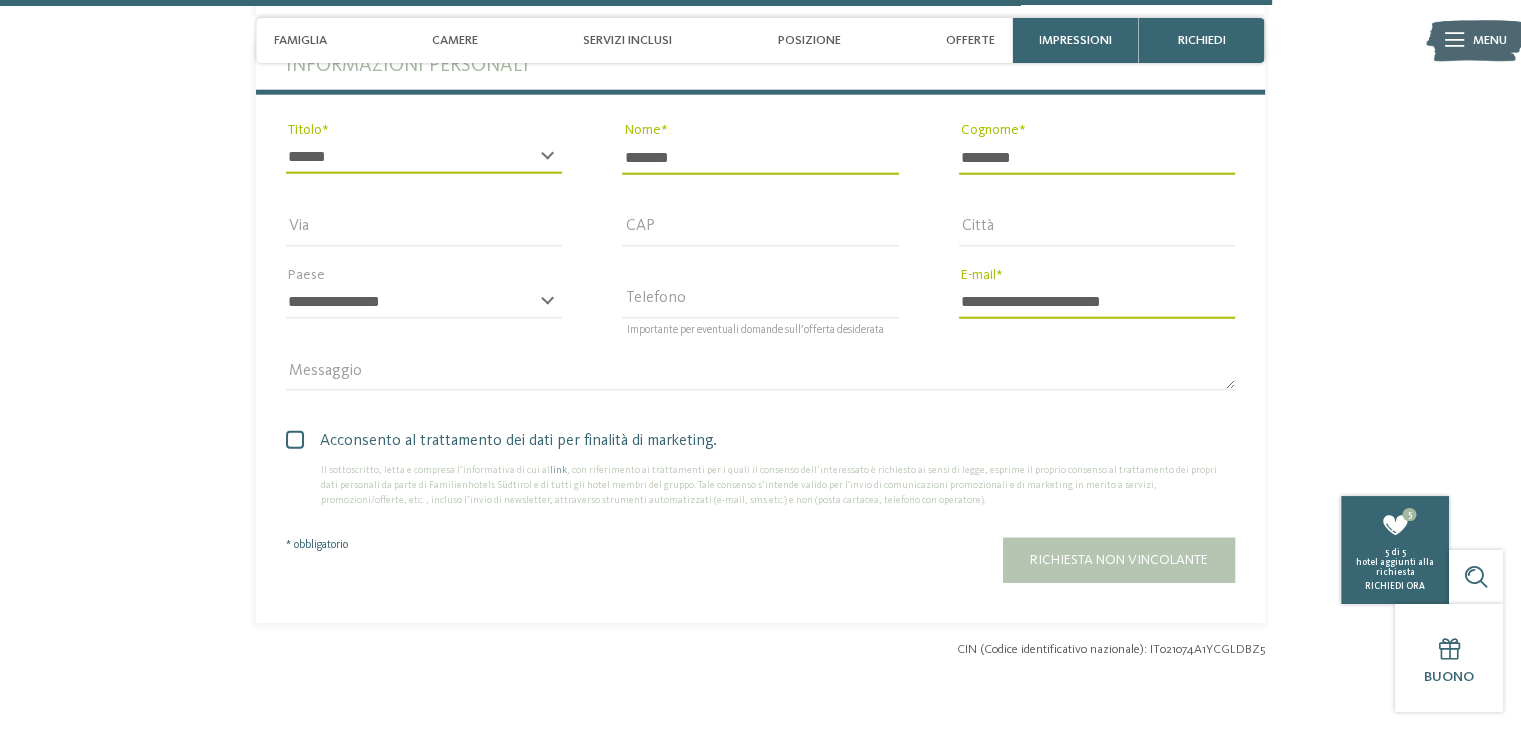 scroll, scrollTop: 5100, scrollLeft: 0, axis: vertical 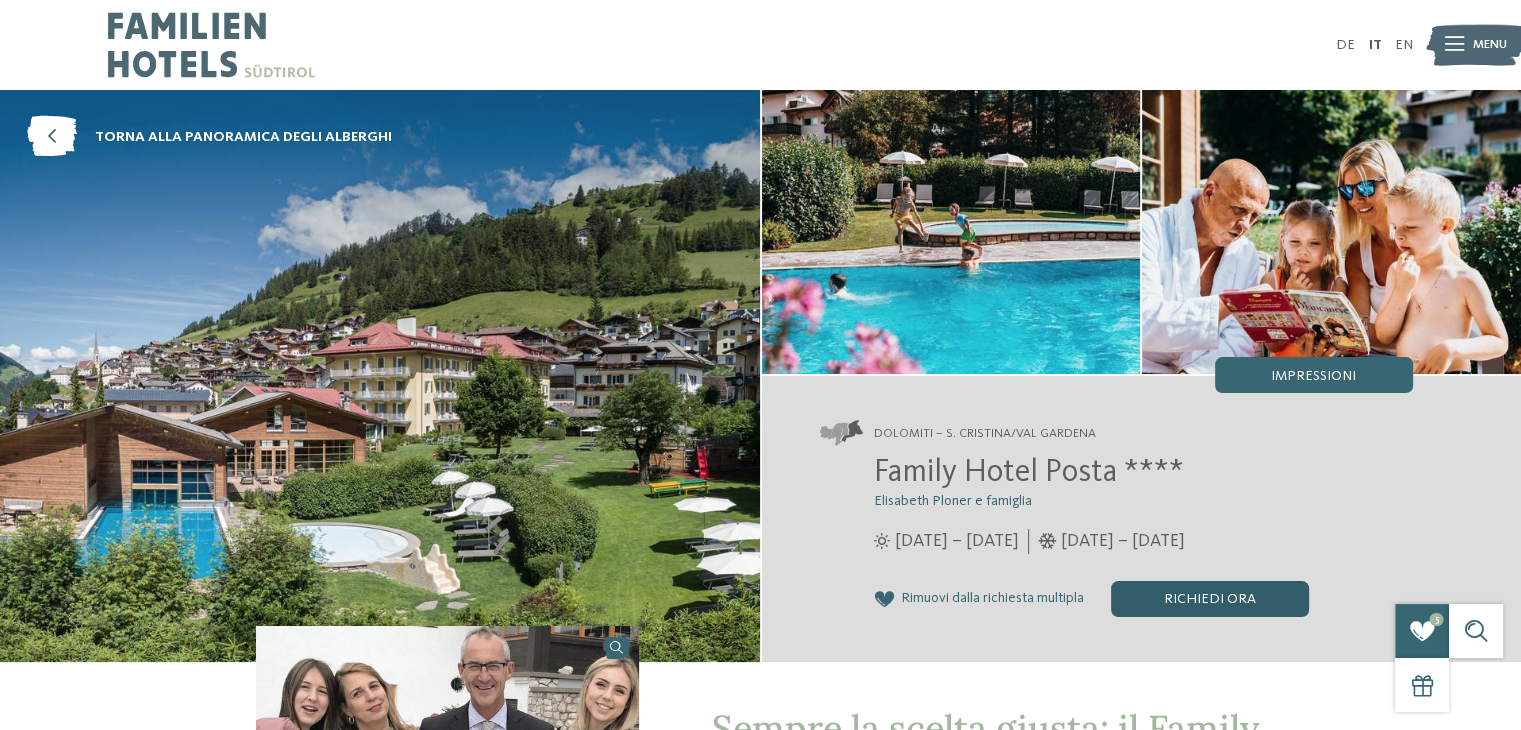 click on "Richiedi ora" at bounding box center (1210, 599) 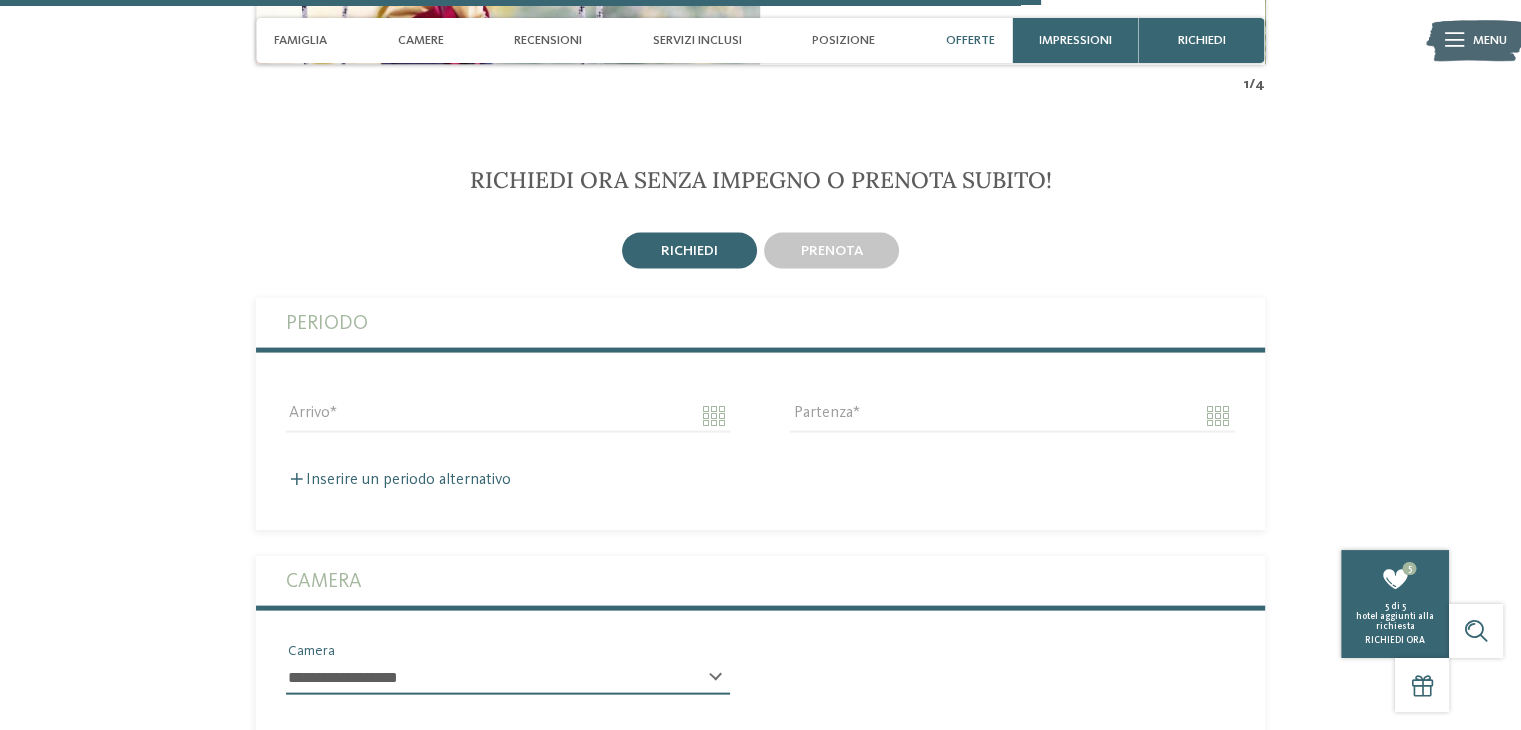 scroll, scrollTop: 4152, scrollLeft: 0, axis: vertical 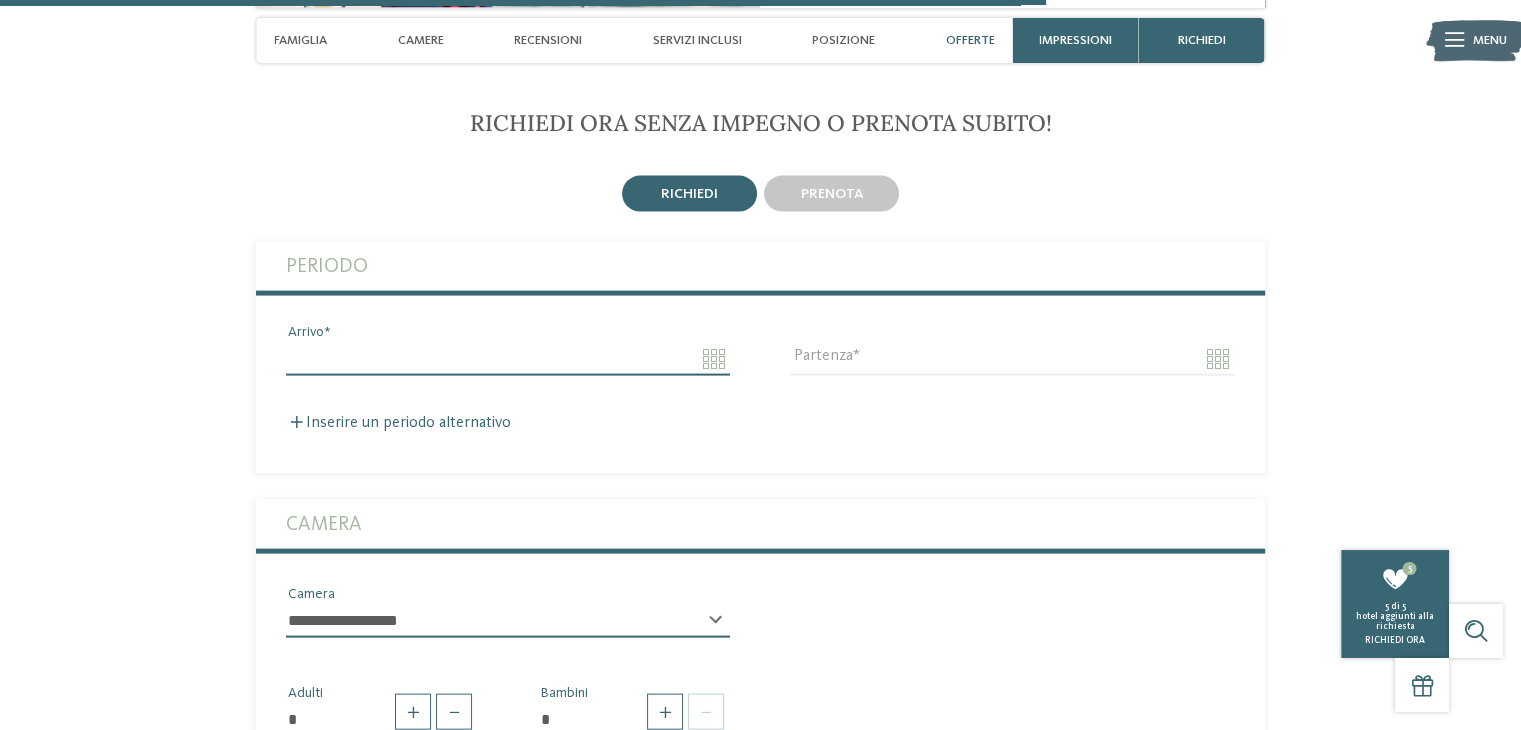 click on "Arrivo" at bounding box center (508, 359) 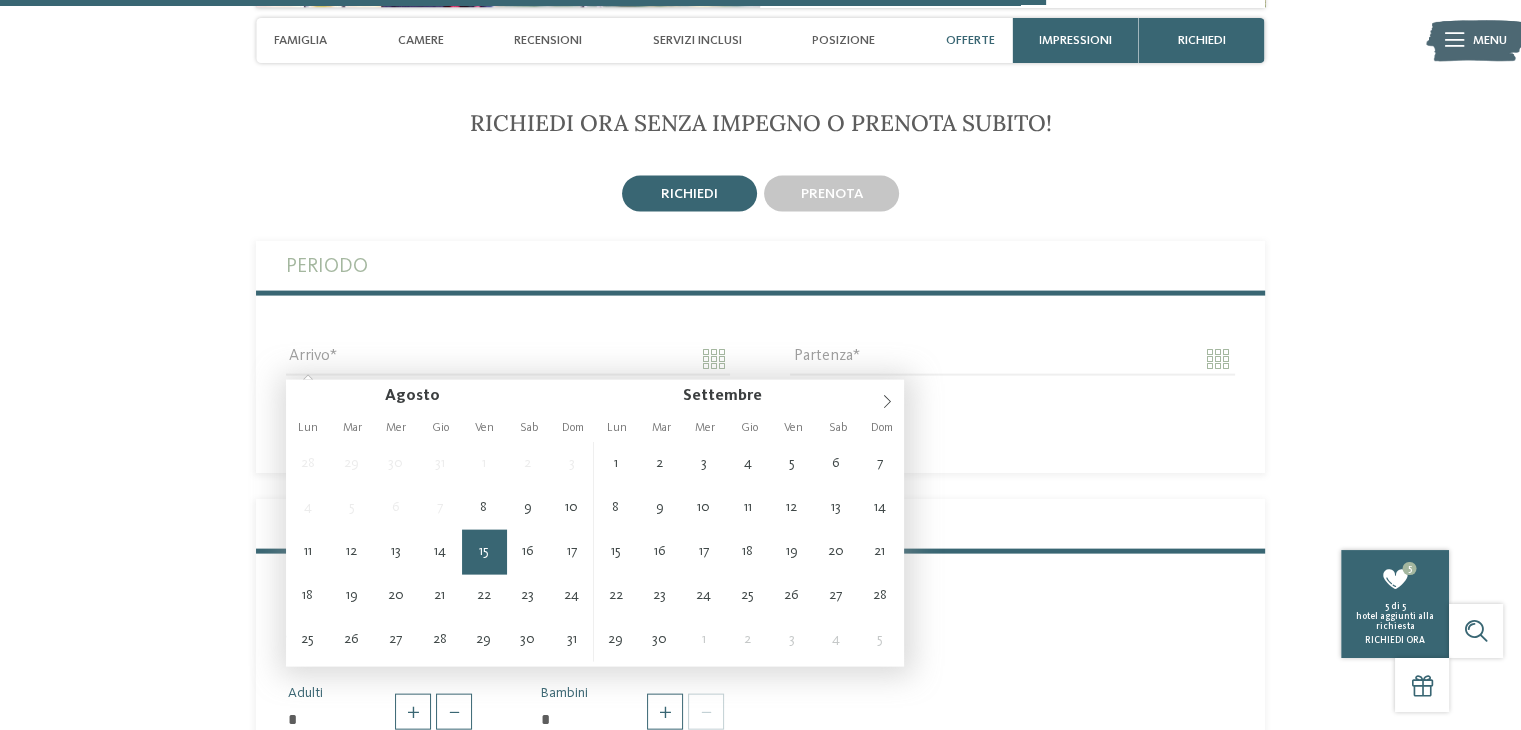 type on "**********" 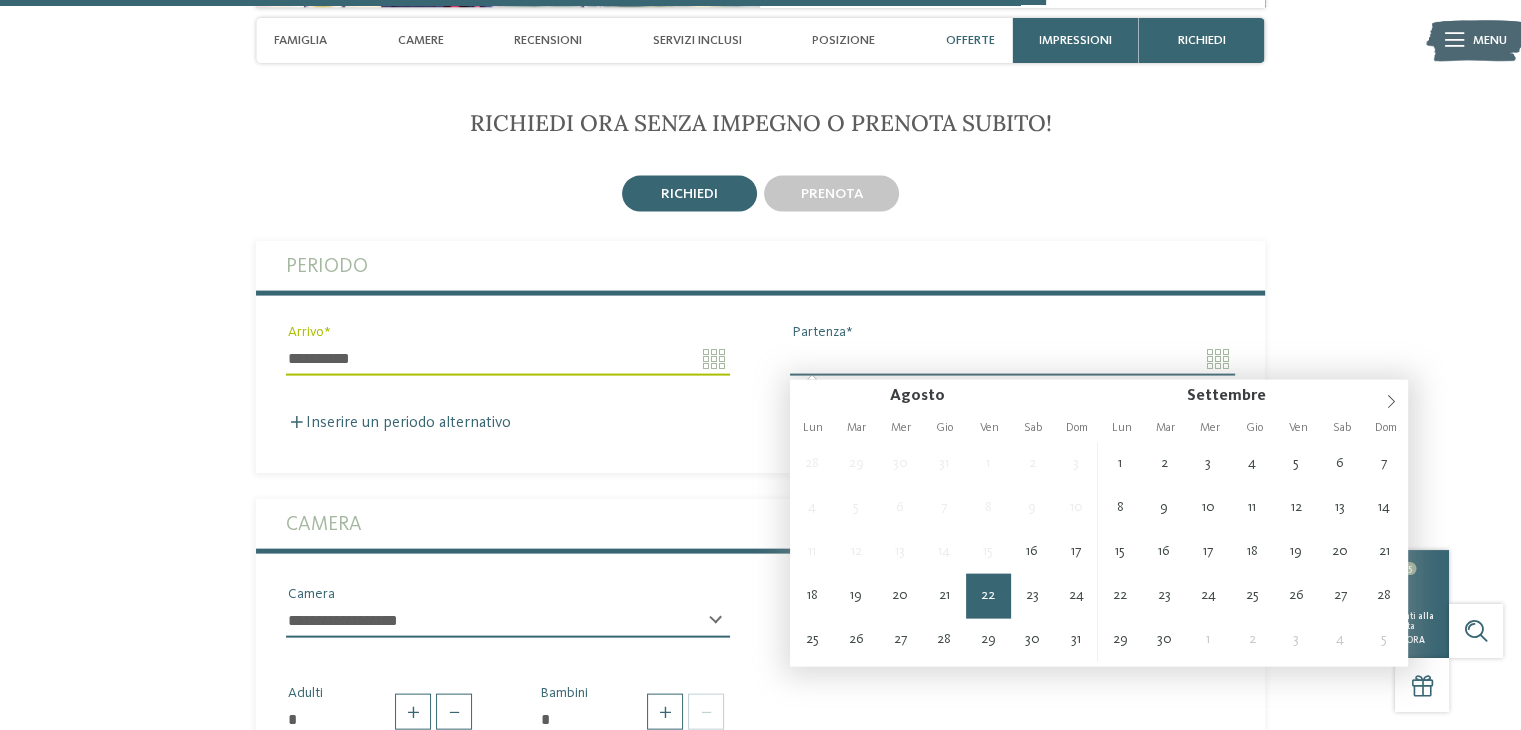 type on "**********" 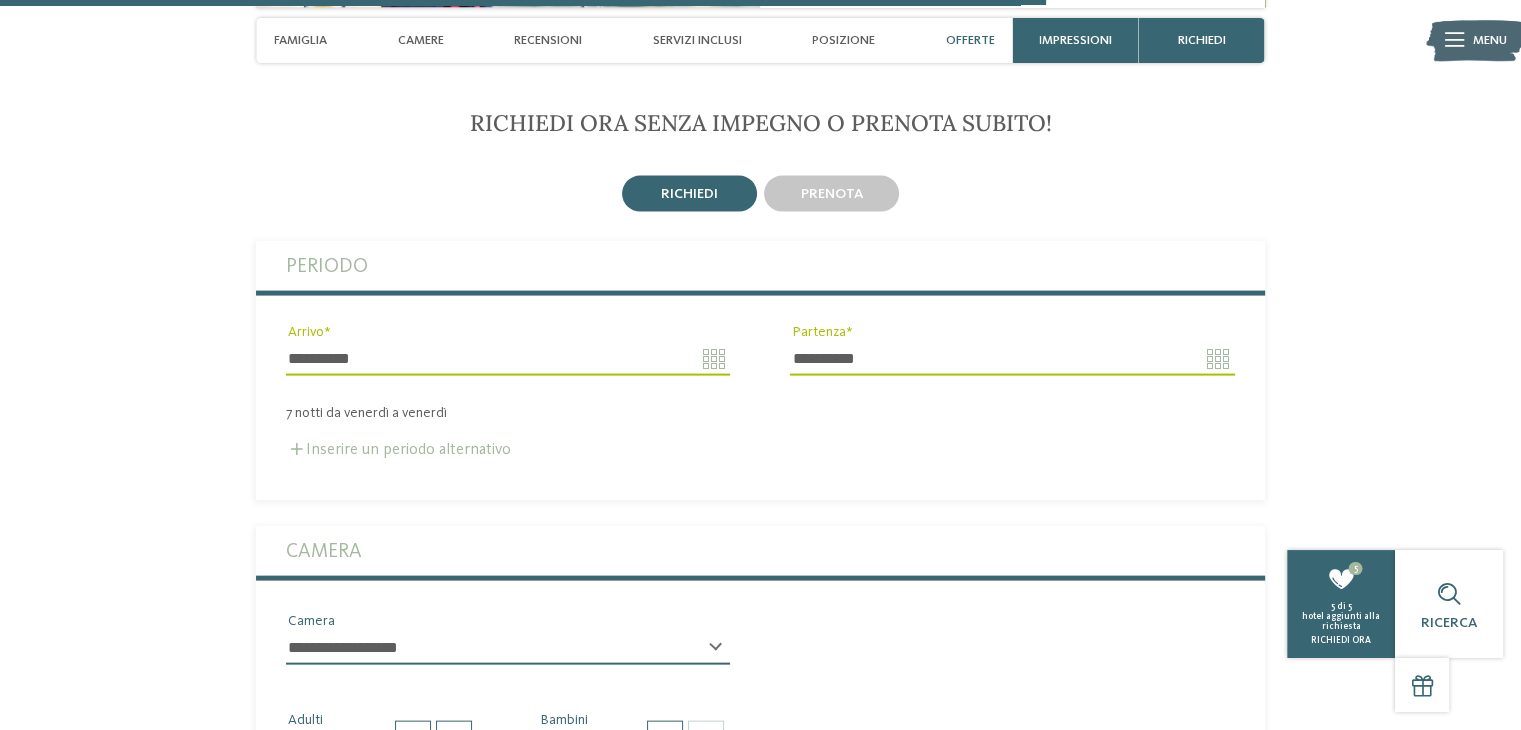 click on "Inserire un periodo alternativo" at bounding box center (398, 450) 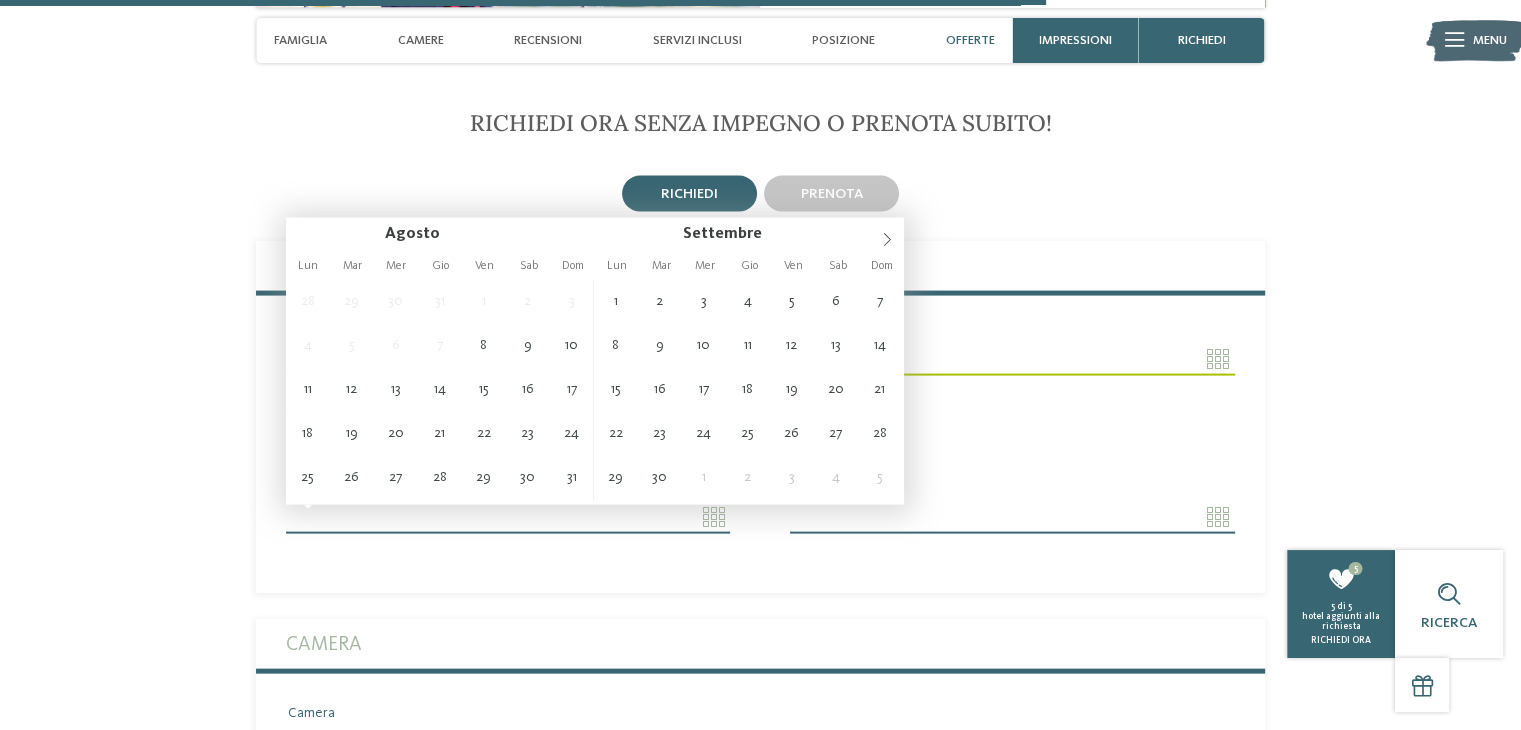 click on "Arrivo" at bounding box center (508, 517) 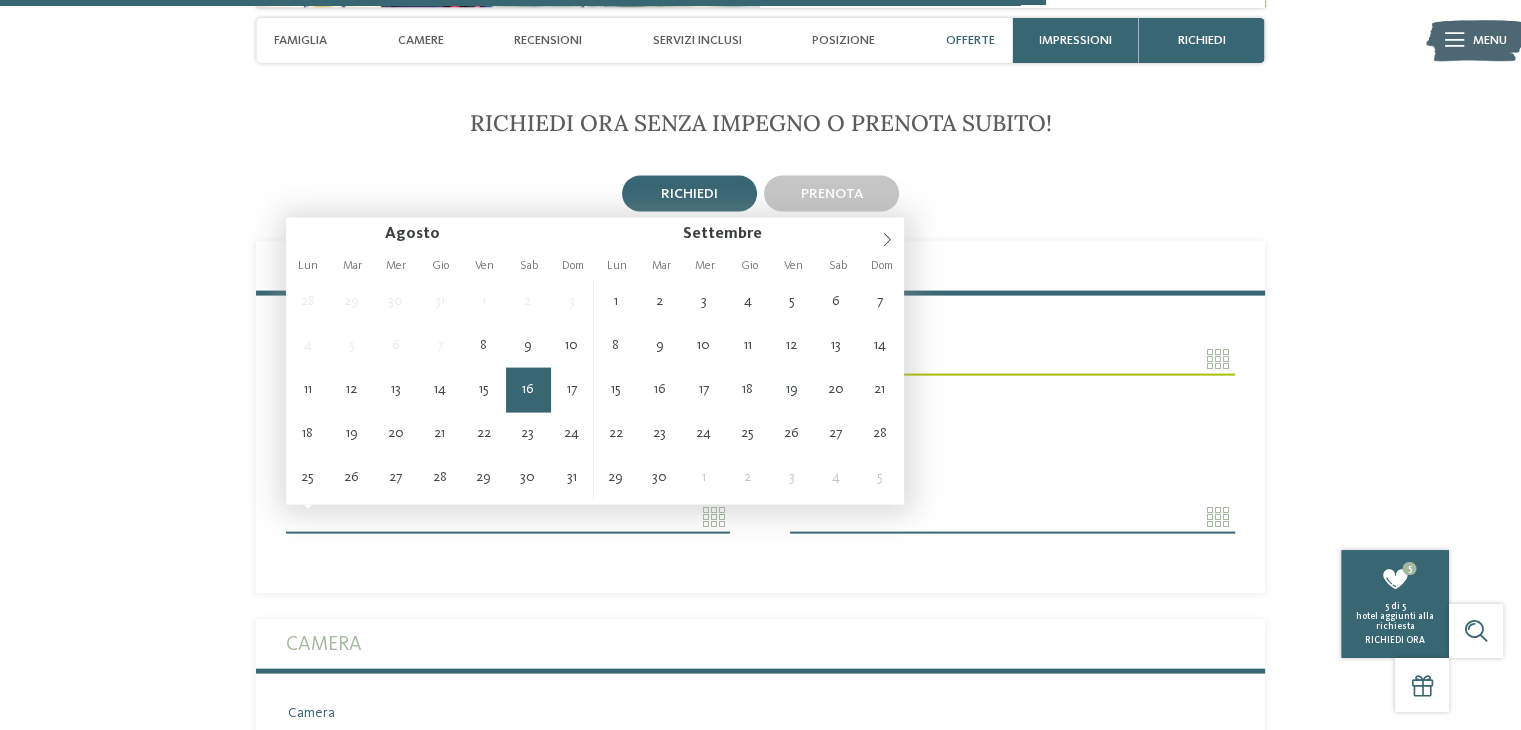 type on "**********" 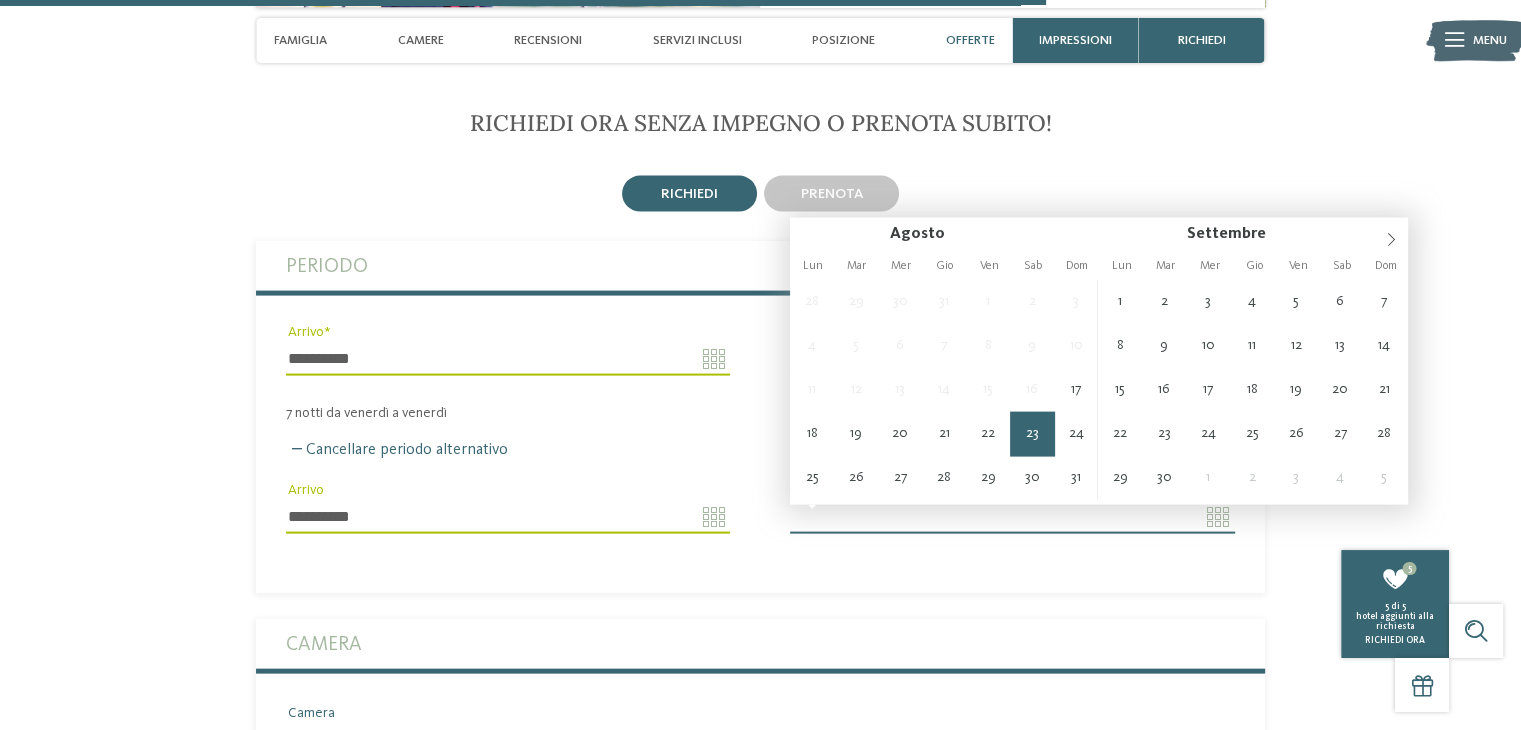 type on "**********" 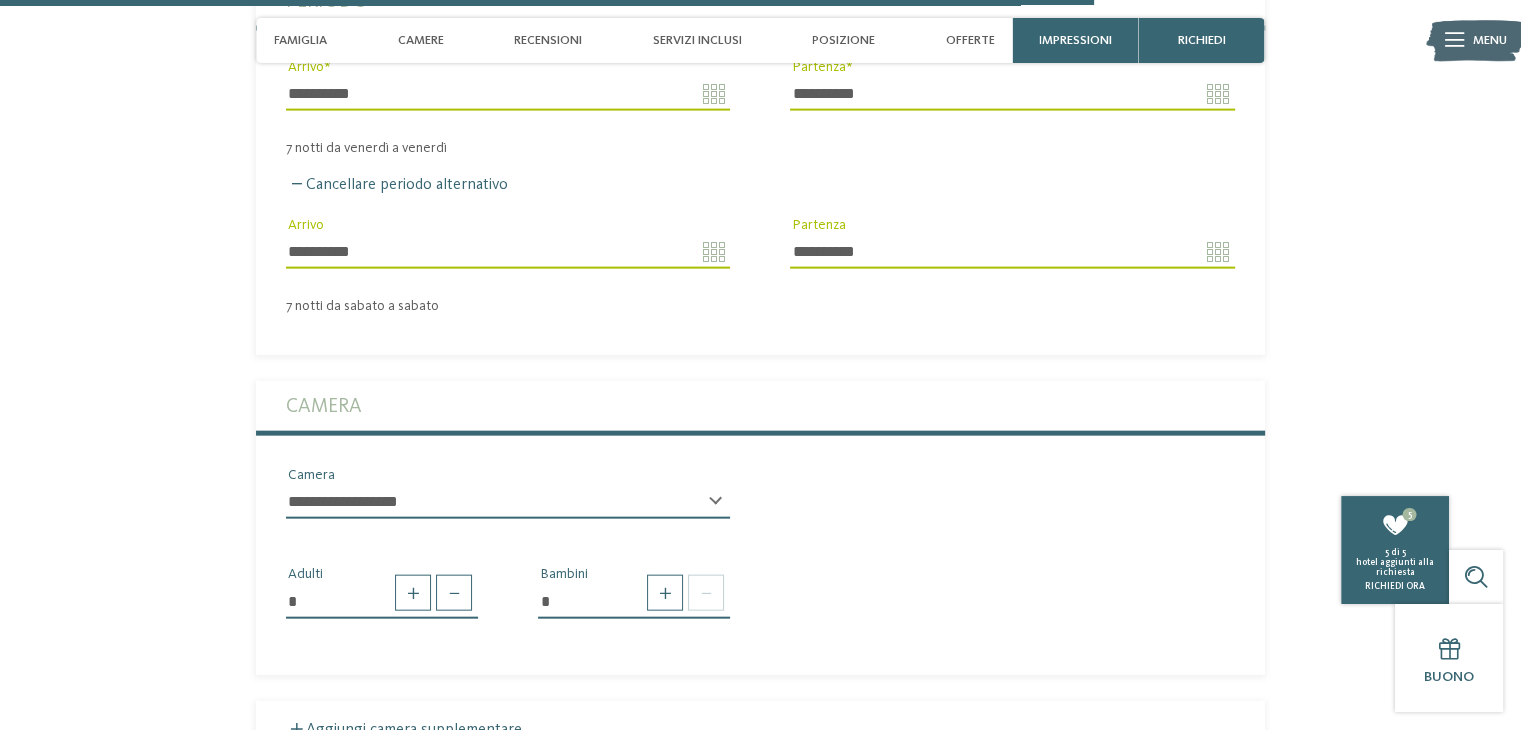 scroll, scrollTop: 4452, scrollLeft: 0, axis: vertical 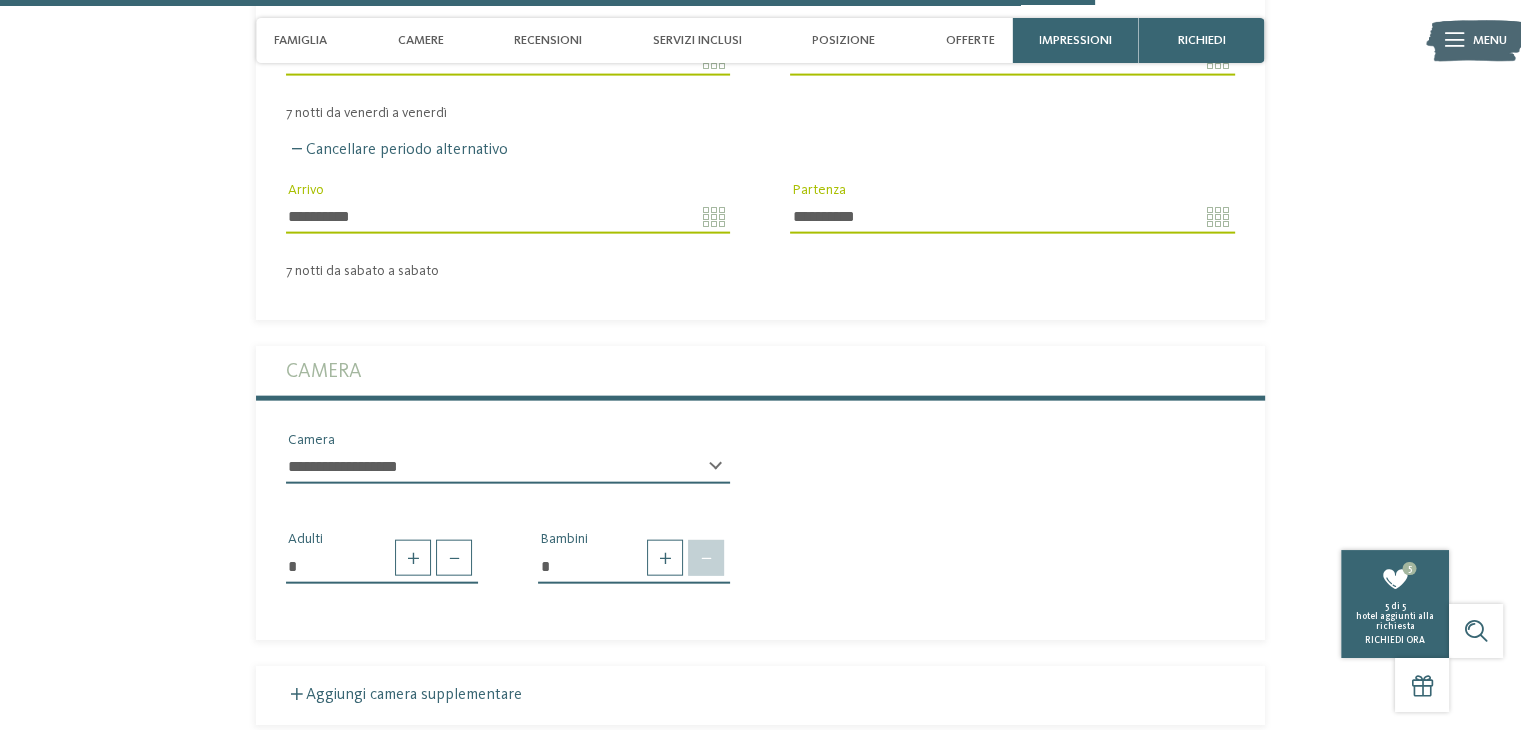 click at bounding box center [706, 558] 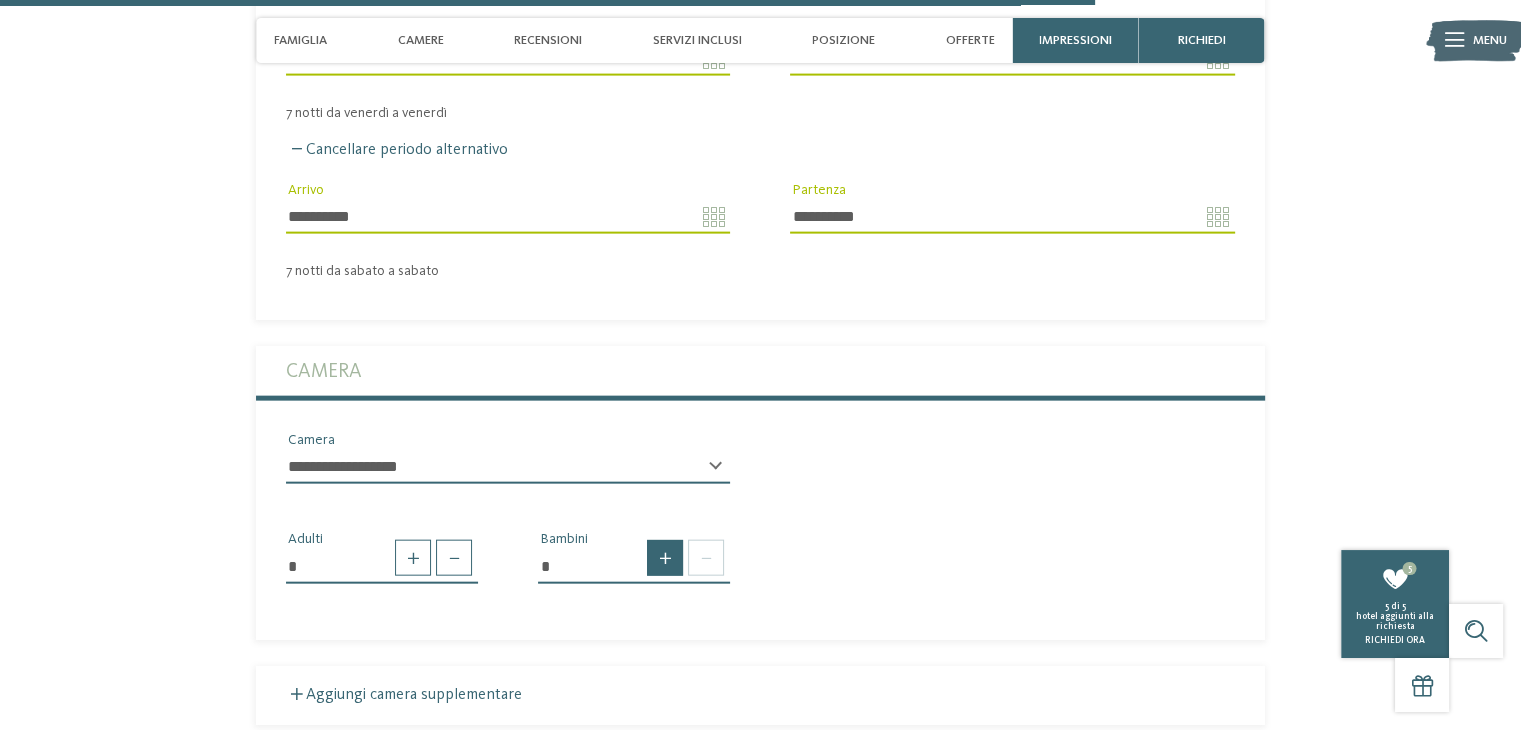 click at bounding box center [665, 558] 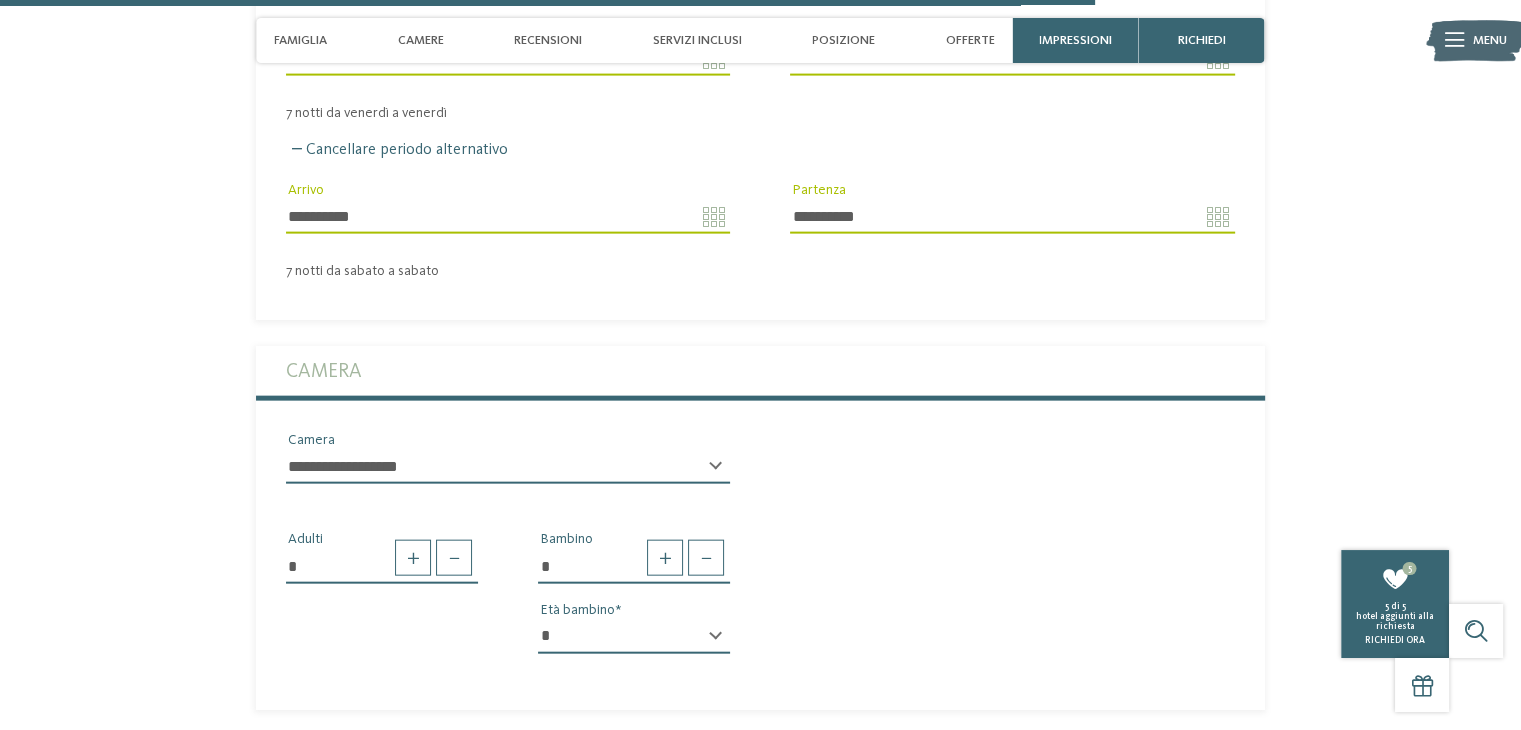click on "* * * * * * * * * * * ** ** ** ** ** ** ** **" at bounding box center [634, 637] 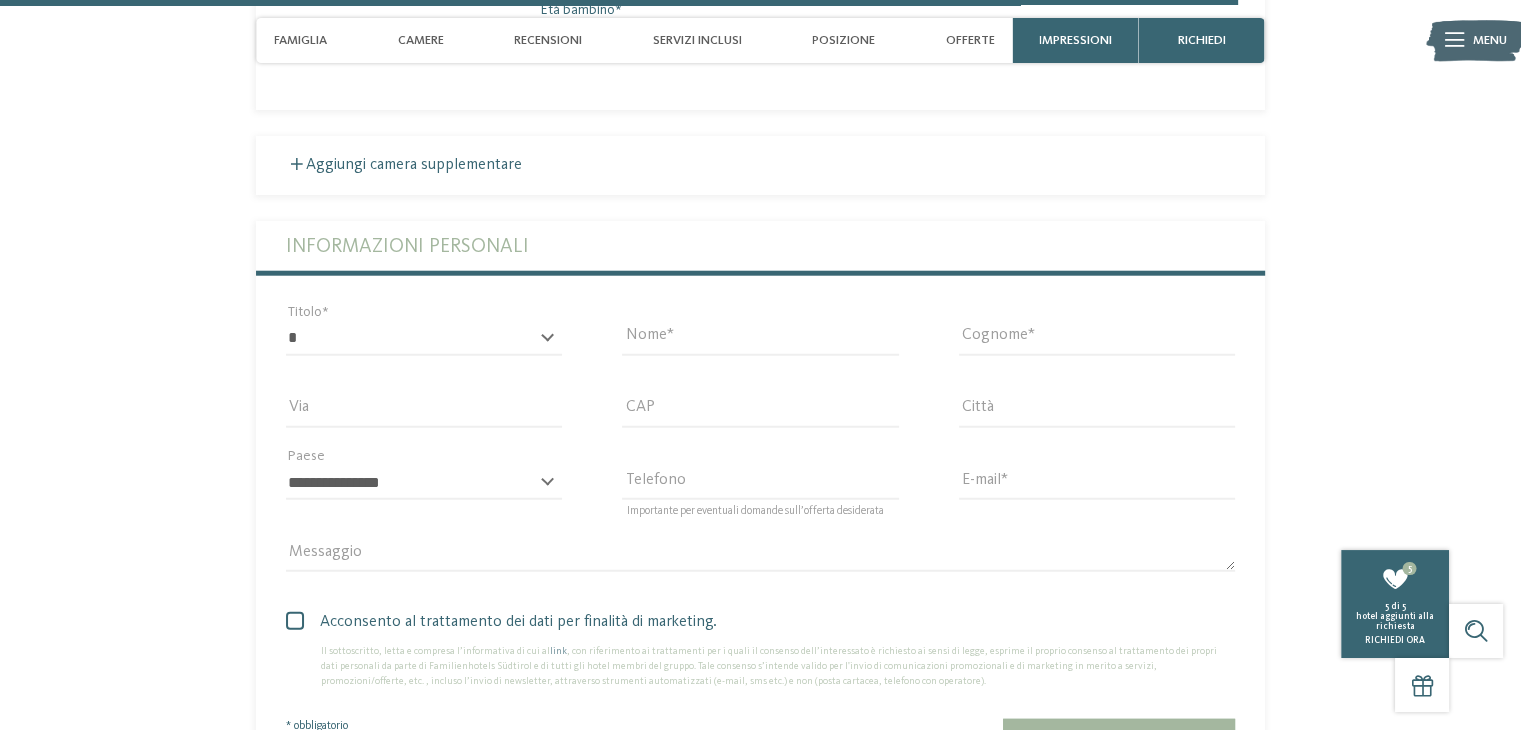scroll, scrollTop: 5152, scrollLeft: 0, axis: vertical 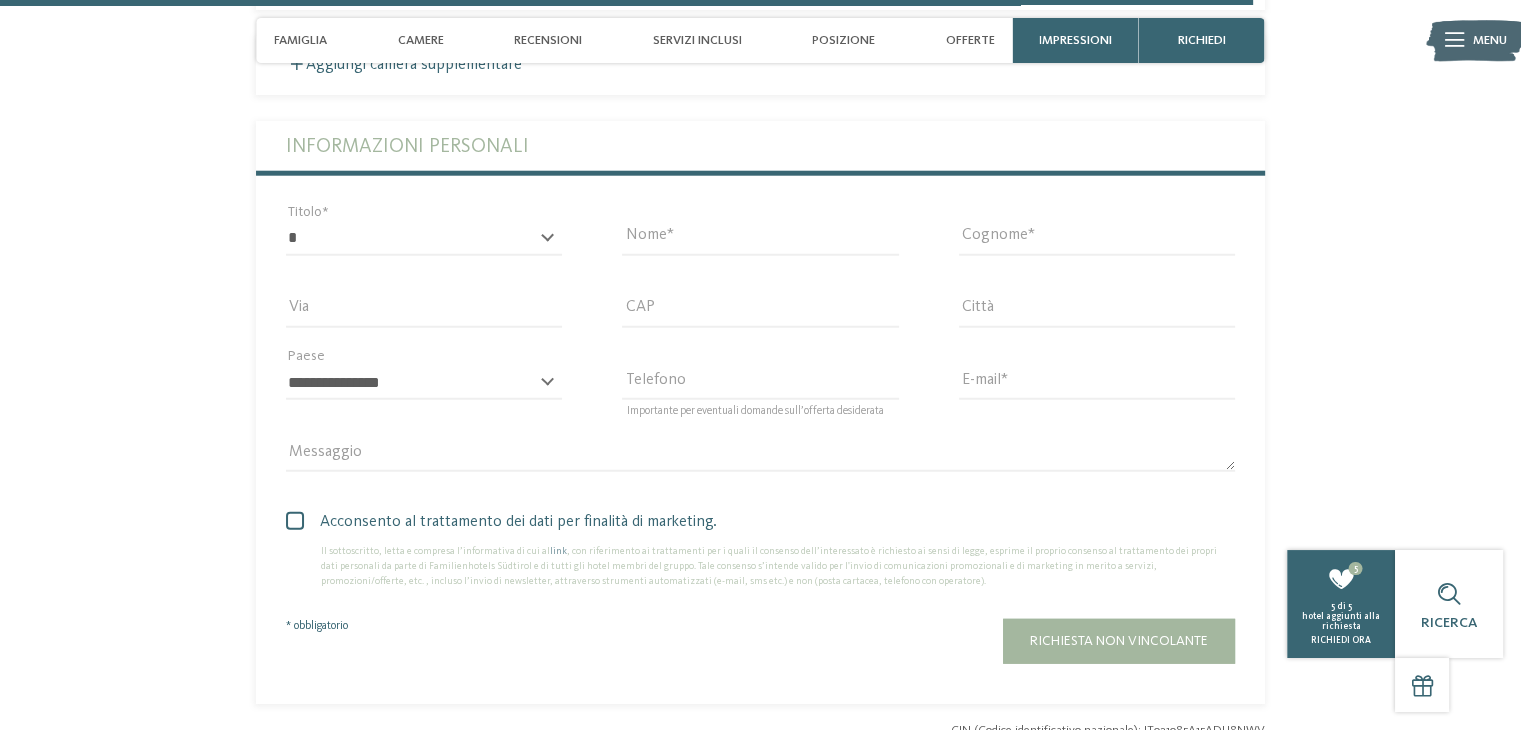 click at bounding box center (295, 521) 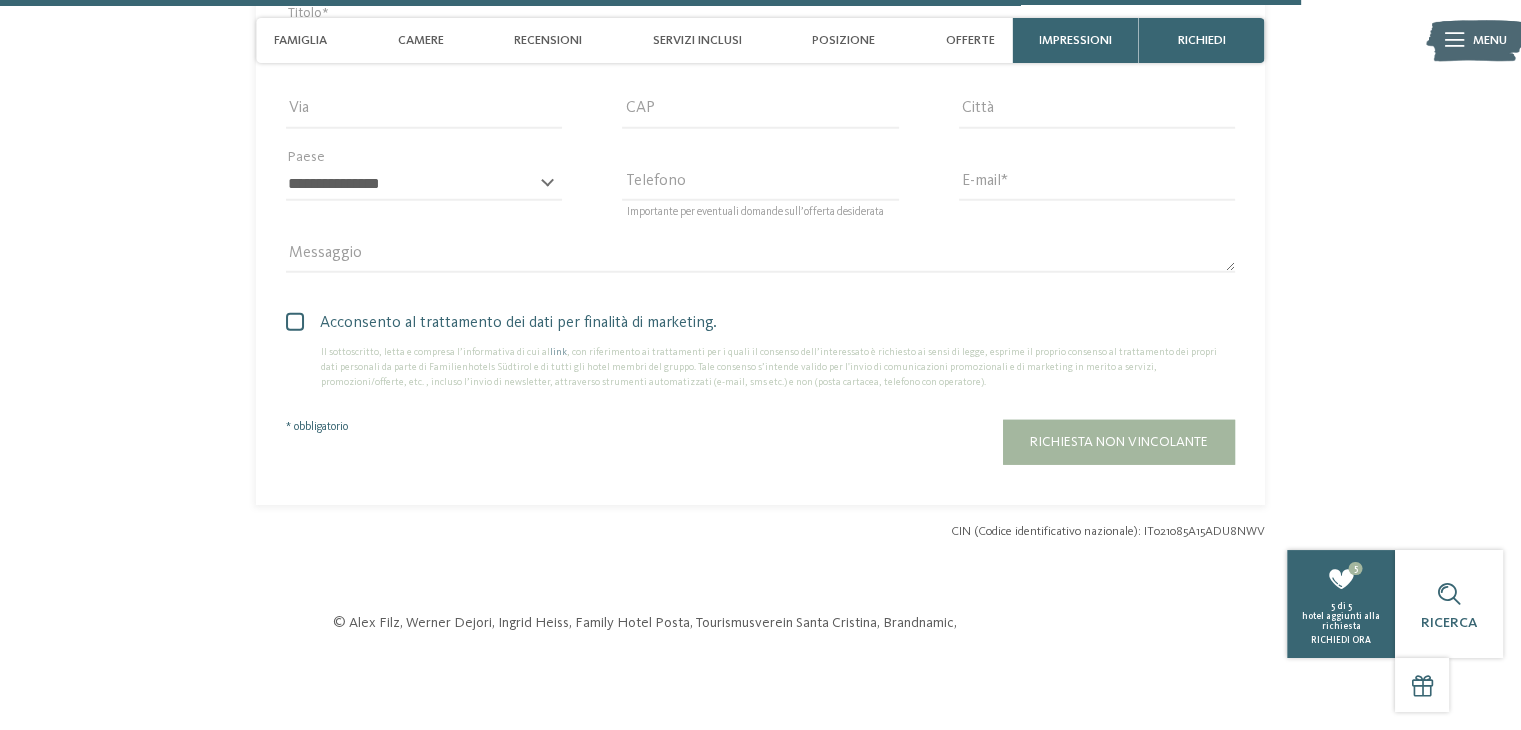 scroll, scrollTop: 5352, scrollLeft: 0, axis: vertical 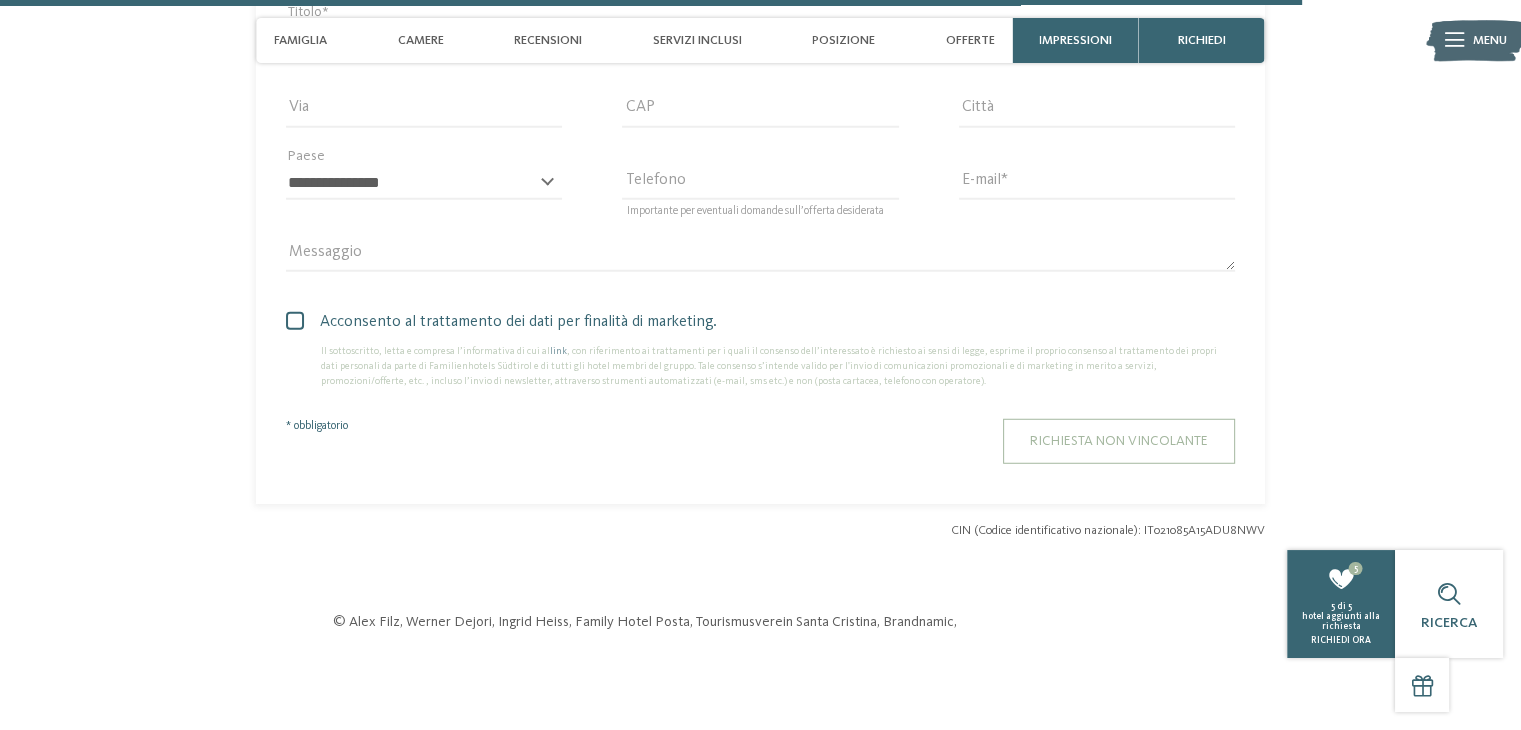click on "Richiesta non vincolante" at bounding box center [1119, 441] 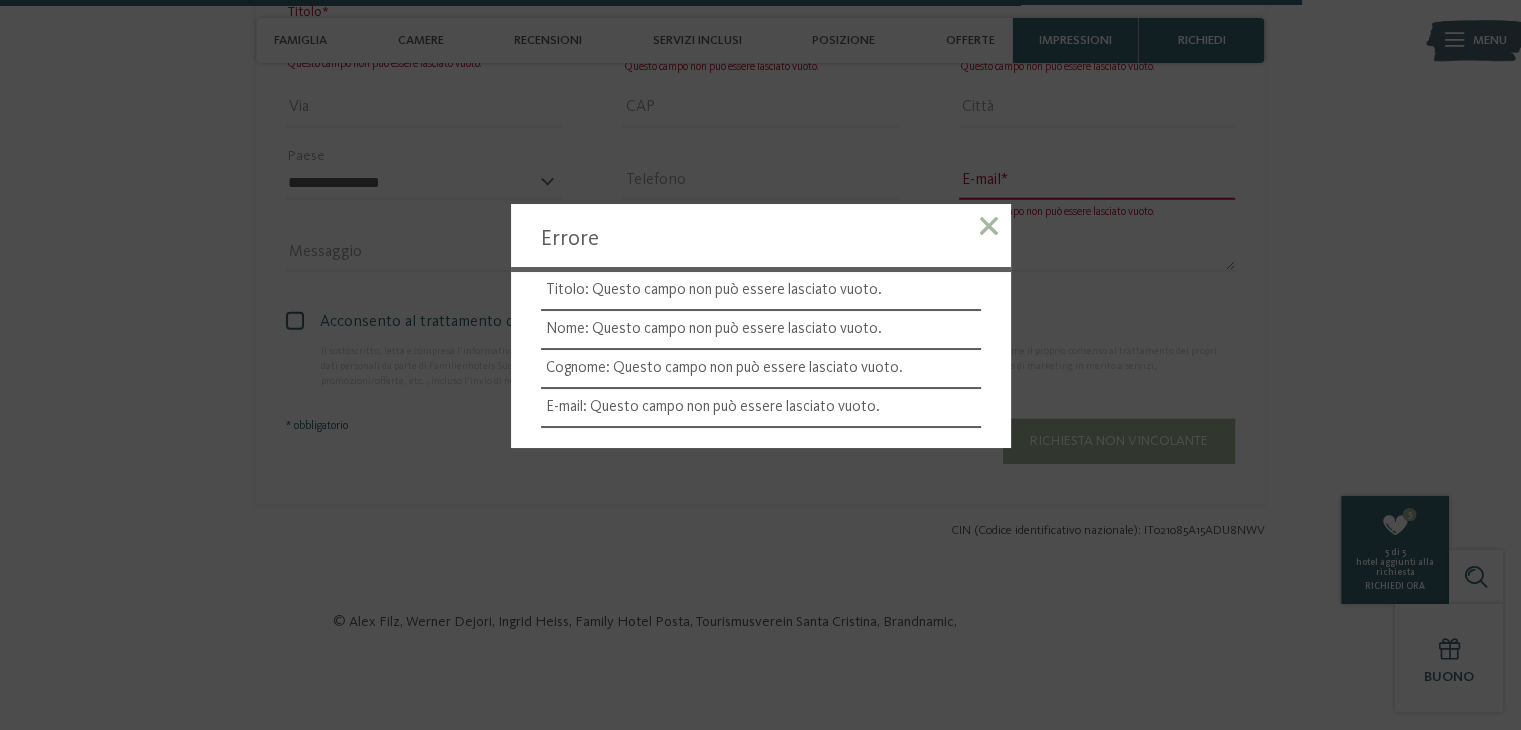 click at bounding box center (989, 226) 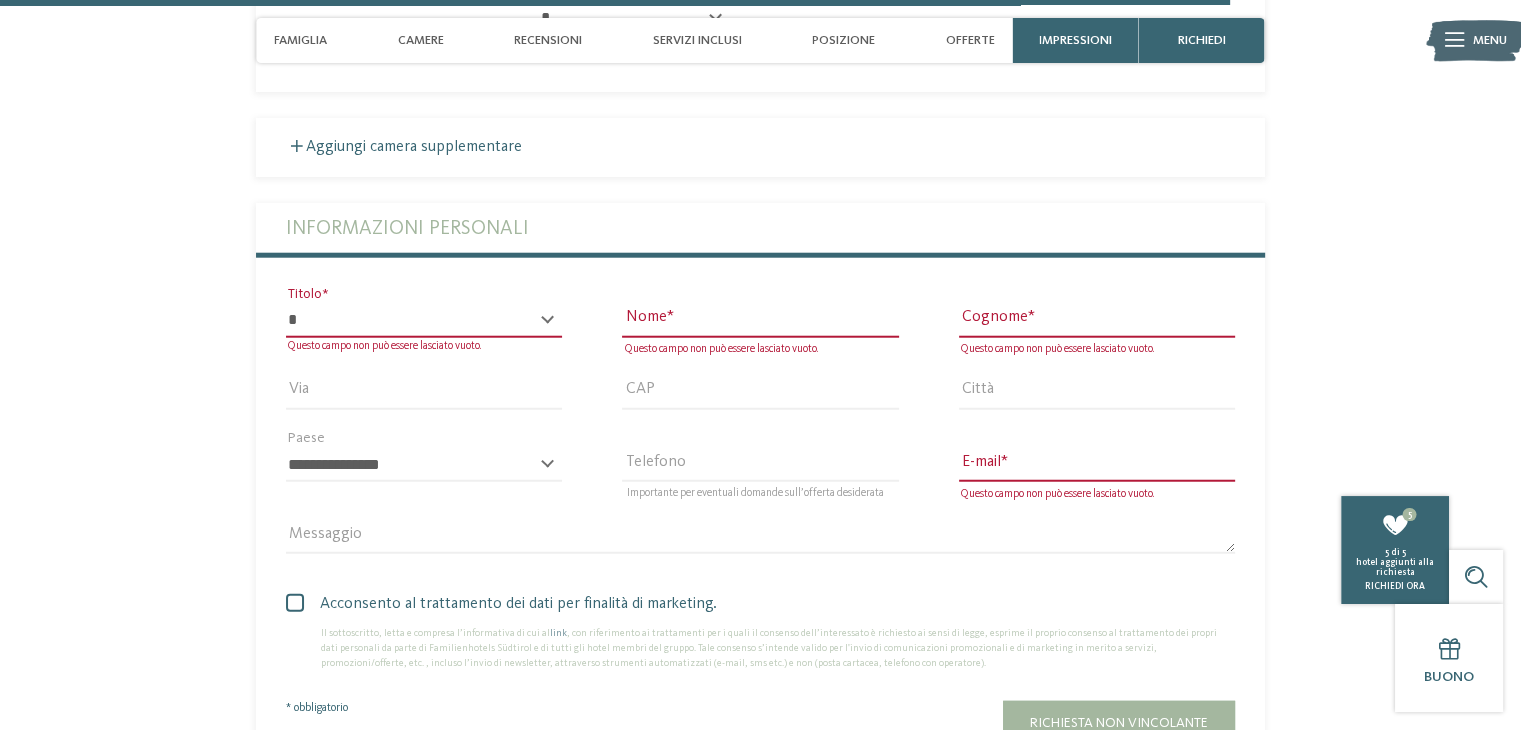 scroll, scrollTop: 5052, scrollLeft: 0, axis: vertical 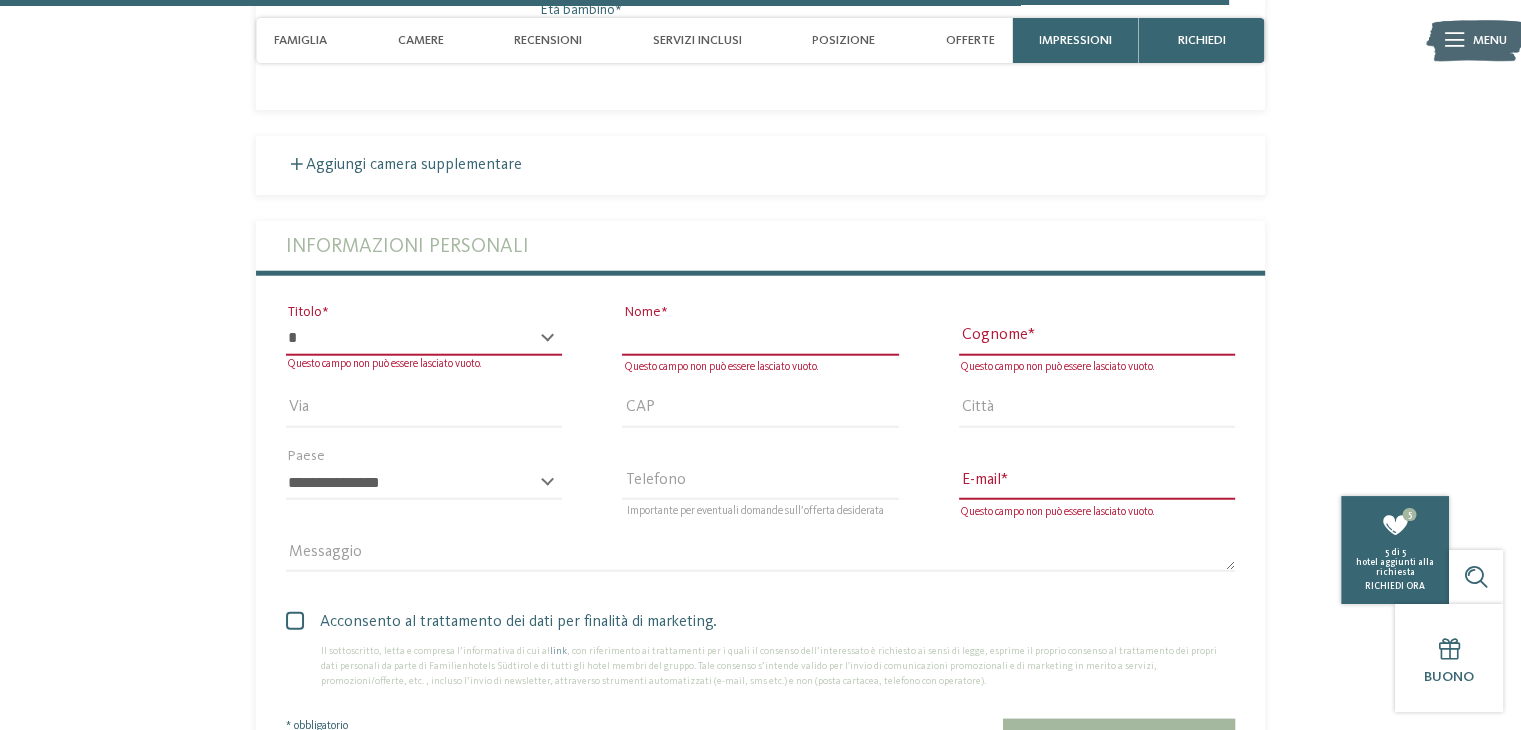 click on "Nome" at bounding box center [760, 339] 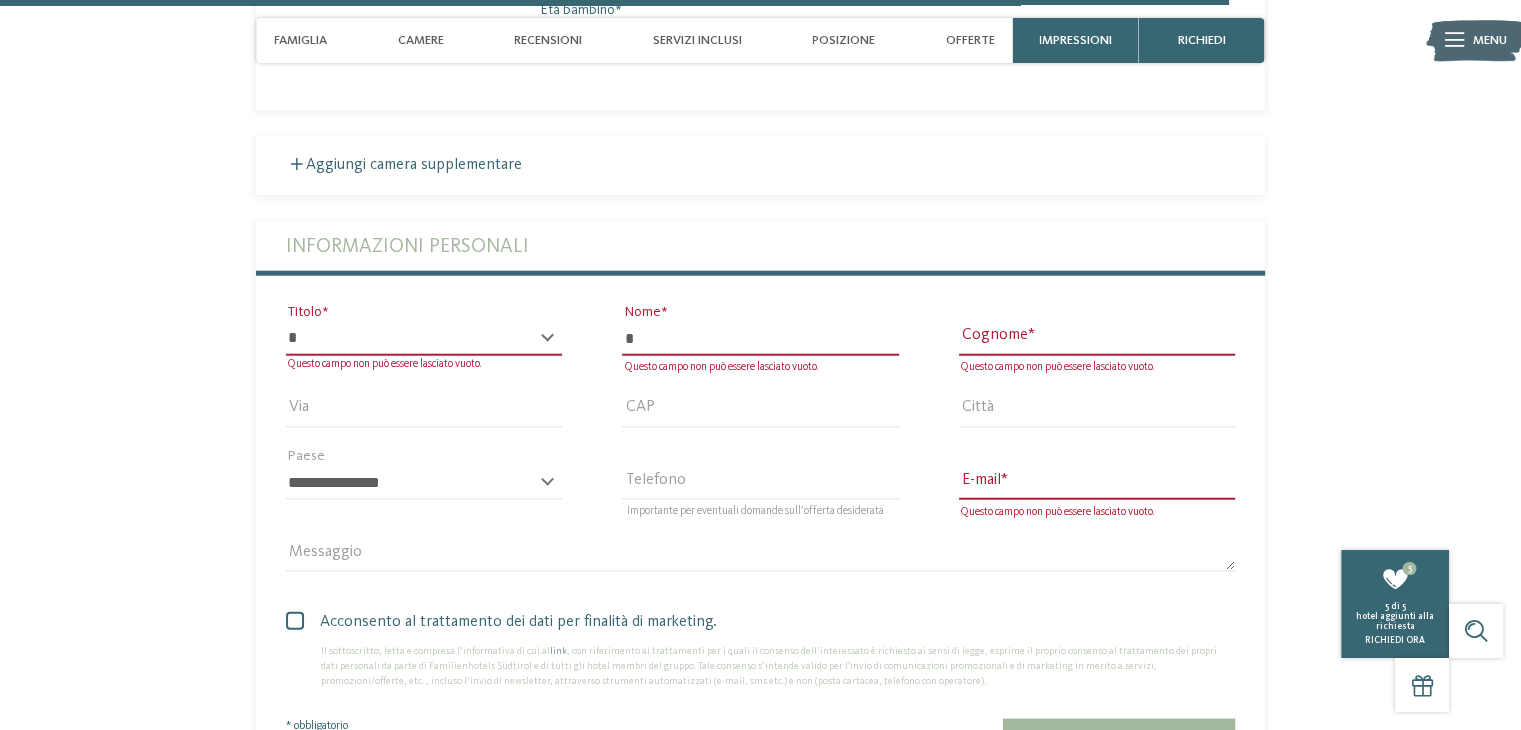 type on "*******" 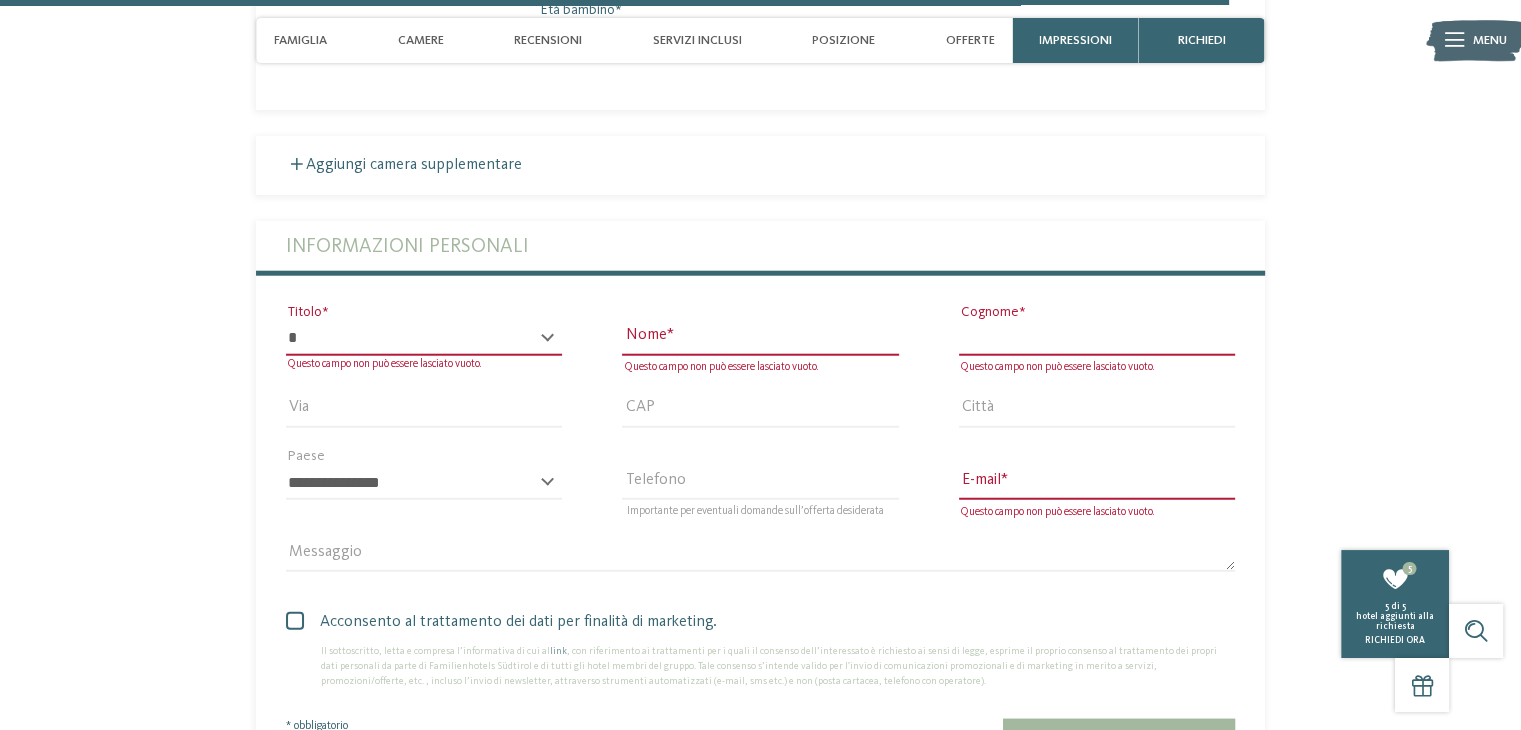 click on "Cognome" at bounding box center (1097, 339) 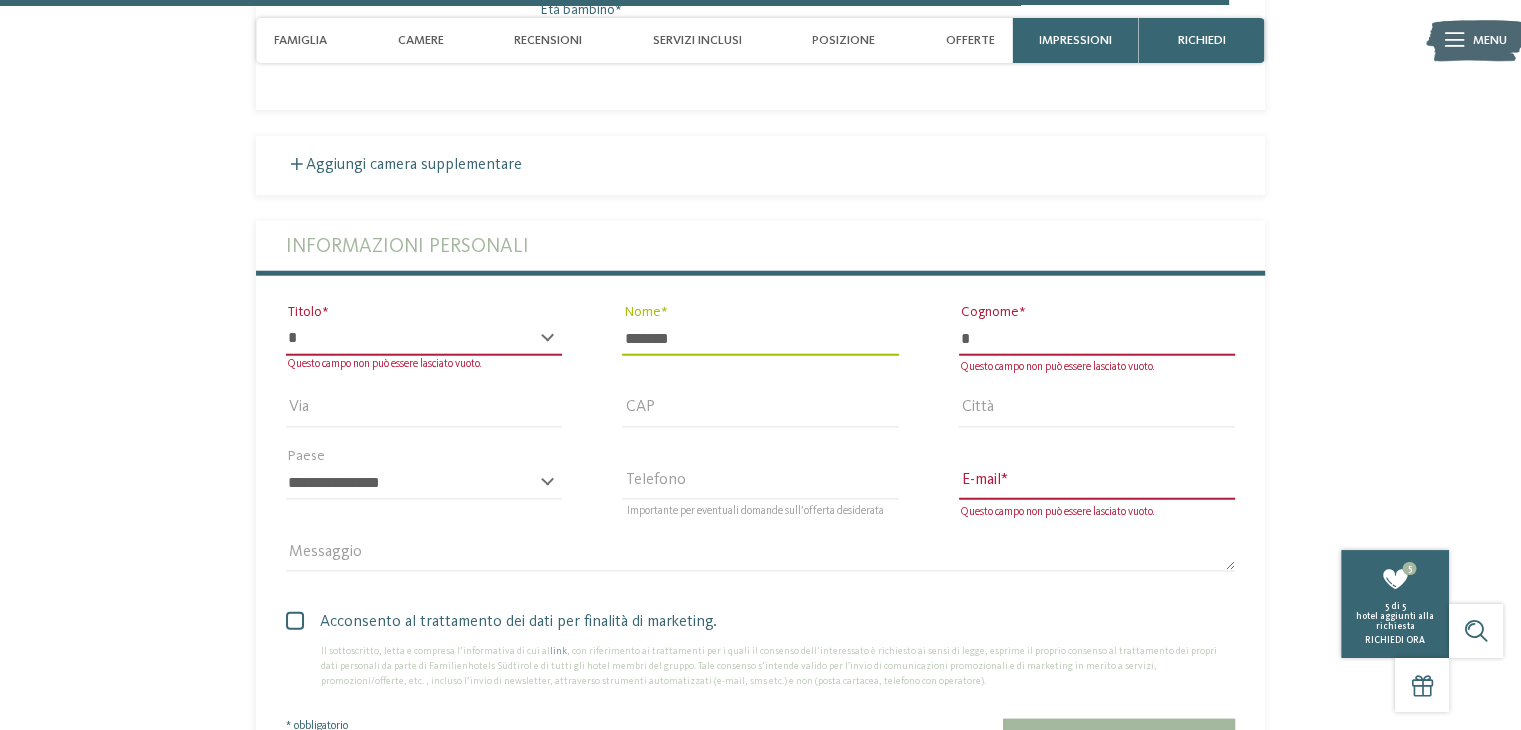 type on "********" 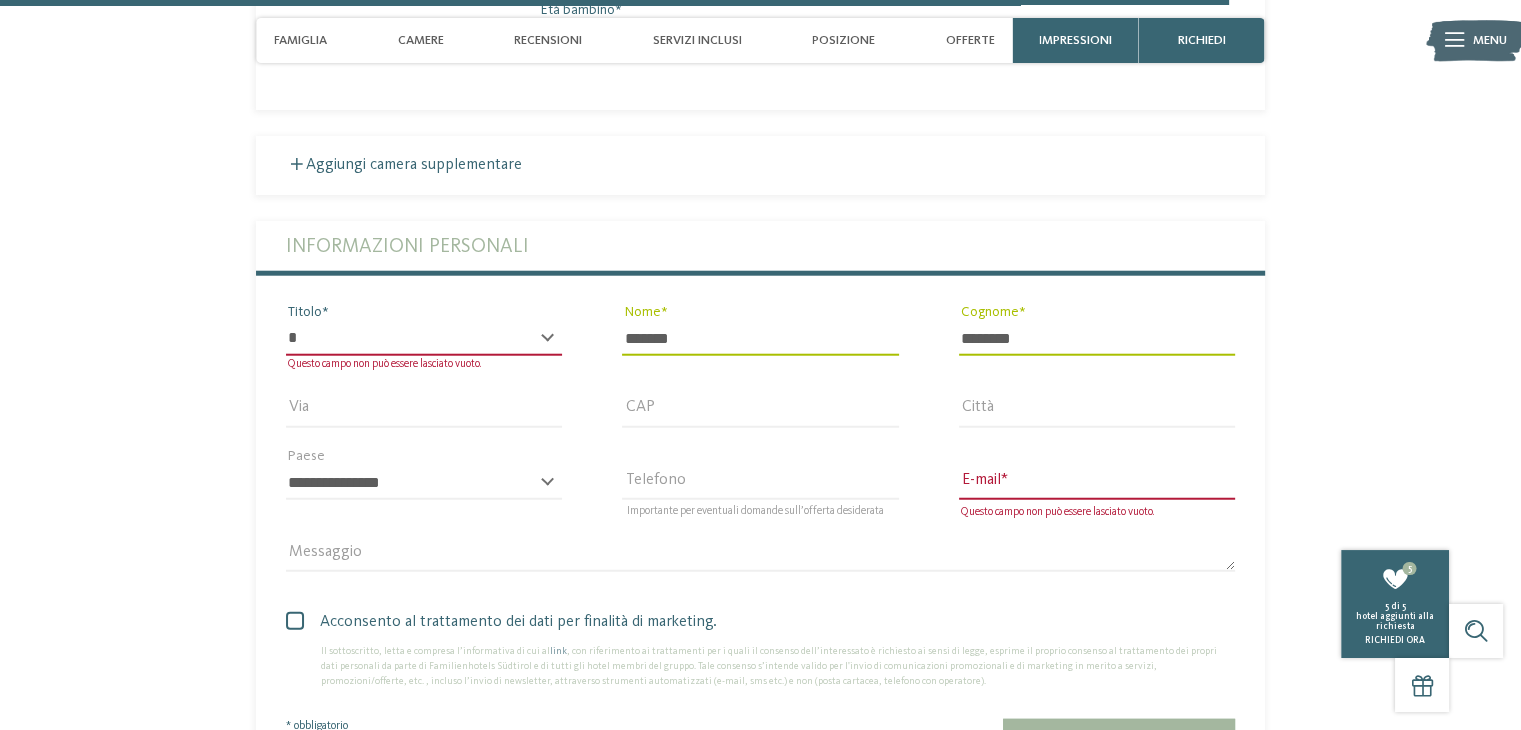 click on "* ****** ******* ******** ******" at bounding box center (424, 339) 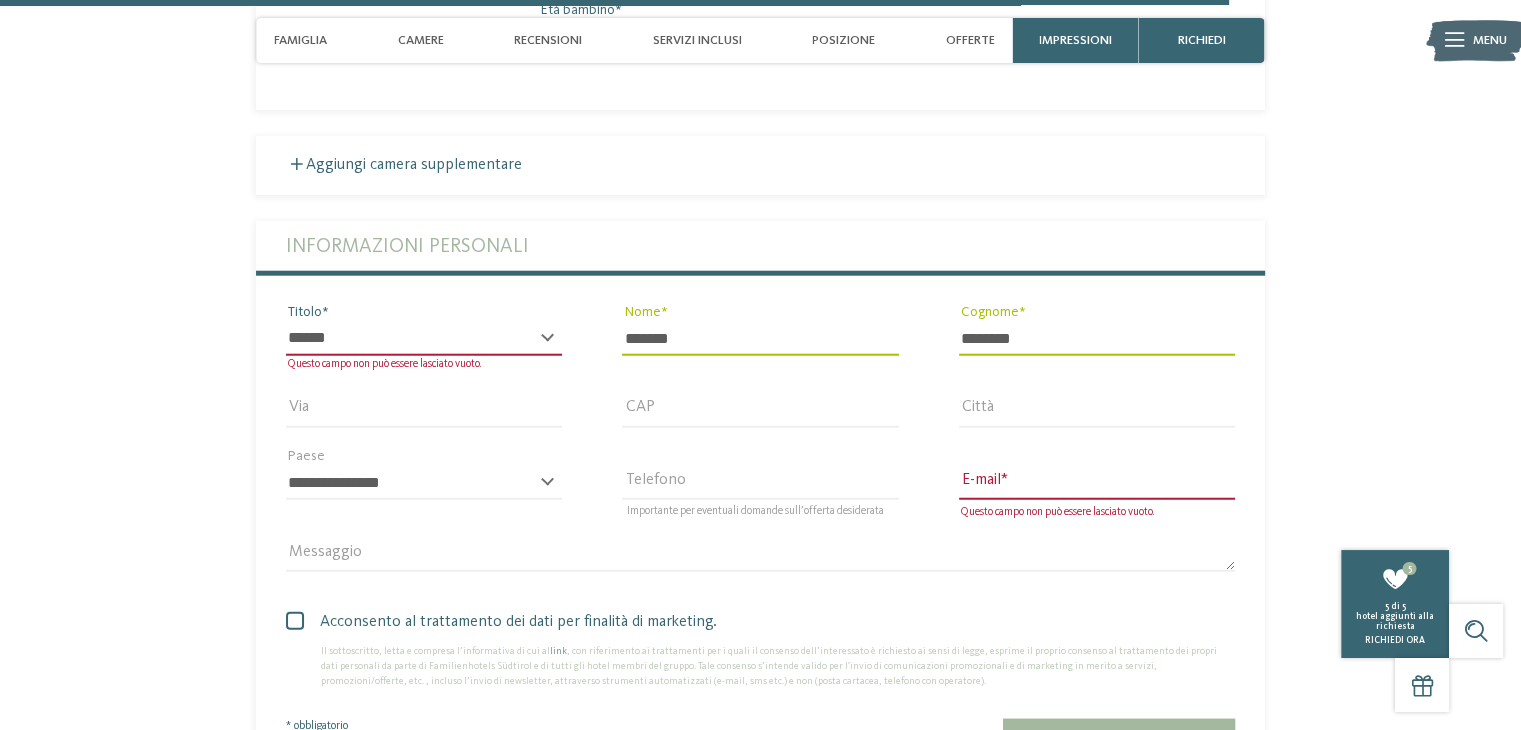 click on "* ****** ******* ******** ******" at bounding box center (424, 339) 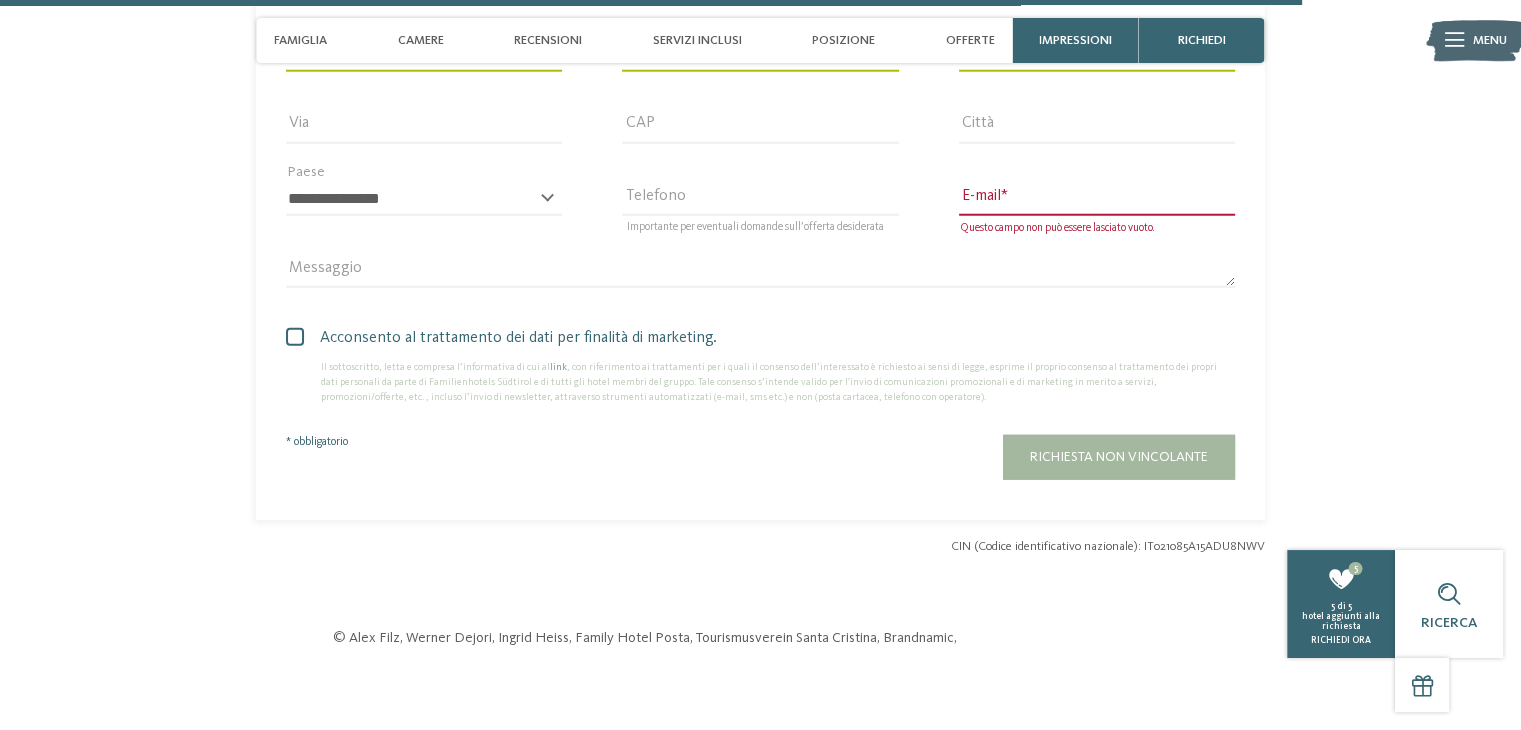 scroll, scrollTop: 5352, scrollLeft: 0, axis: vertical 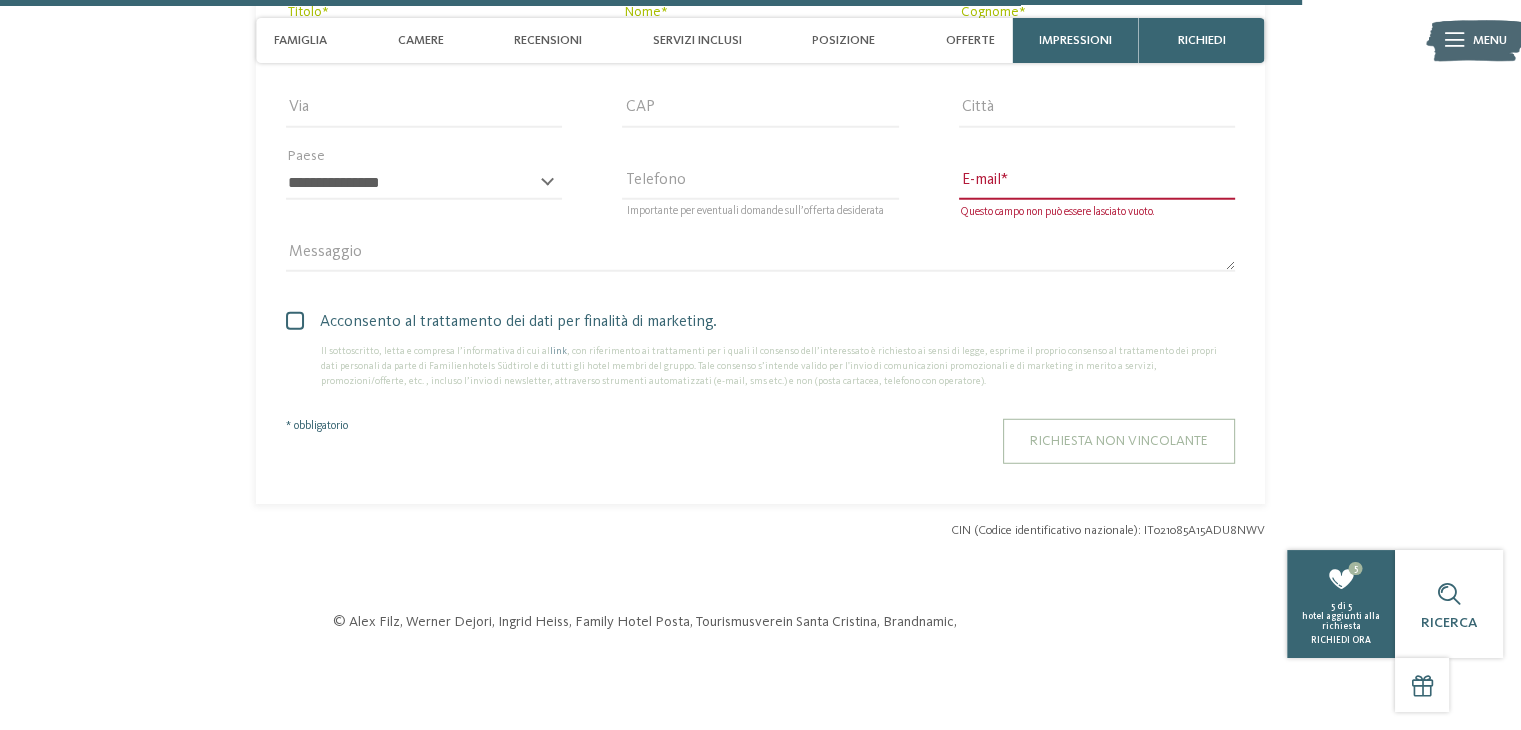 click on "Richiesta non vincolante" at bounding box center [1119, 441] 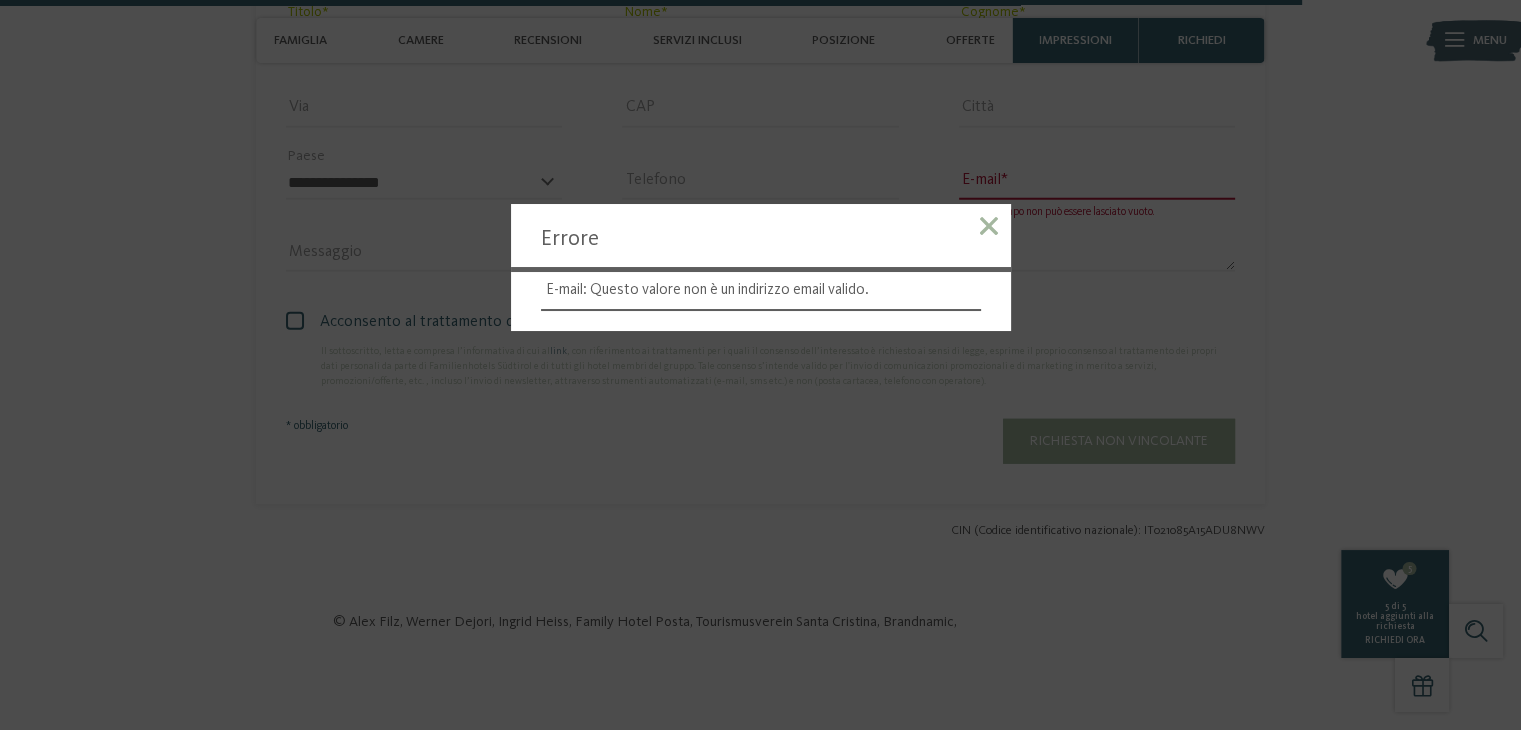 click at bounding box center (989, 226) 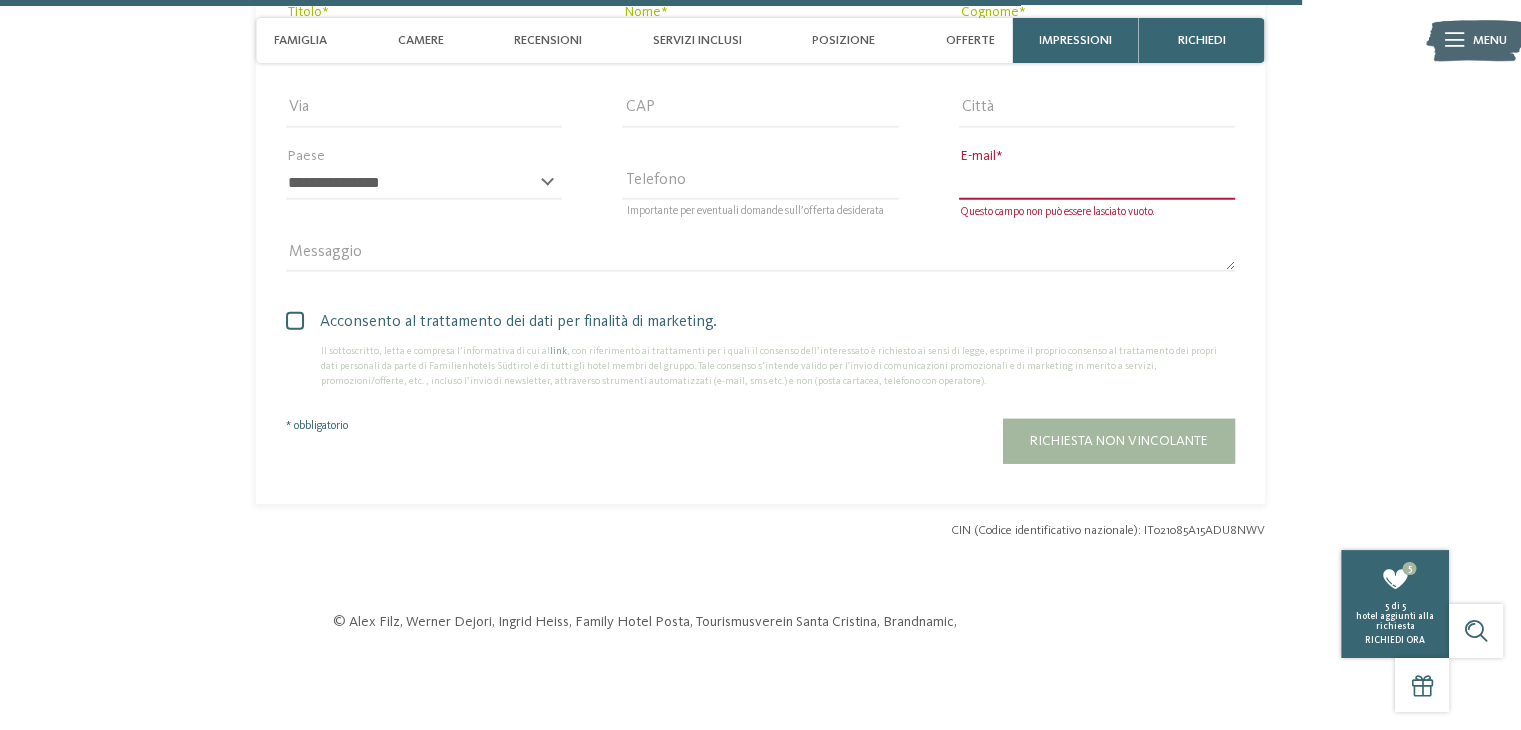 click on "E-mail" at bounding box center (1097, 183) 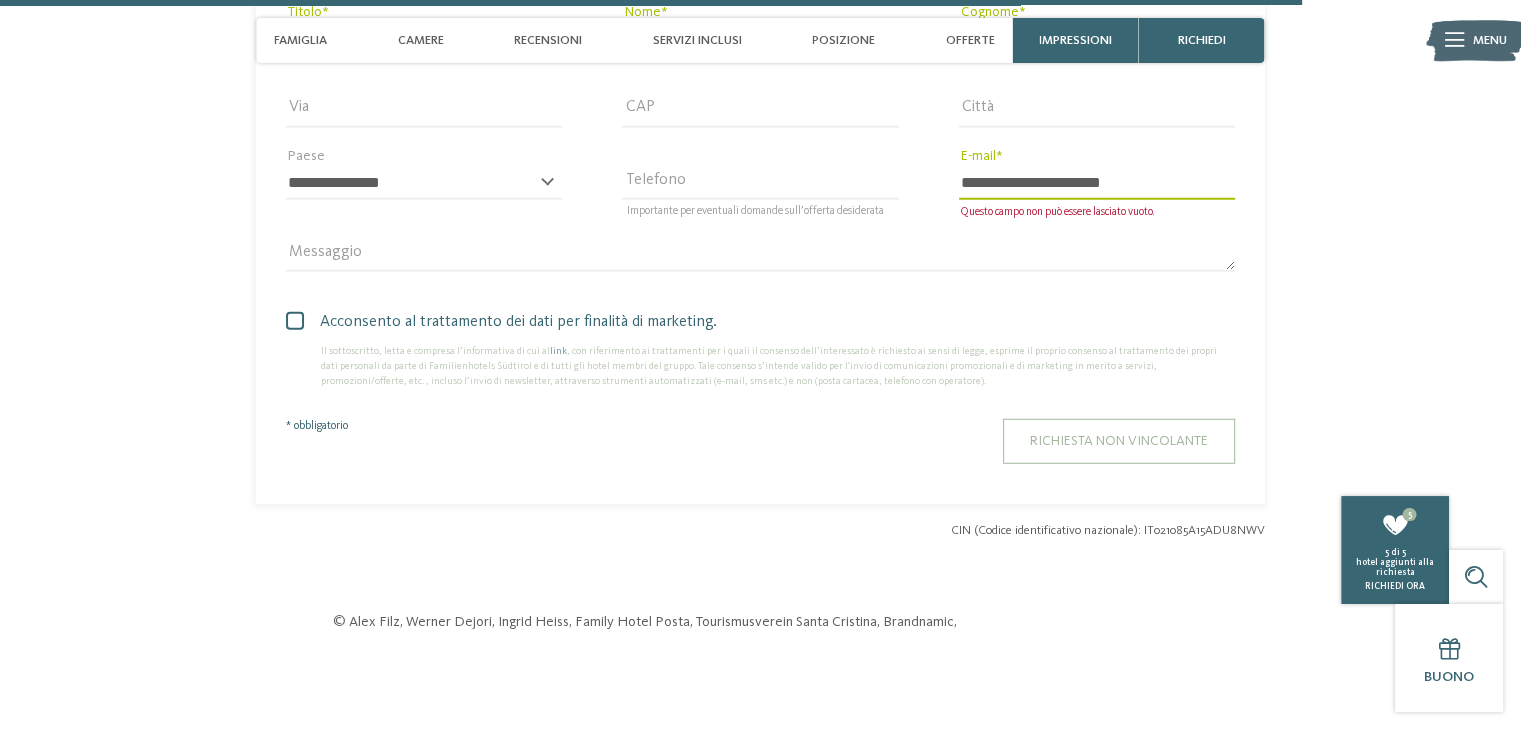 click on "Richiesta non vincolante" at bounding box center [1119, 441] 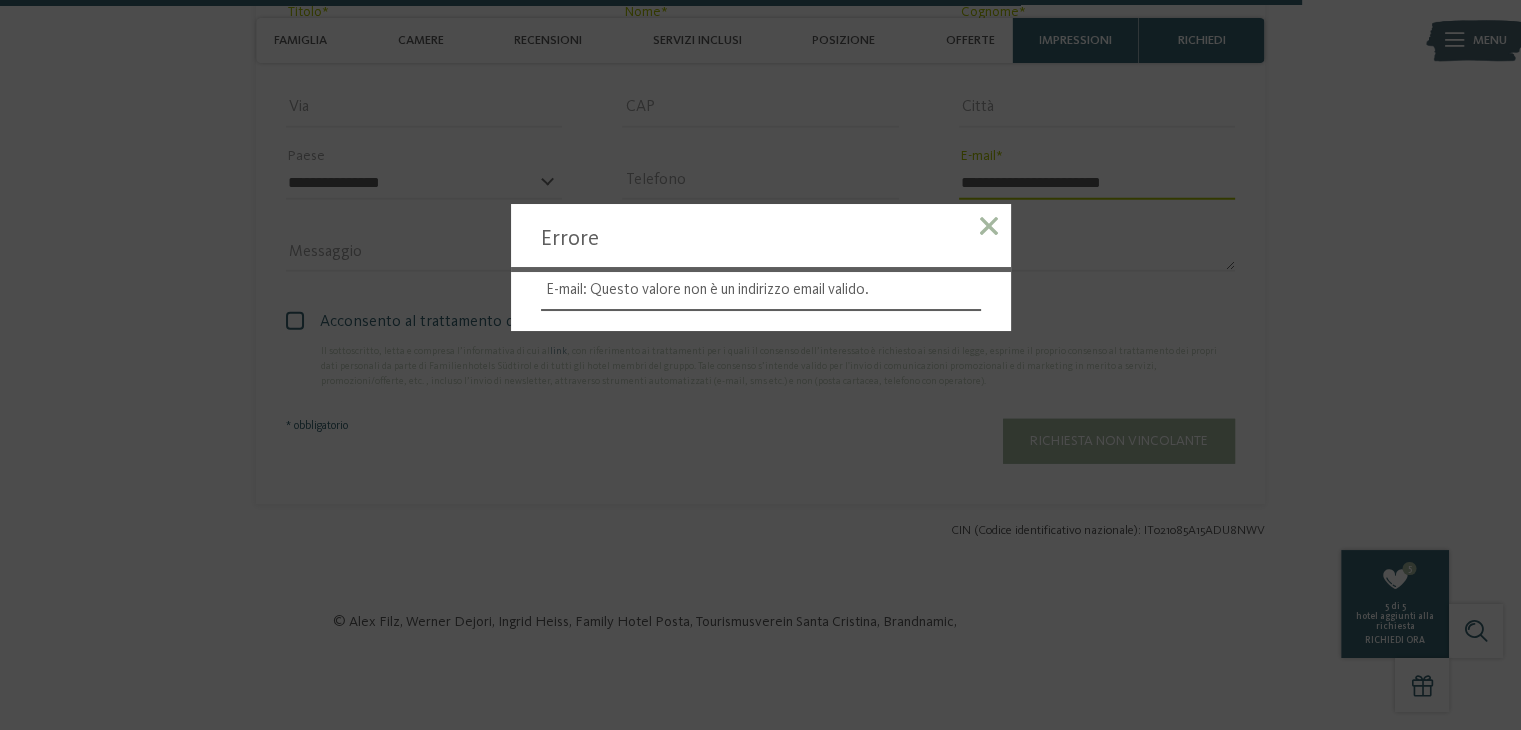 click at bounding box center [989, 226] 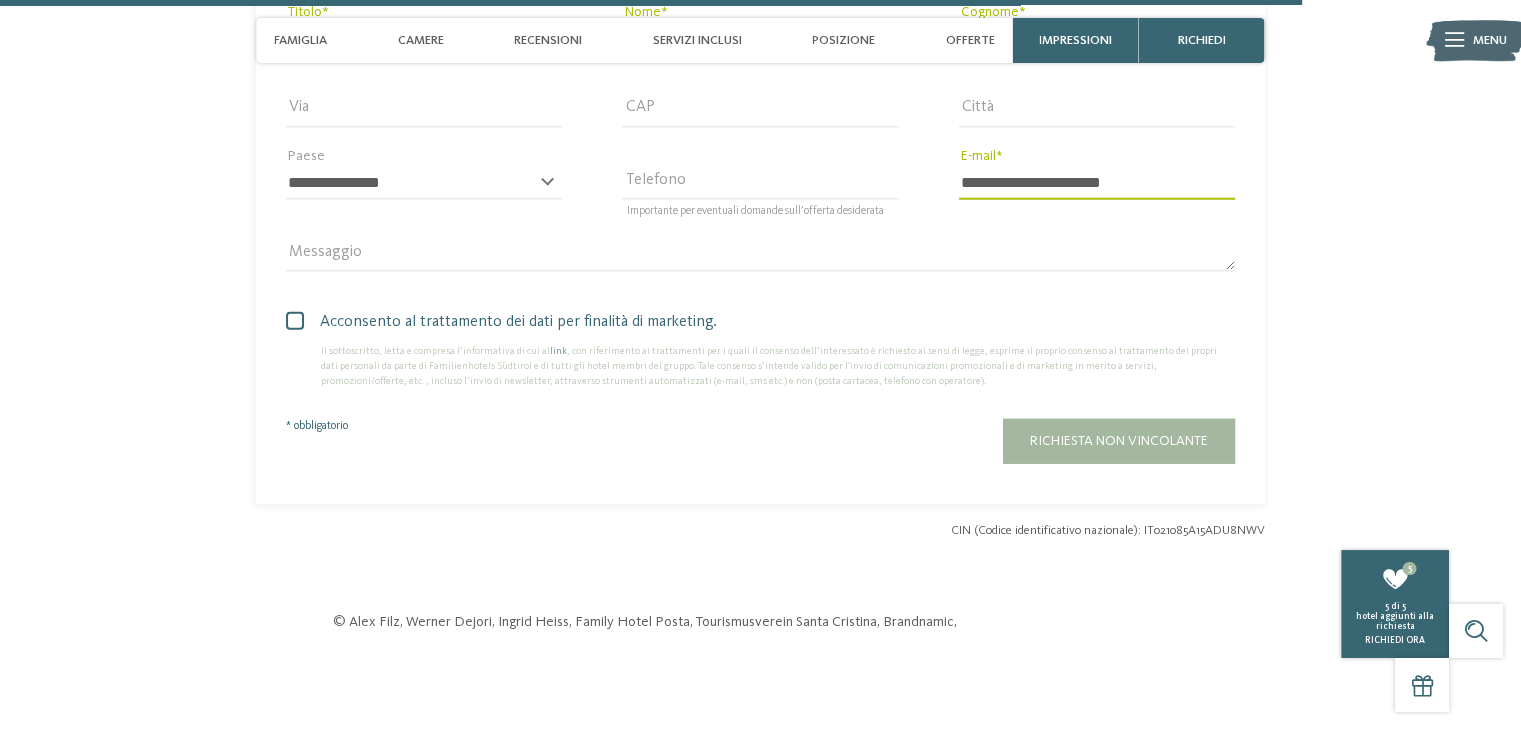 click on "**********" at bounding box center (1097, 183) 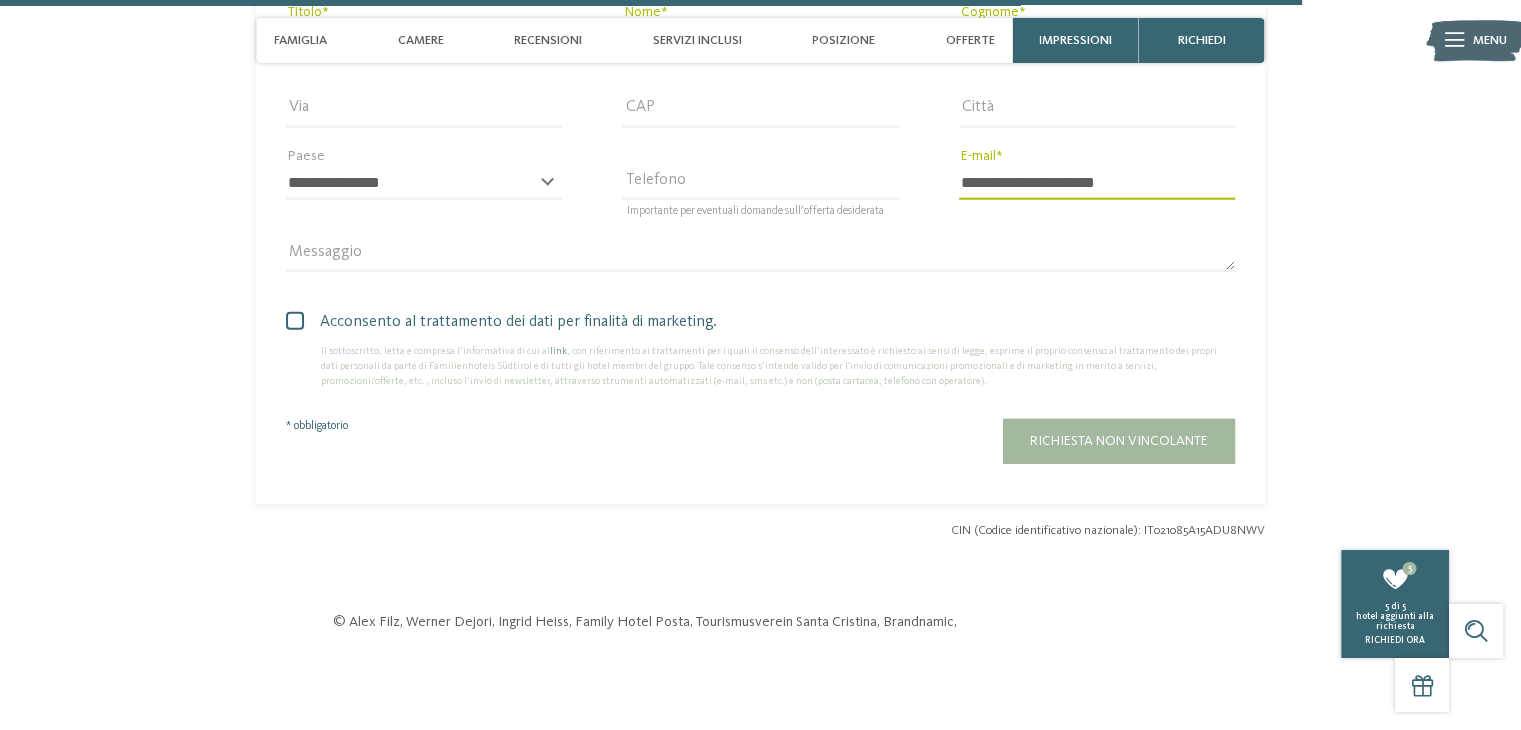 type on "**********" 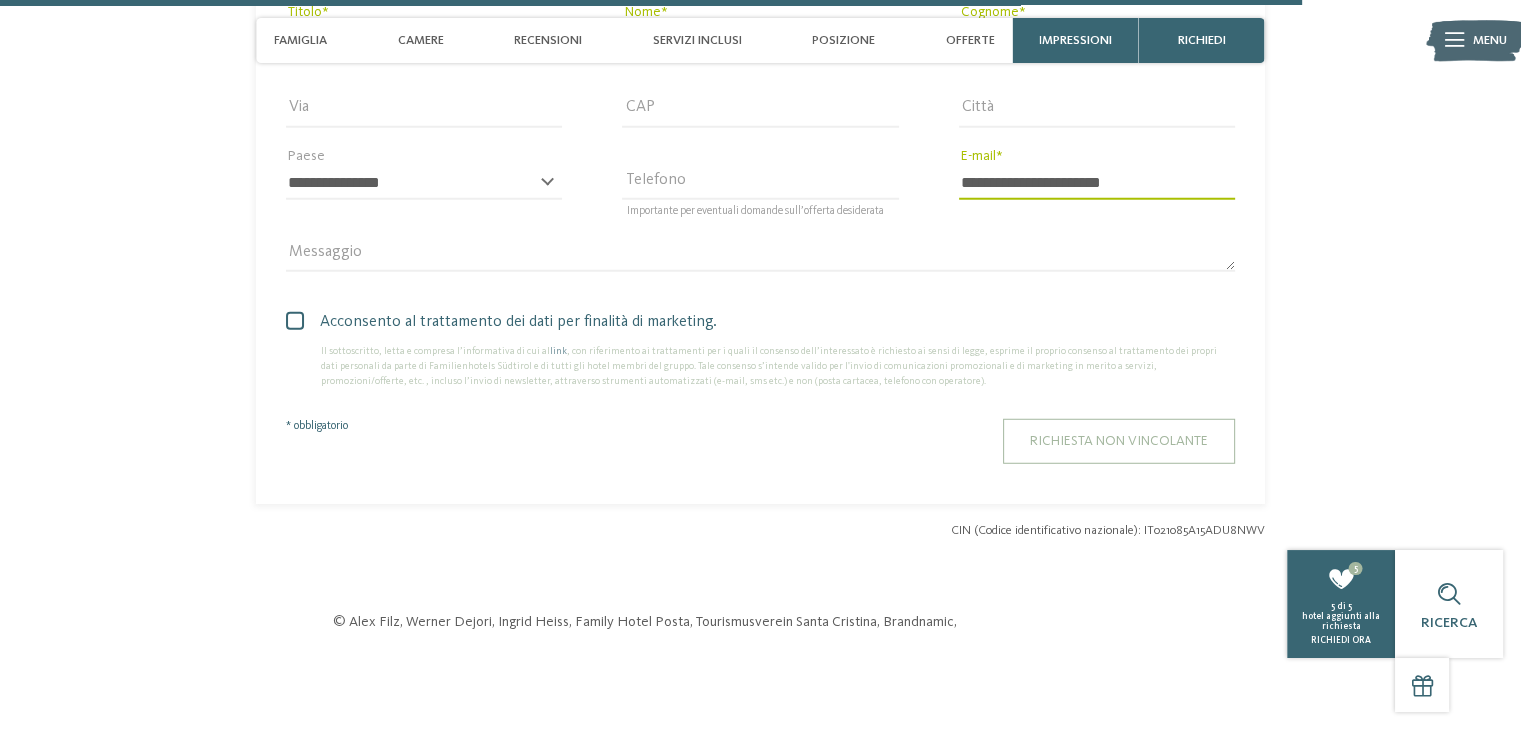 click on "Richiesta non vincolante" at bounding box center (1119, 441) 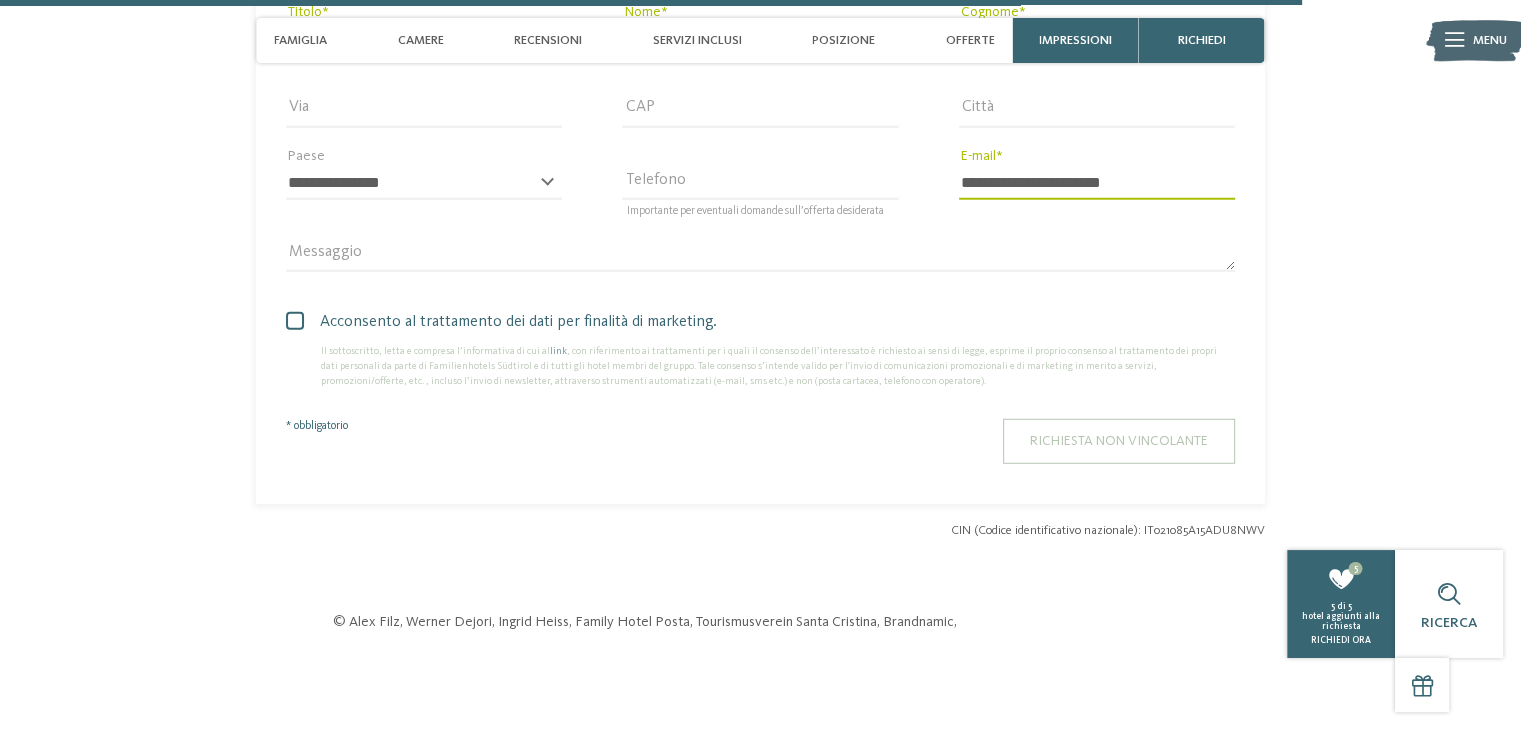 scroll, scrollTop: 5348, scrollLeft: 0, axis: vertical 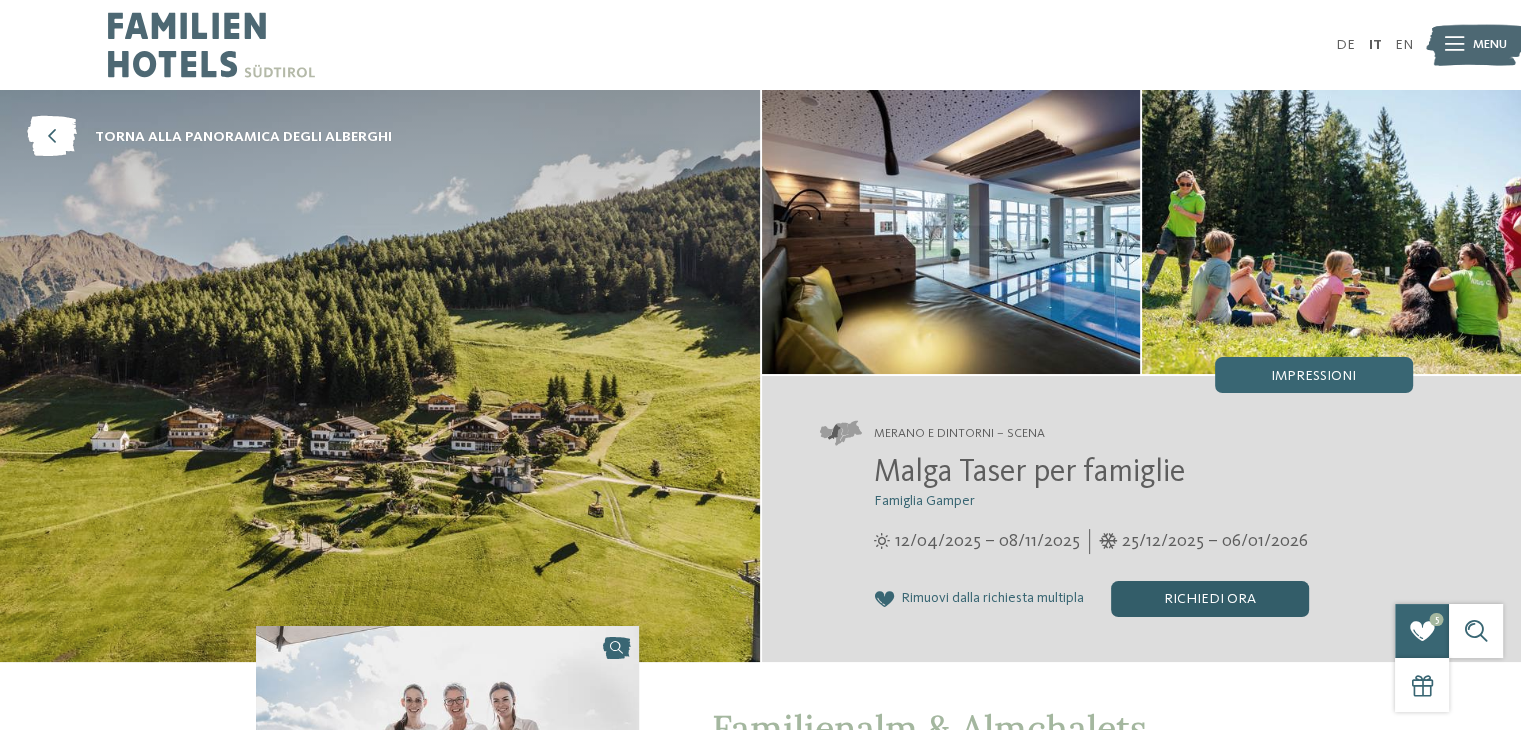 click on "Richiedi ora" at bounding box center [1210, 599] 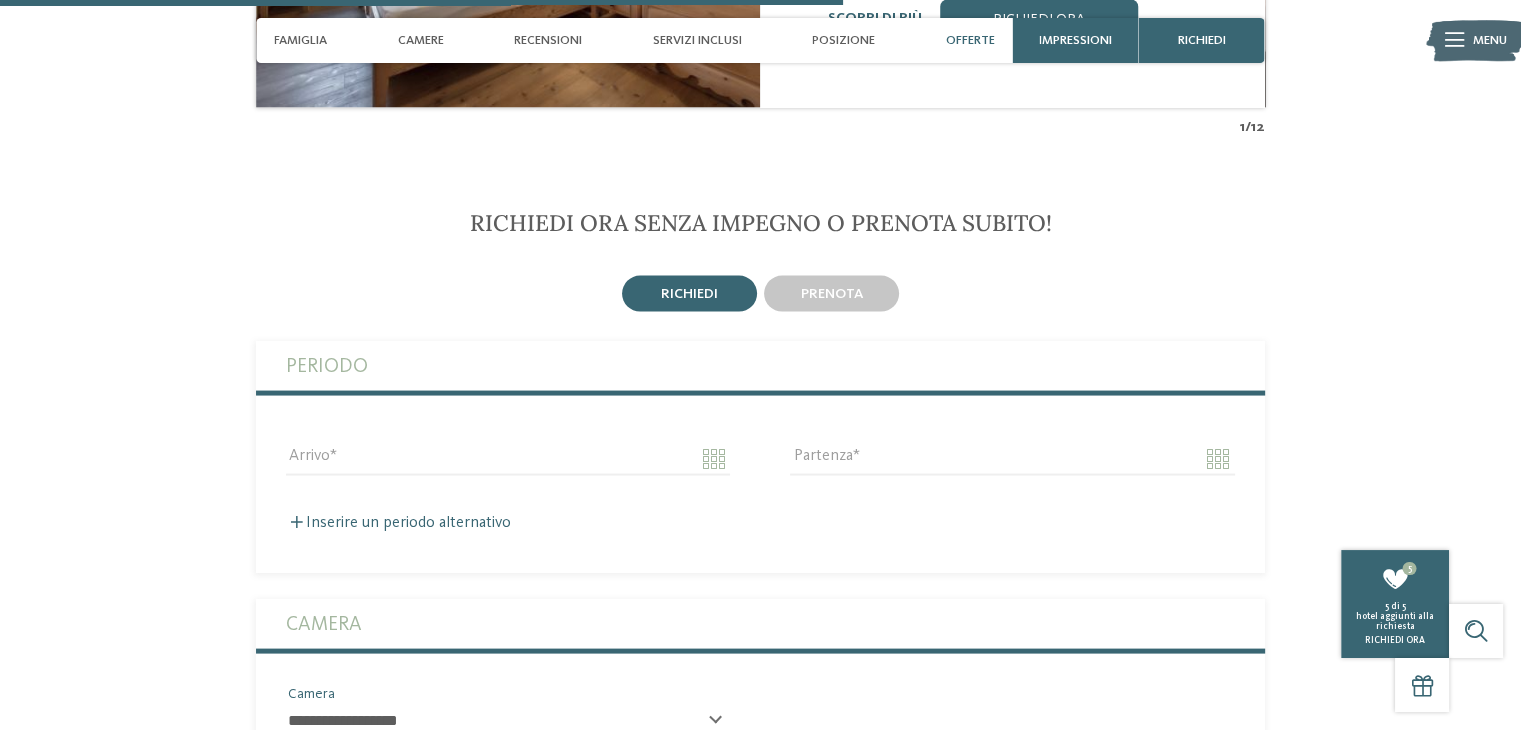 scroll, scrollTop: 3966, scrollLeft: 0, axis: vertical 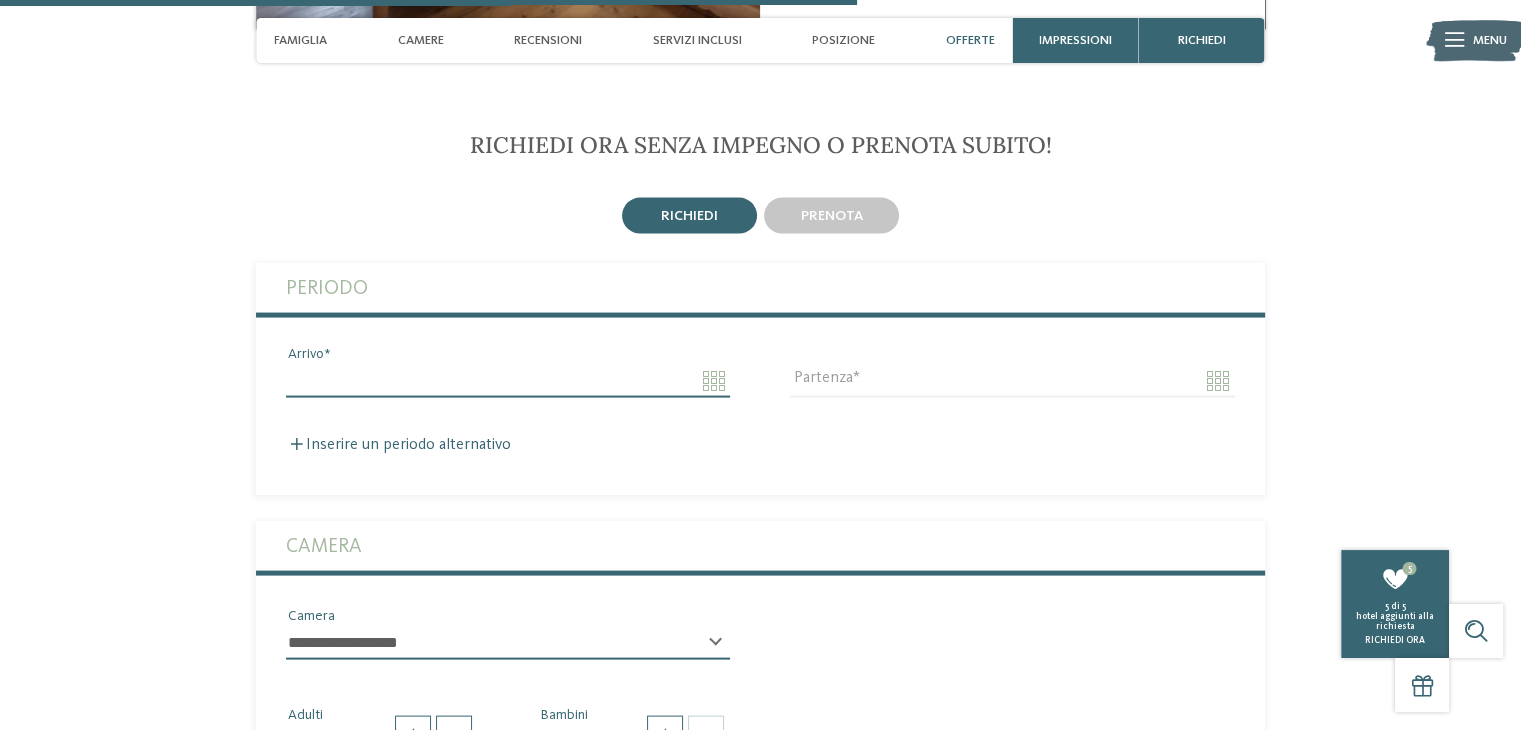 click on "Arrivo" at bounding box center (508, 381) 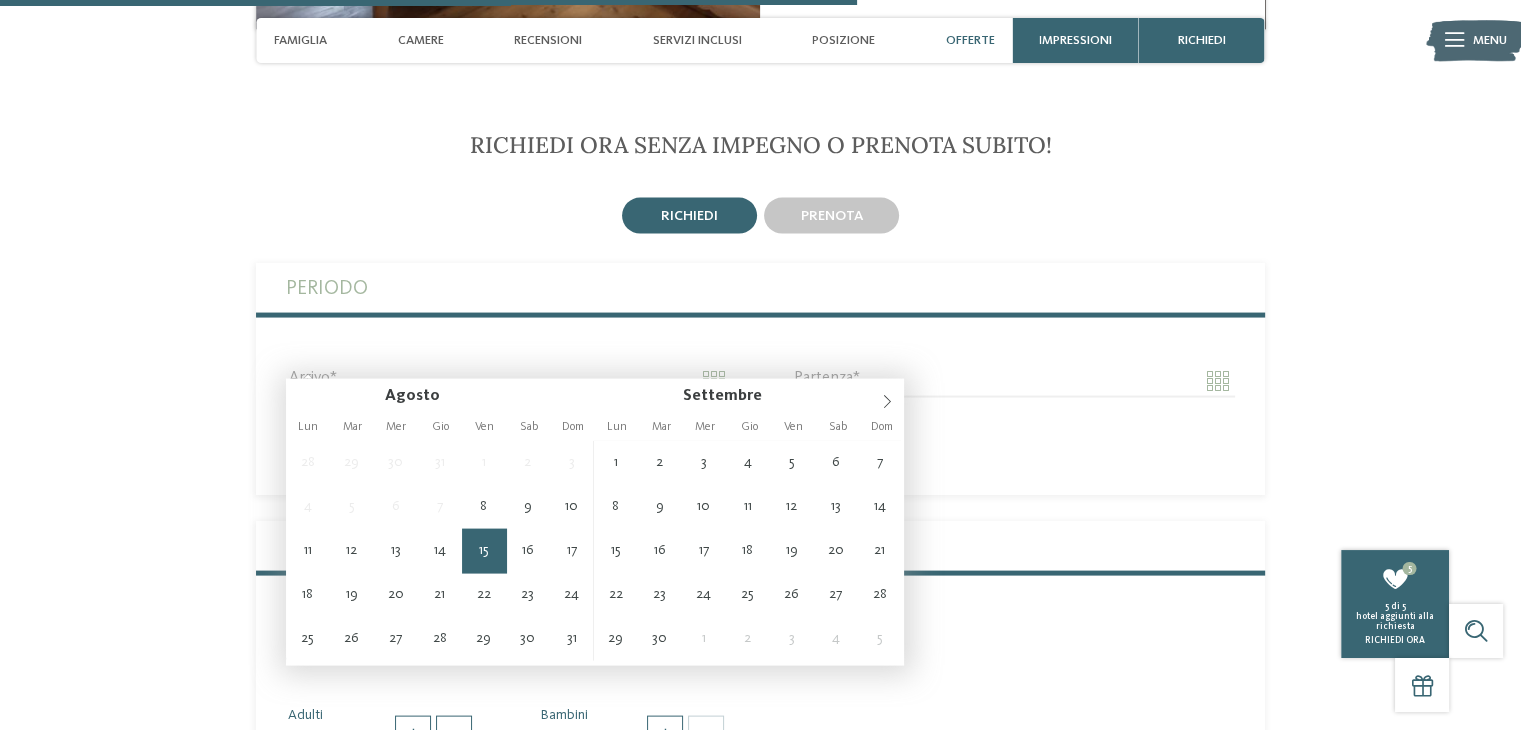 type on "**********" 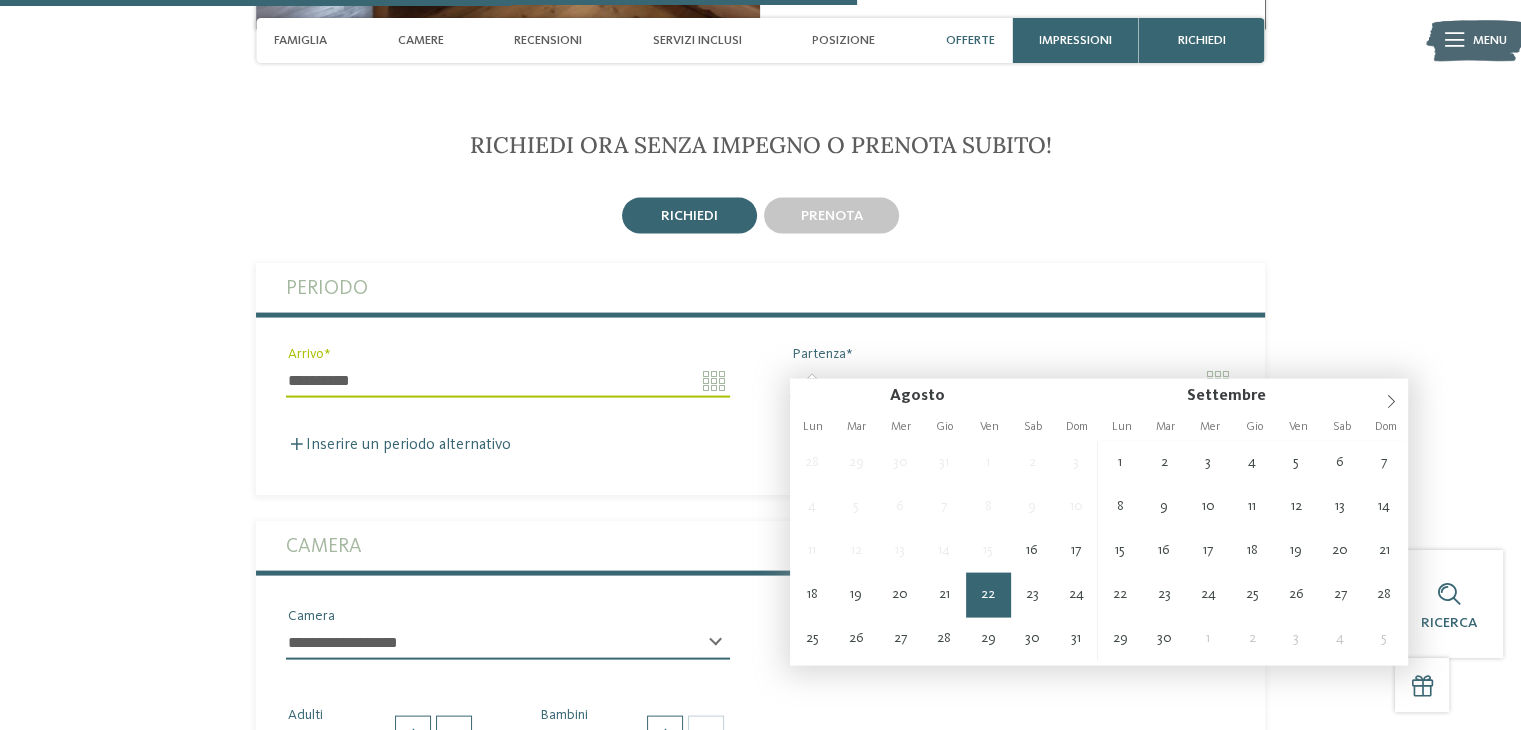 type on "**********" 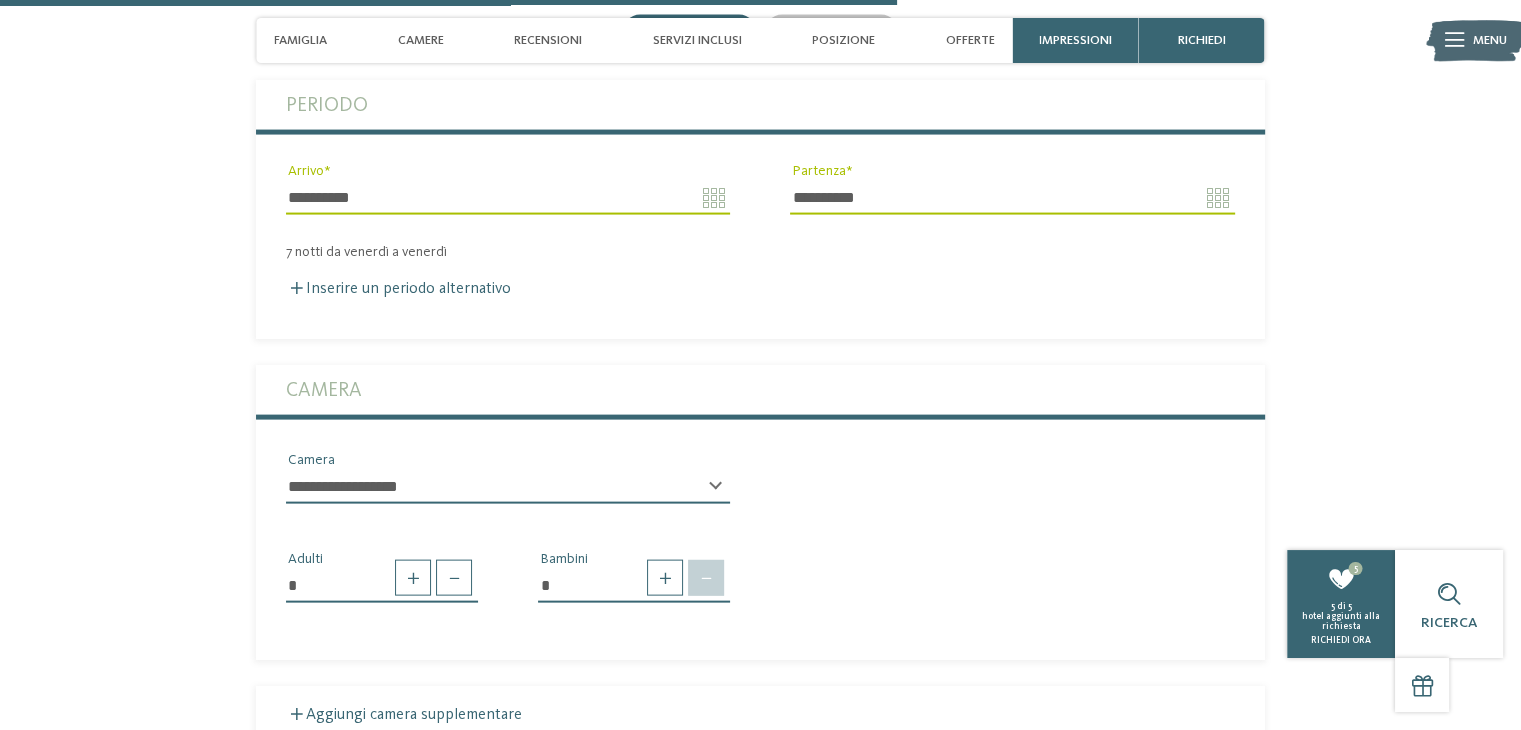 scroll, scrollTop: 4166, scrollLeft: 0, axis: vertical 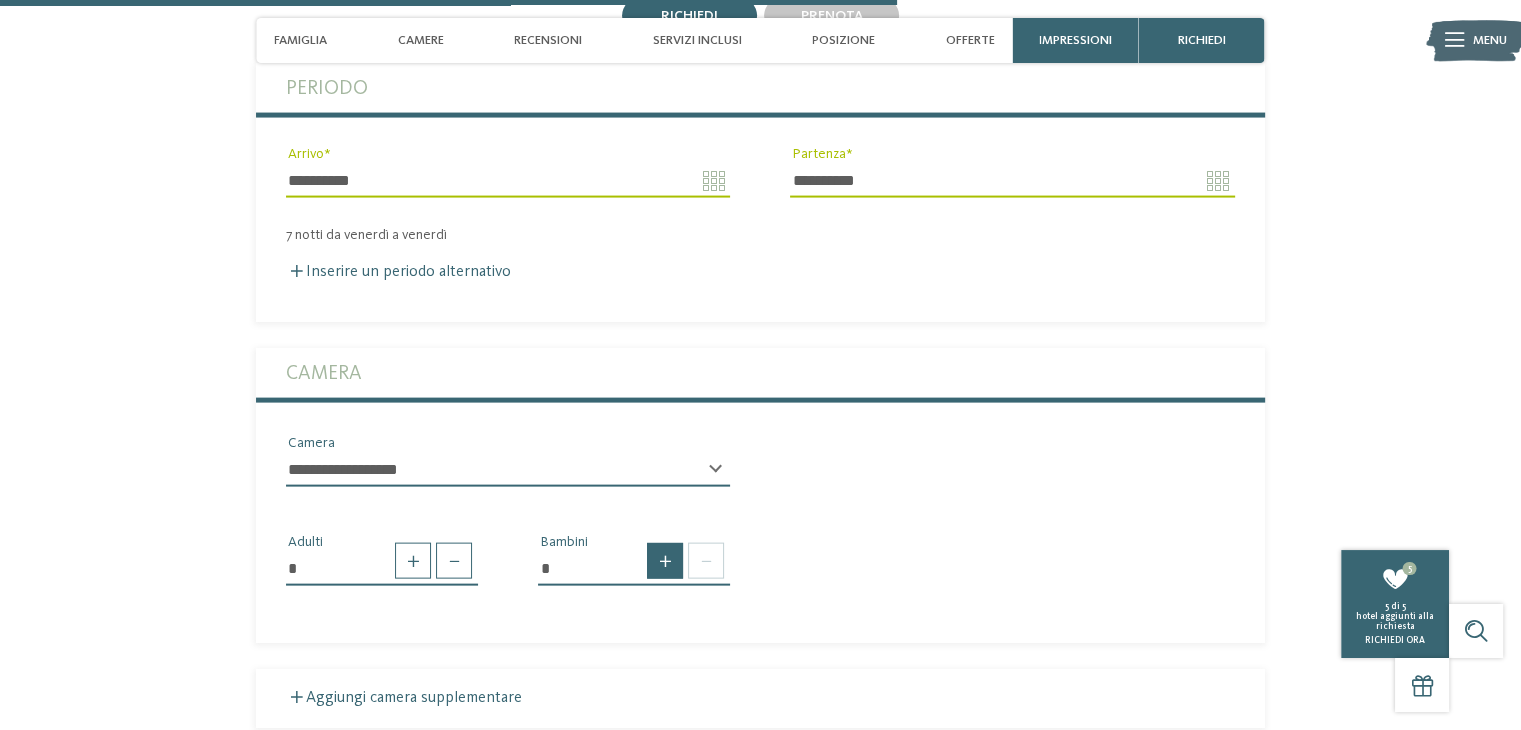 click at bounding box center [665, 561] 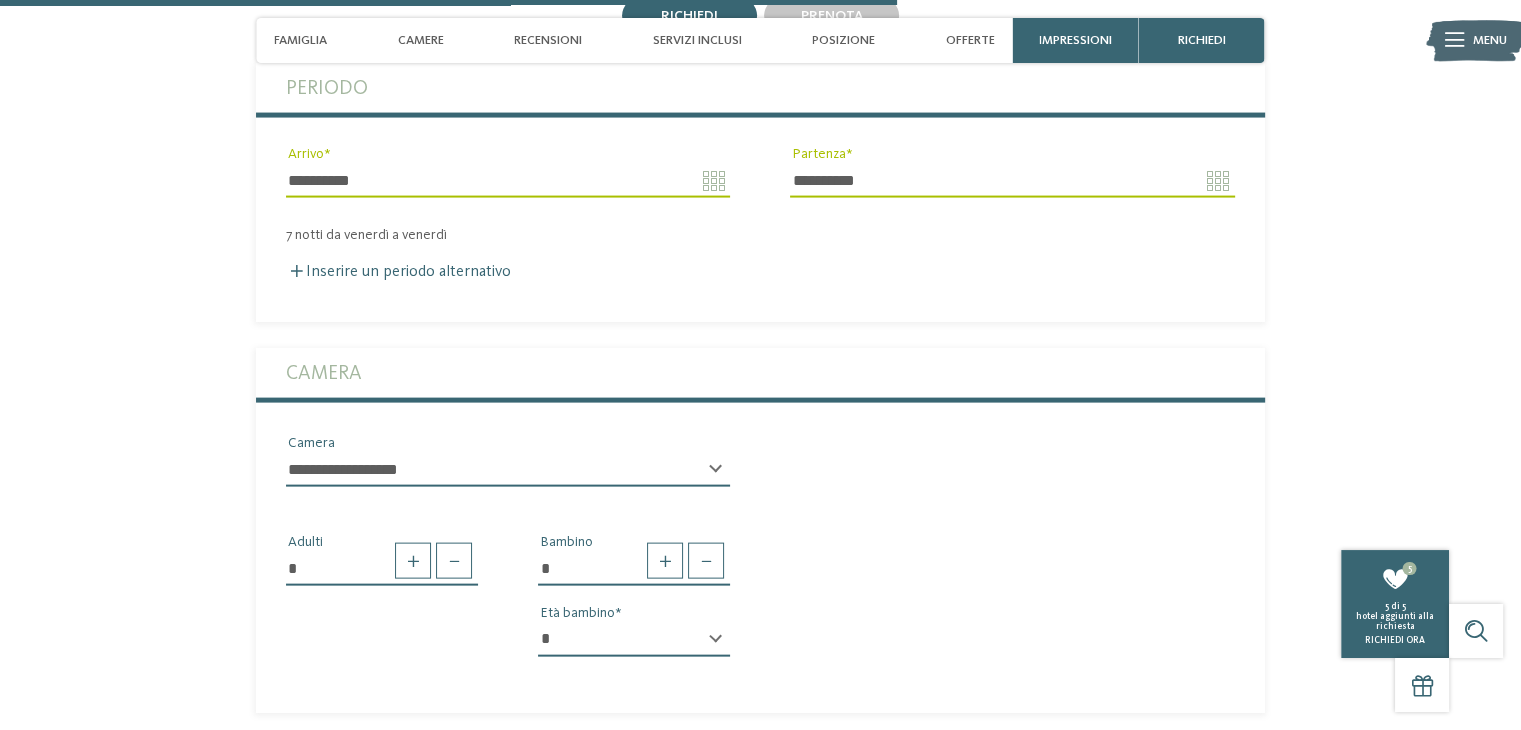 click on "* * * * * * * * * * * ** ** ** ** ** ** ** **" at bounding box center (634, 640) 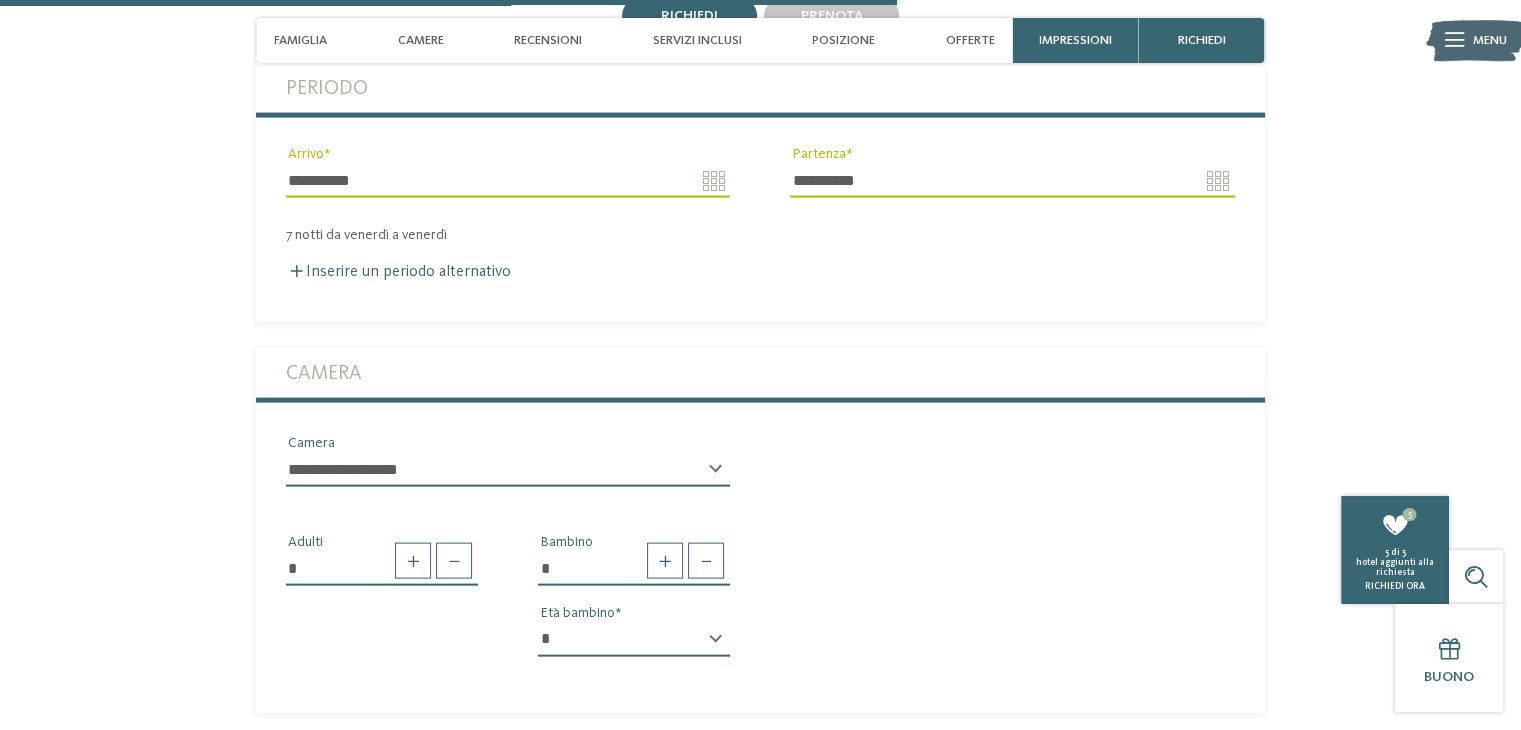 select on "*" 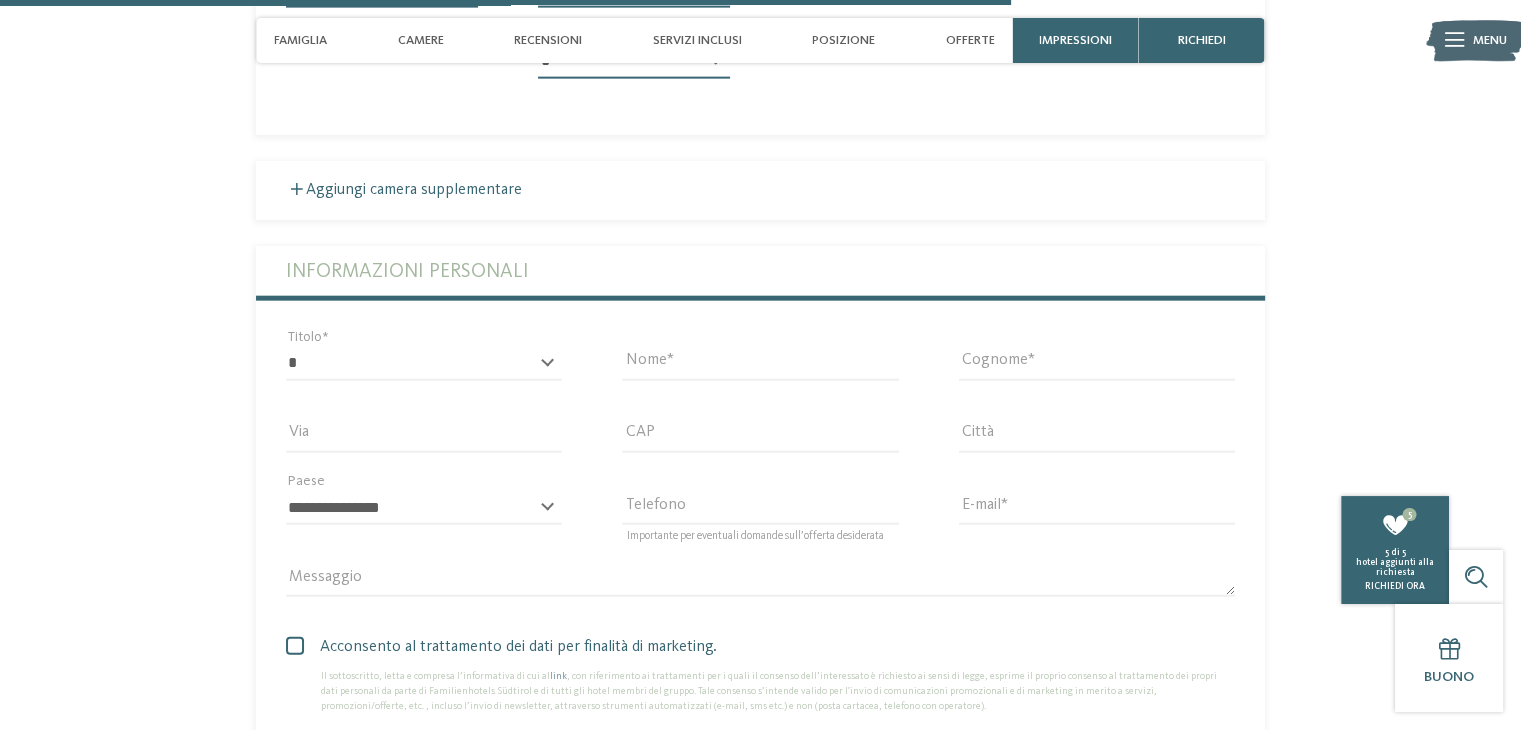 scroll, scrollTop: 4766, scrollLeft: 0, axis: vertical 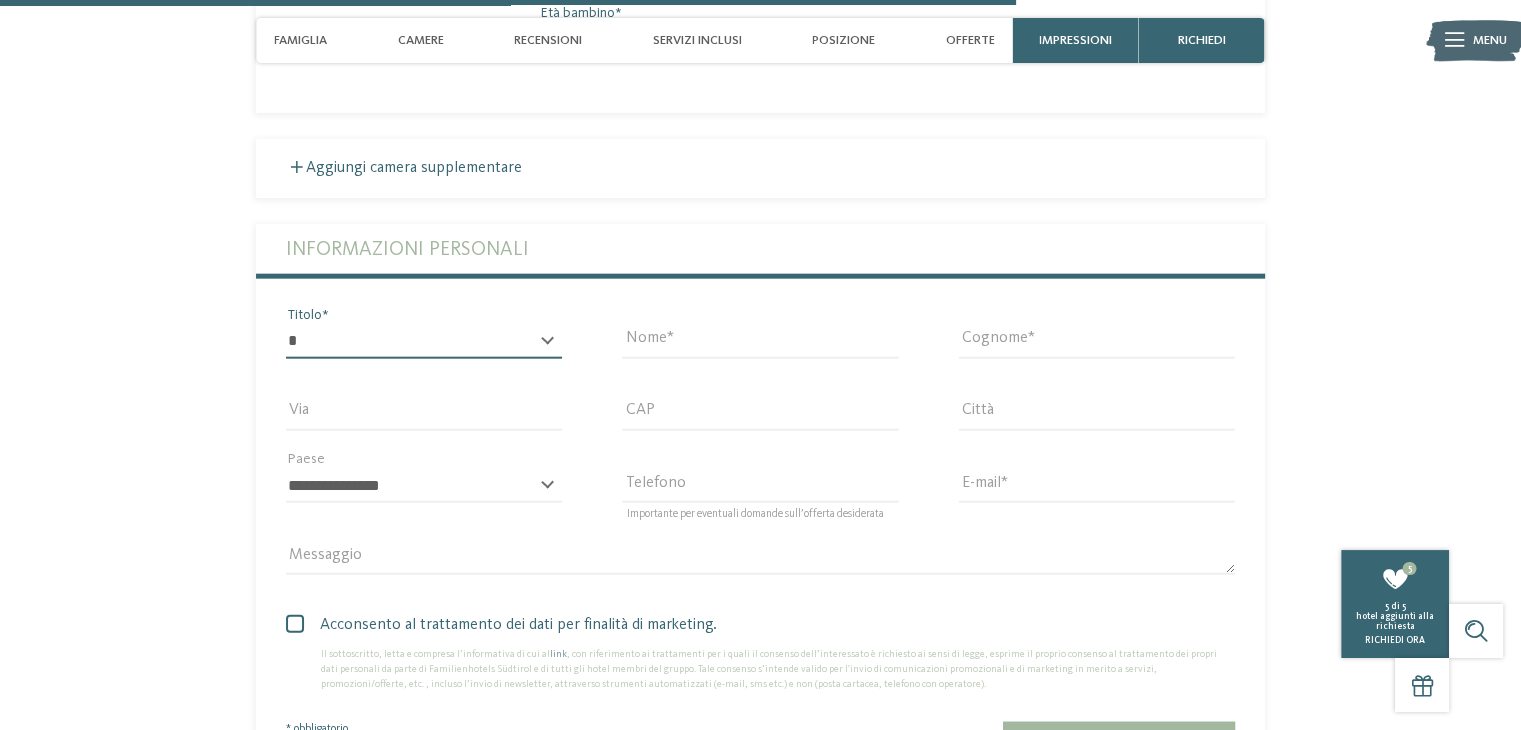 click on "* ****** ******* ******** ******" at bounding box center [424, 342] 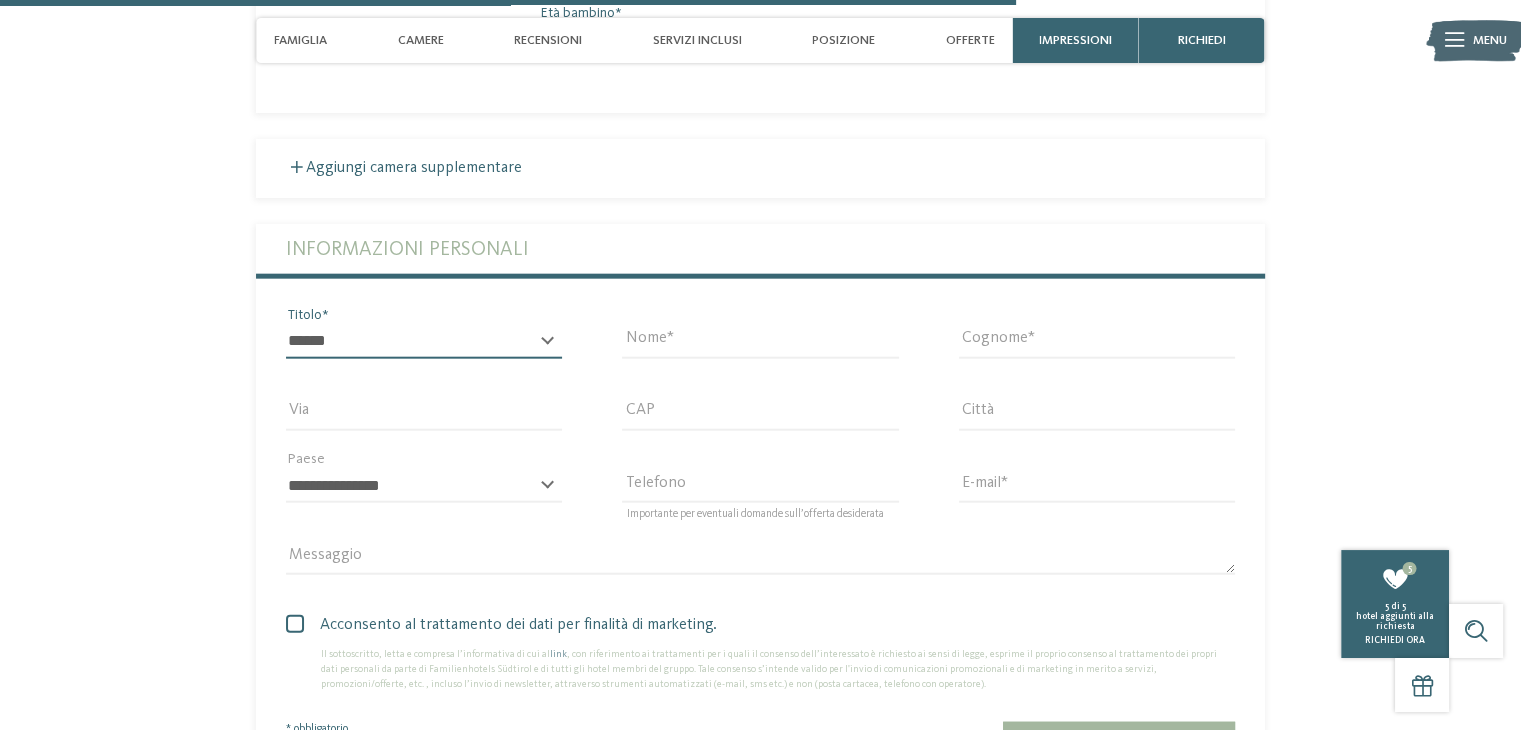 click on "* ****** ******* ******** ******" at bounding box center [424, 342] 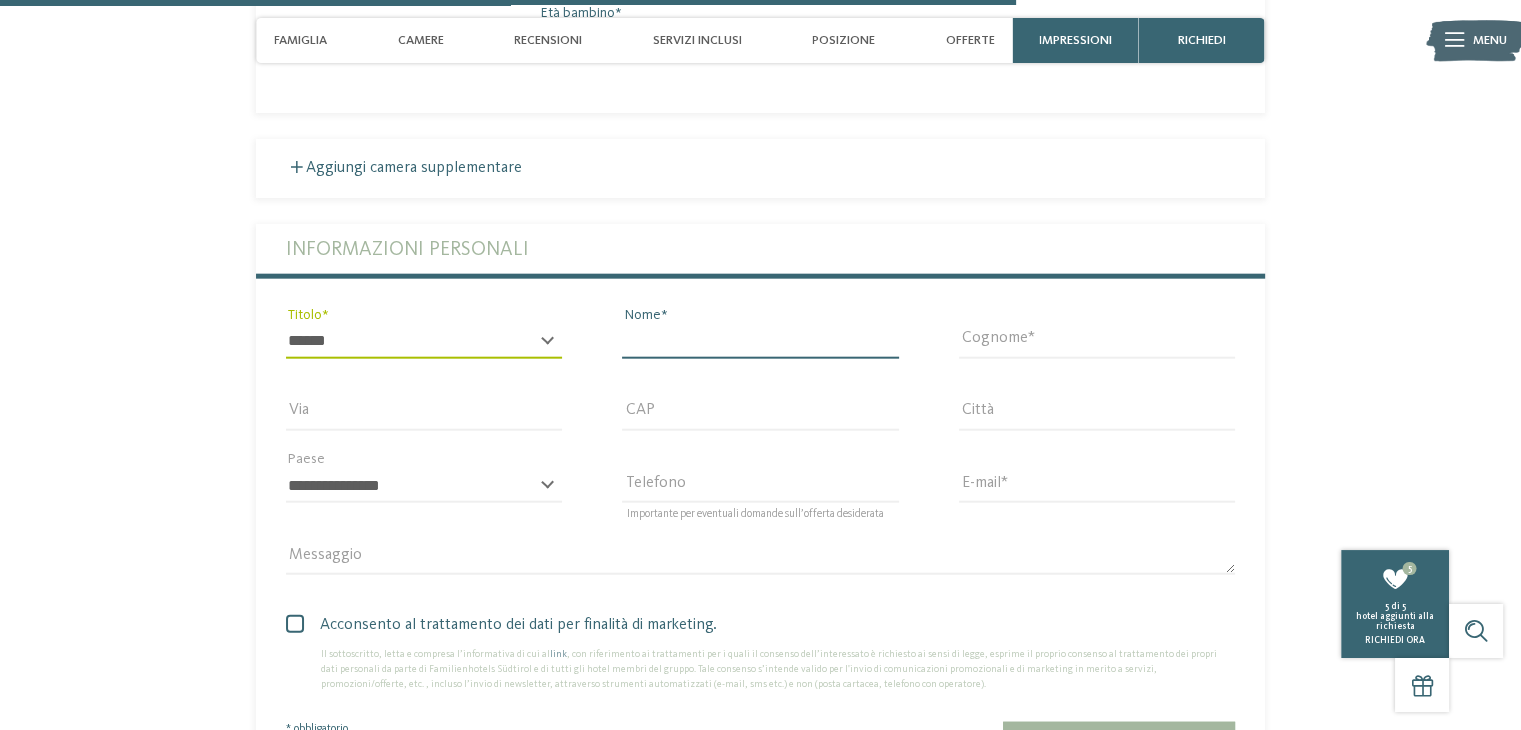 click on "Nome" at bounding box center [760, 342] 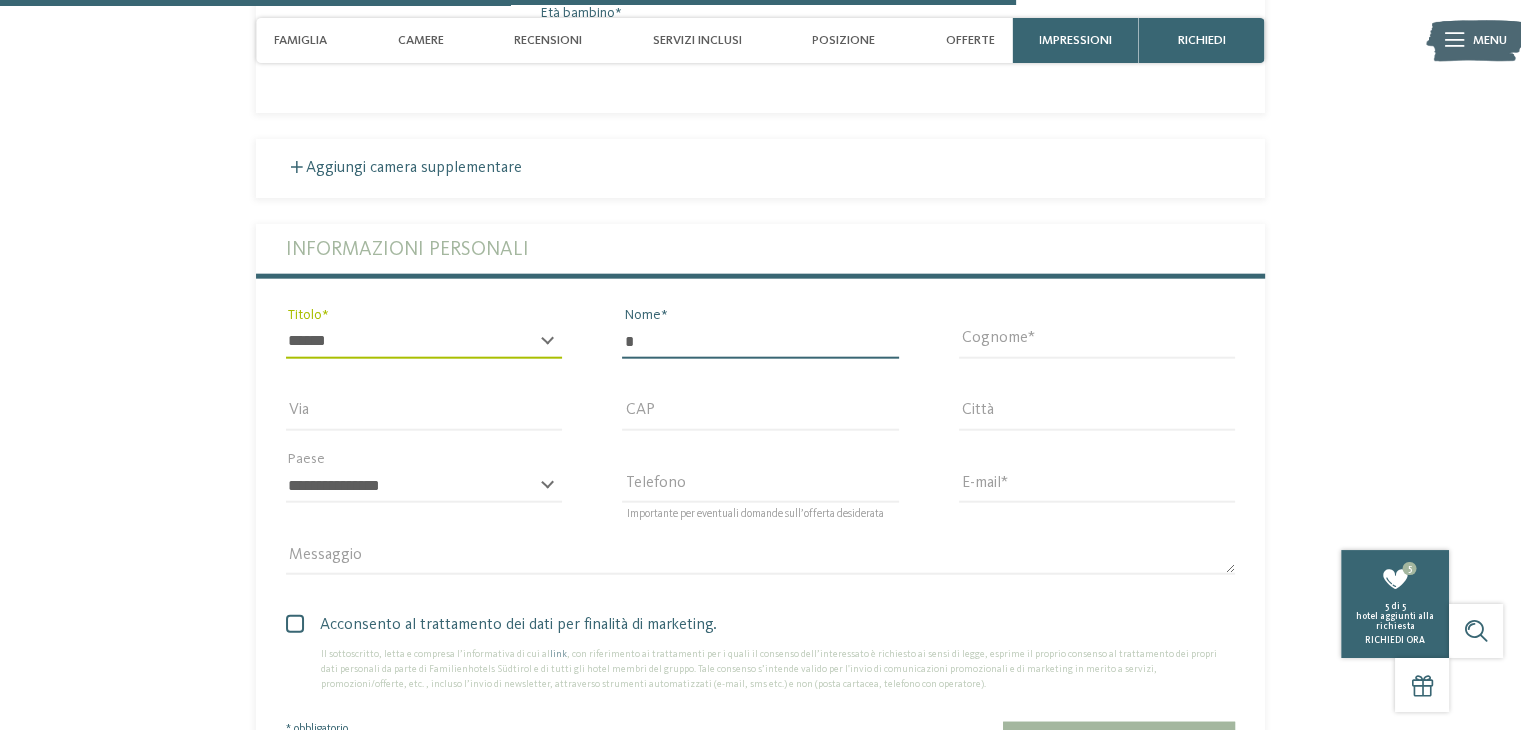 type on "*******" 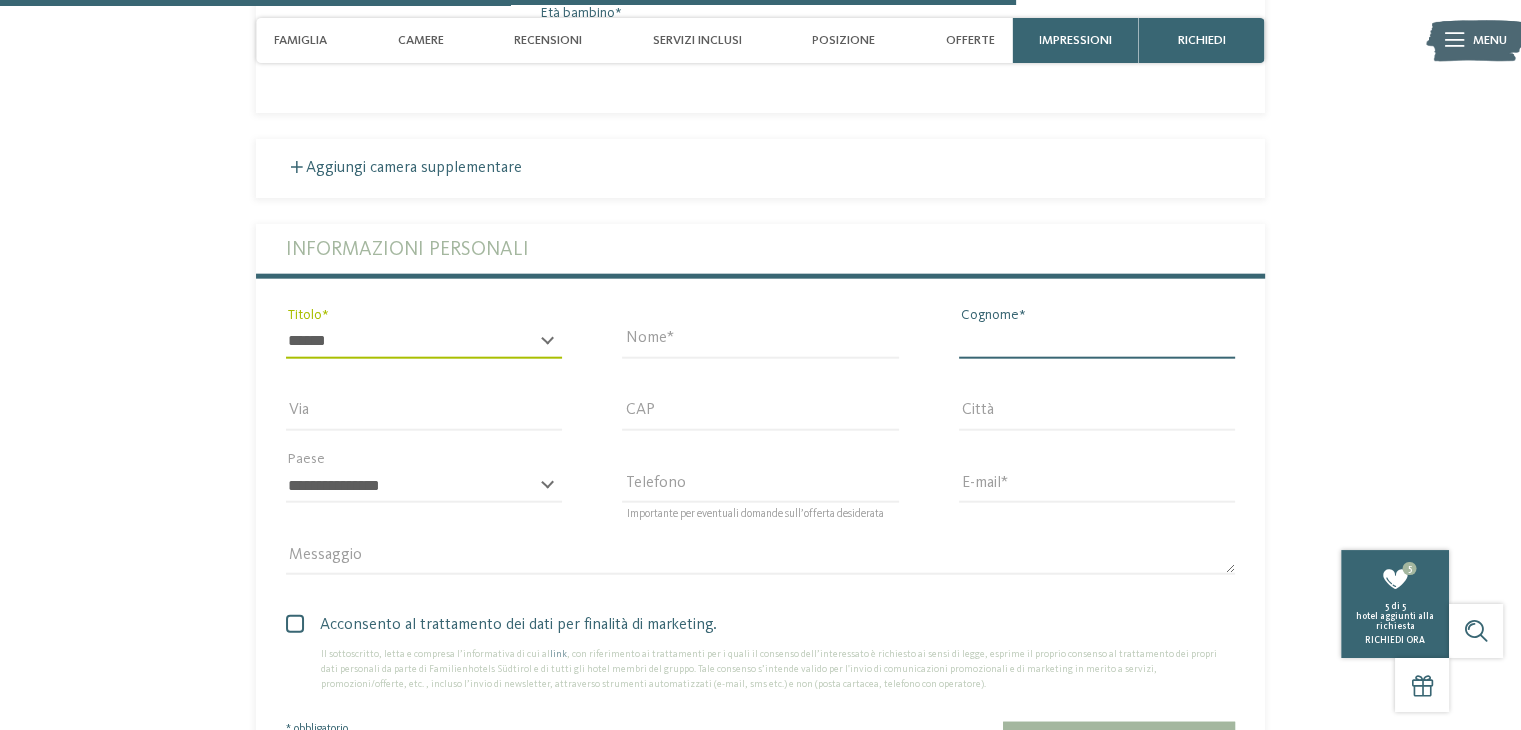 click on "Cognome" at bounding box center [1097, 342] 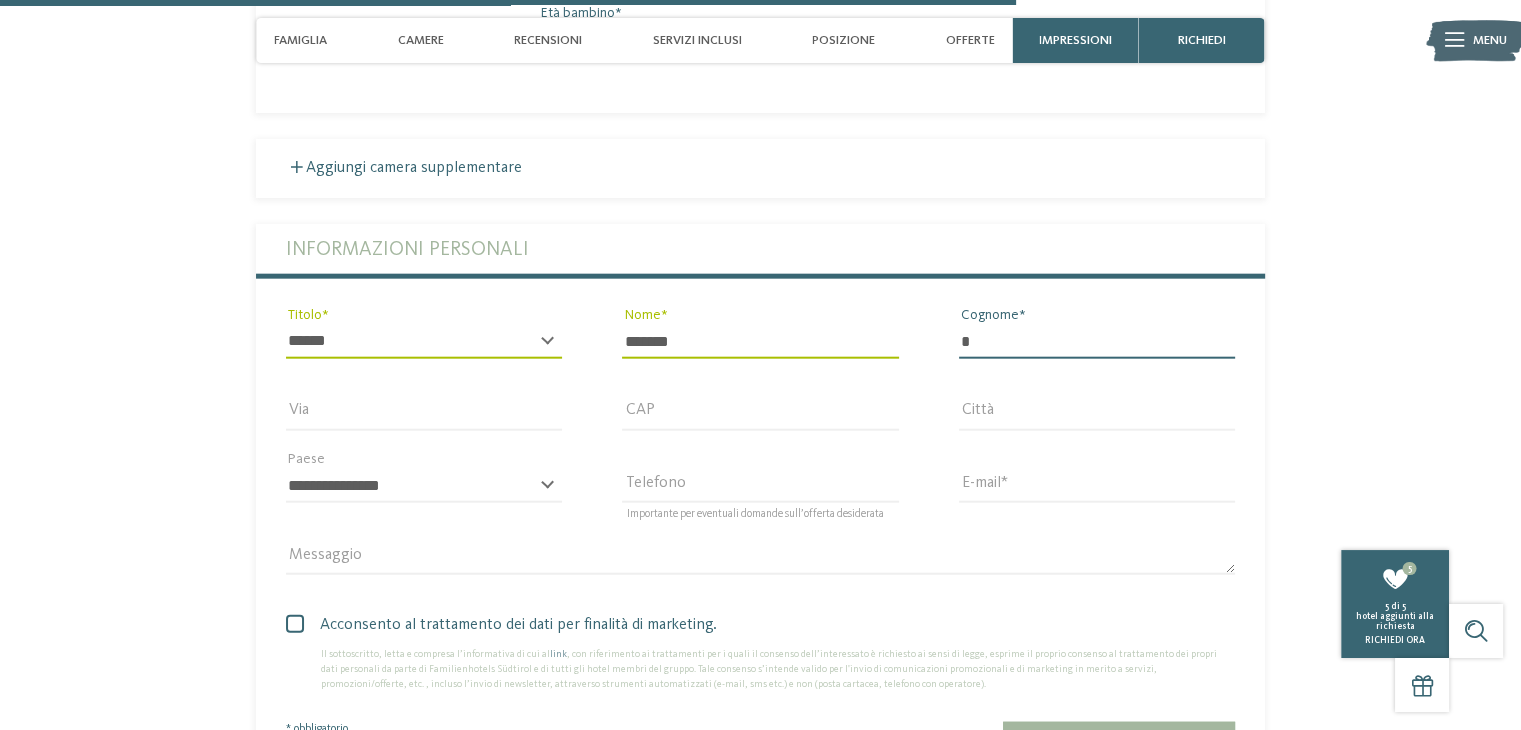 type on "********" 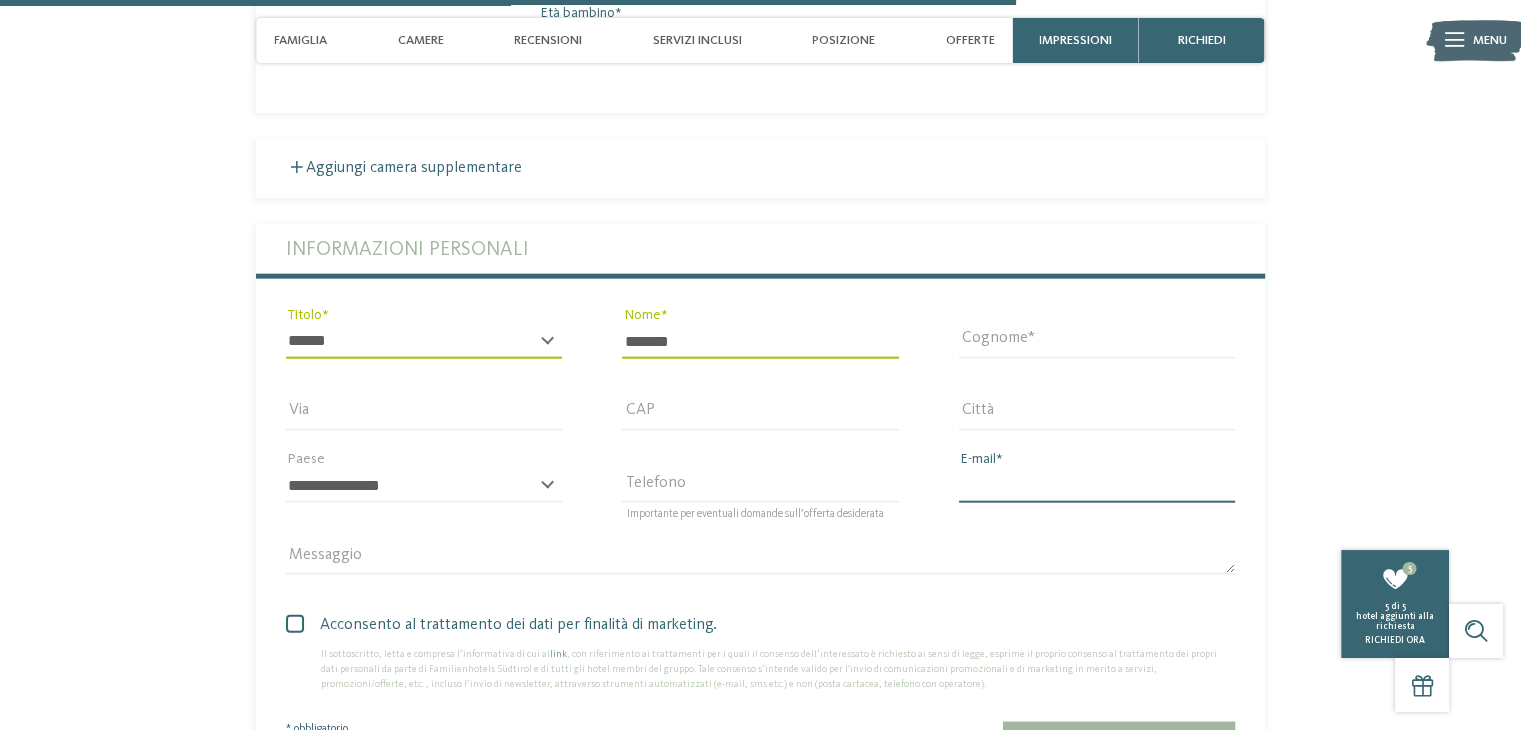 click on "E-mail" at bounding box center [1097, 486] 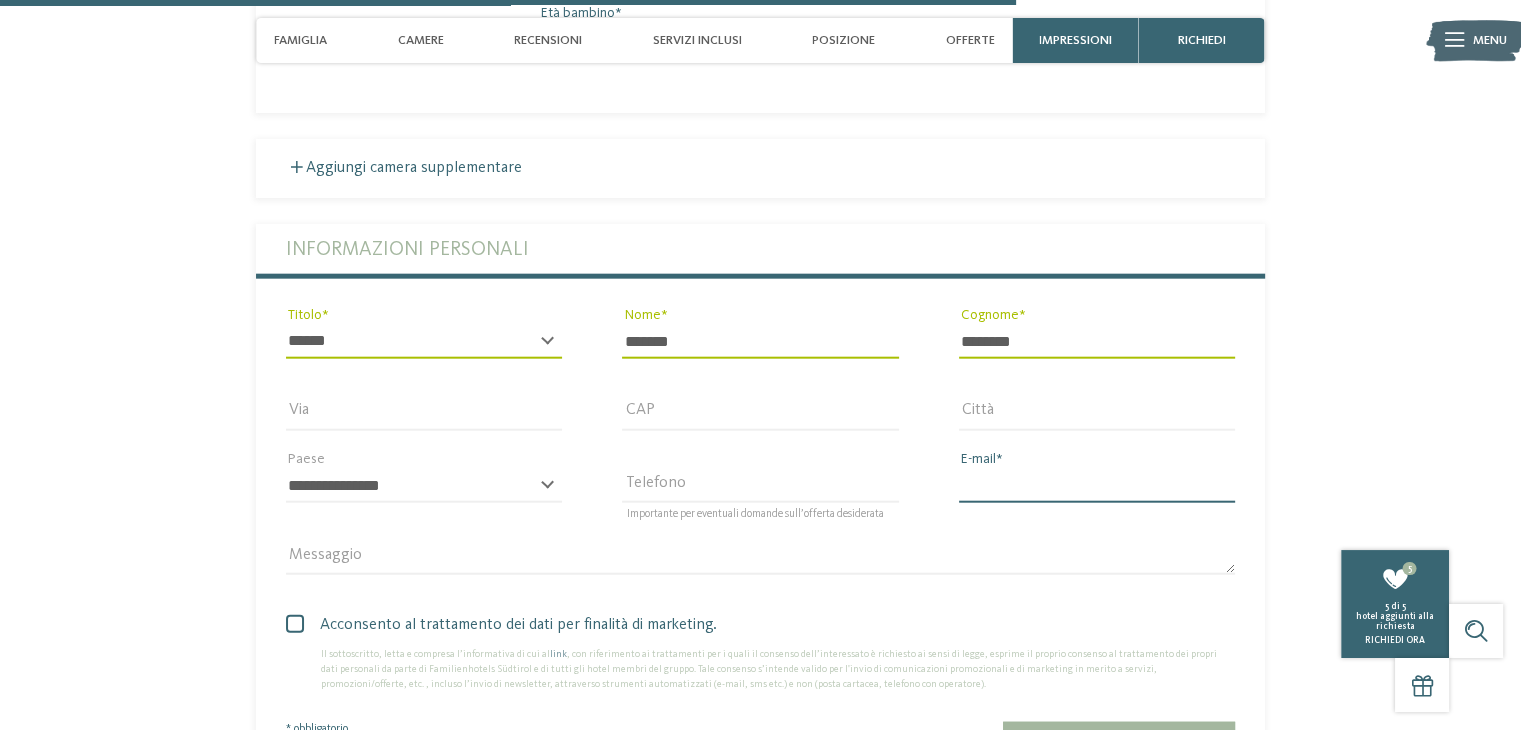 type on "**********" 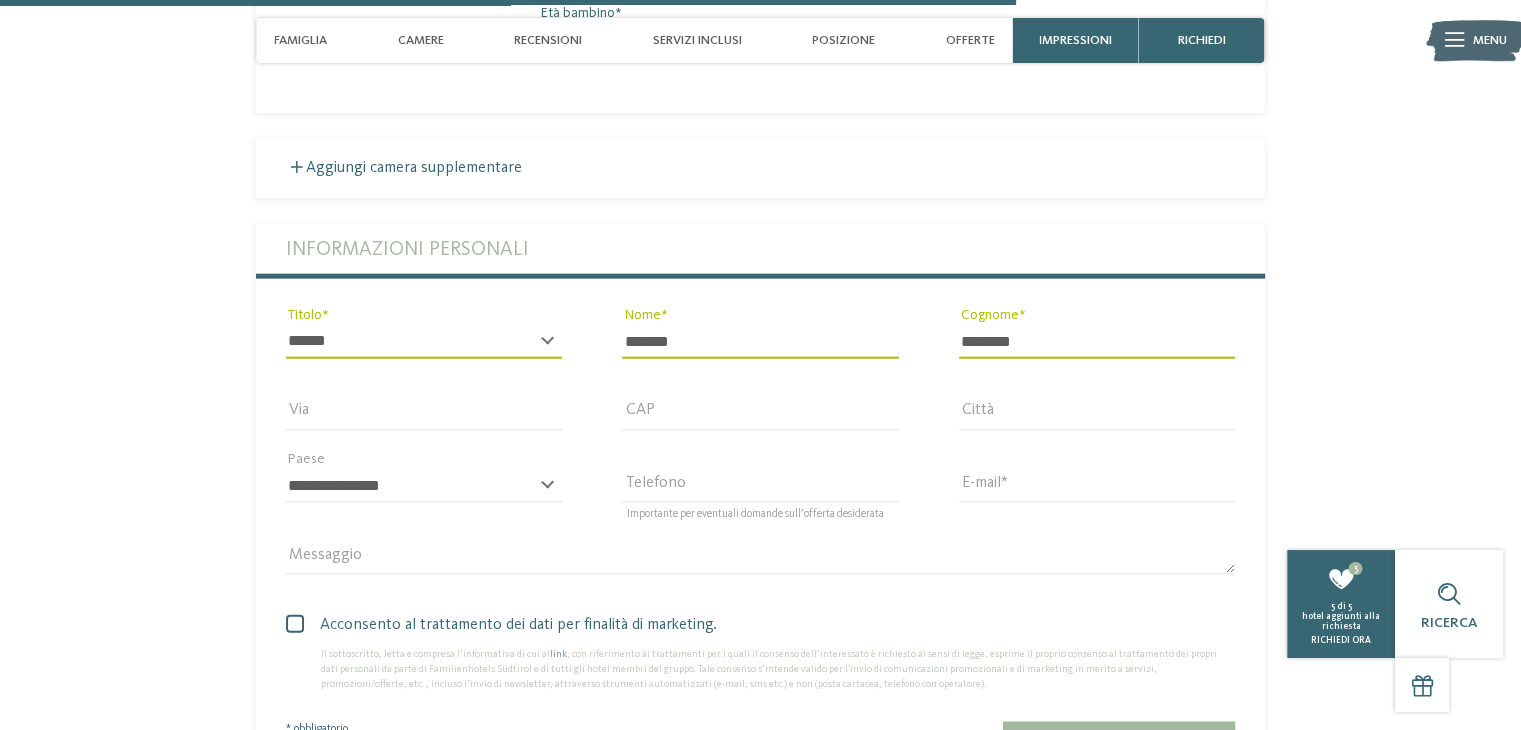 click at bounding box center [295, 624] 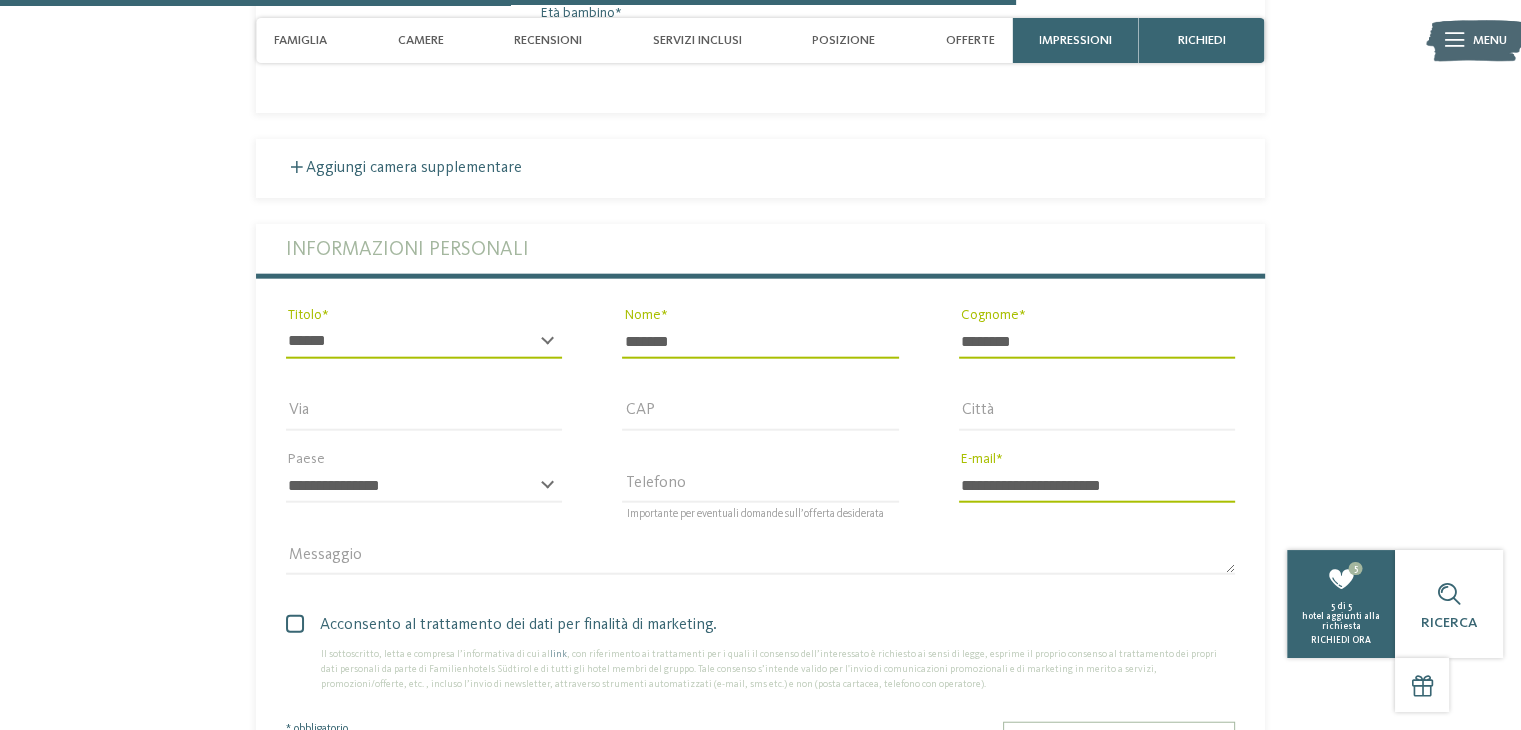 click on "Richiesta non vincolante" at bounding box center [1119, 744] 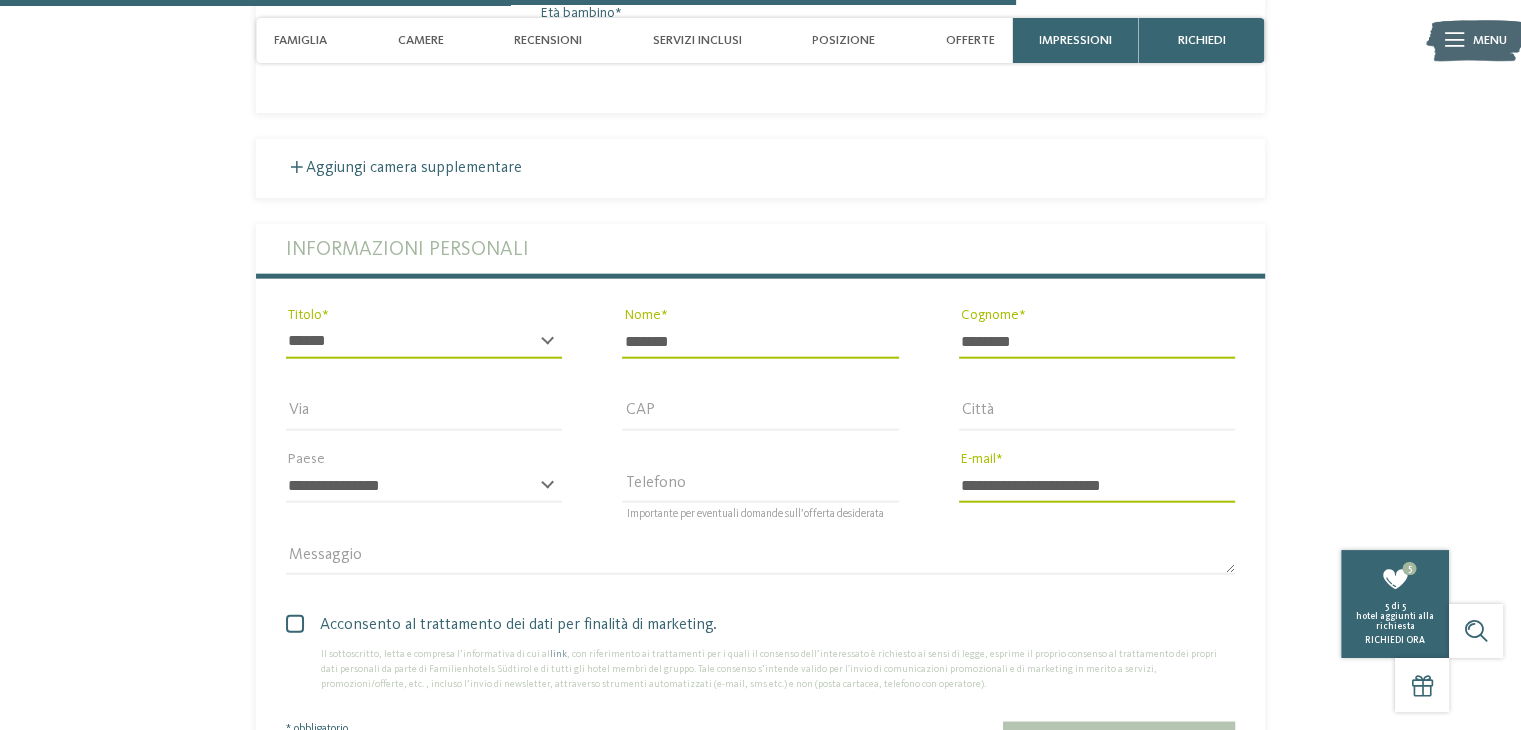 scroll, scrollTop: 4762, scrollLeft: 0, axis: vertical 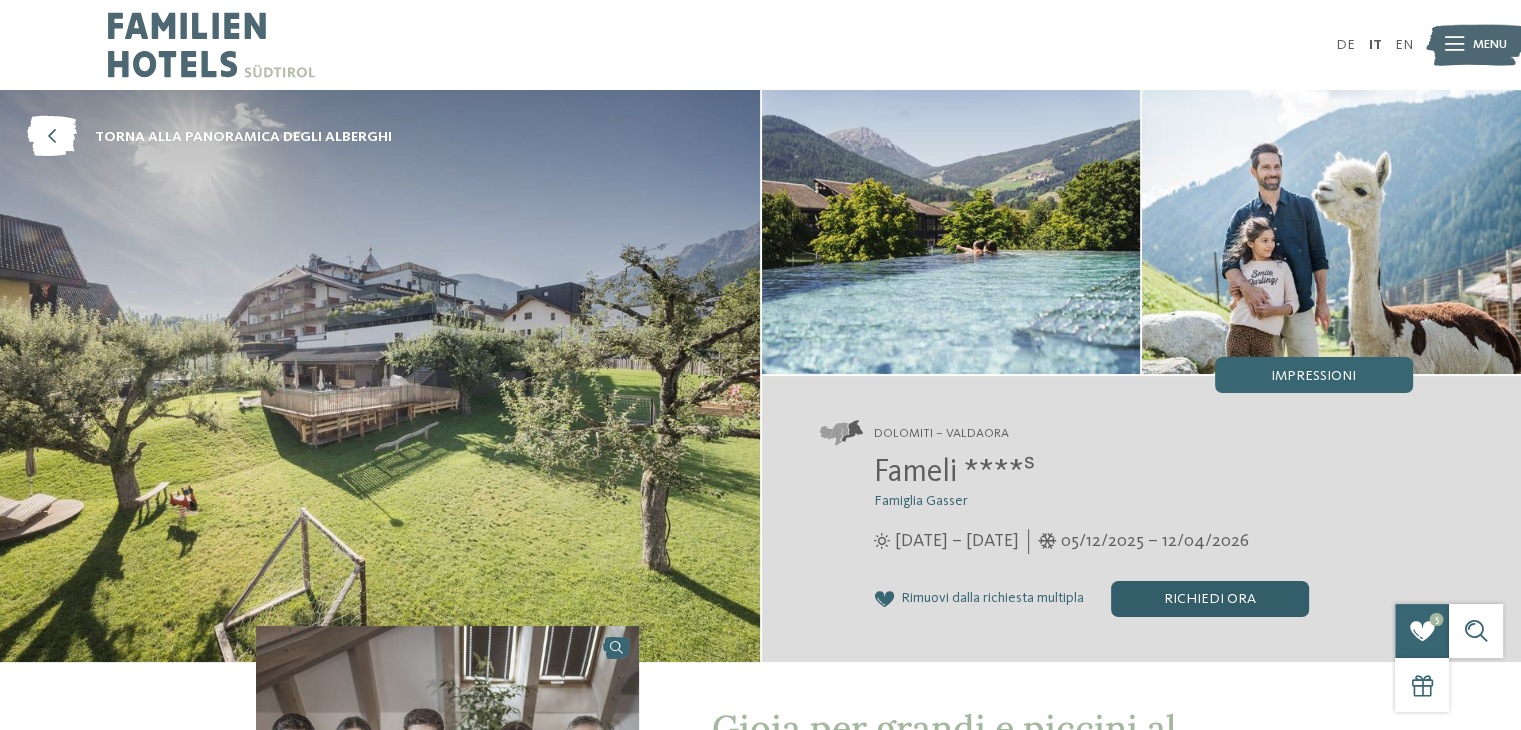 click on "Richiedi ora" at bounding box center (1210, 599) 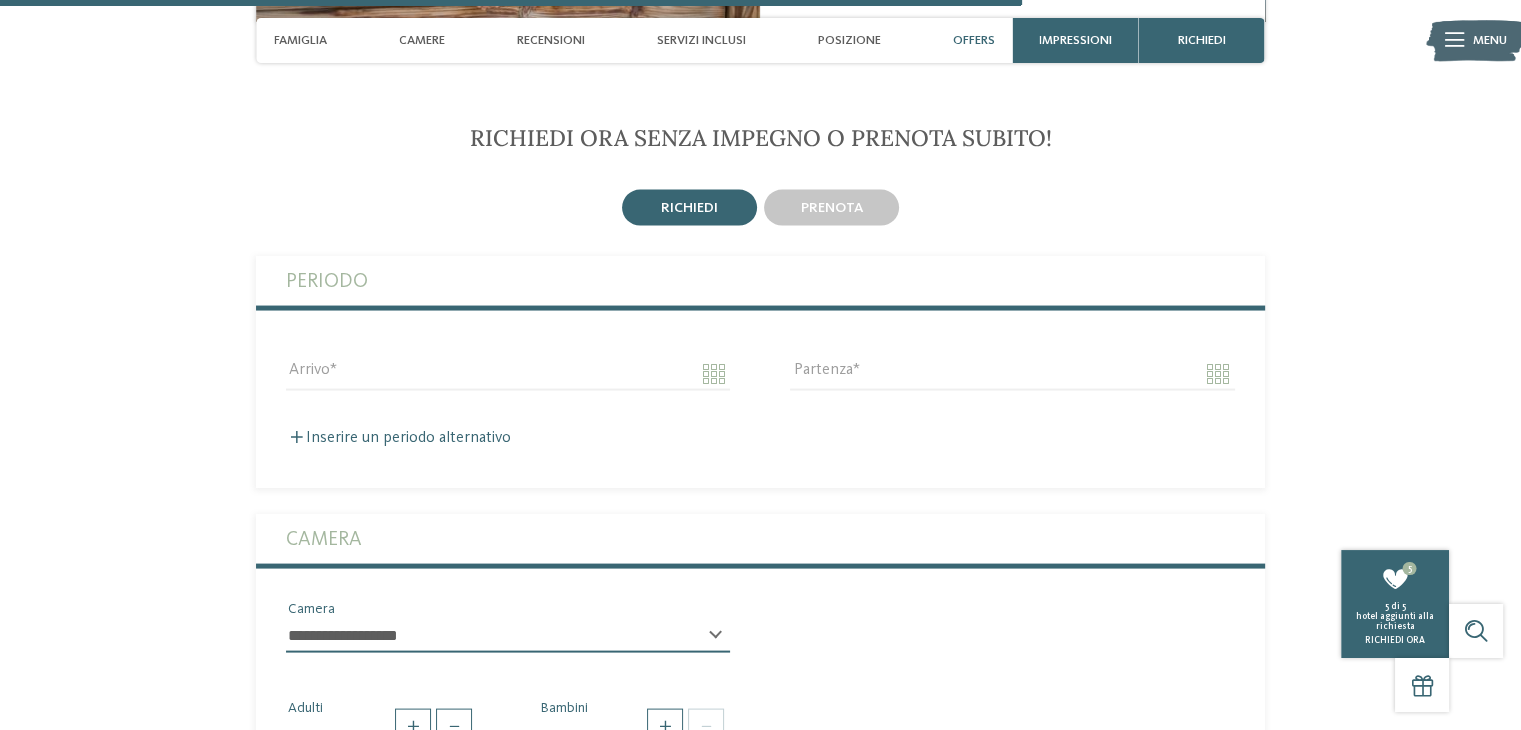 scroll, scrollTop: 3894, scrollLeft: 0, axis: vertical 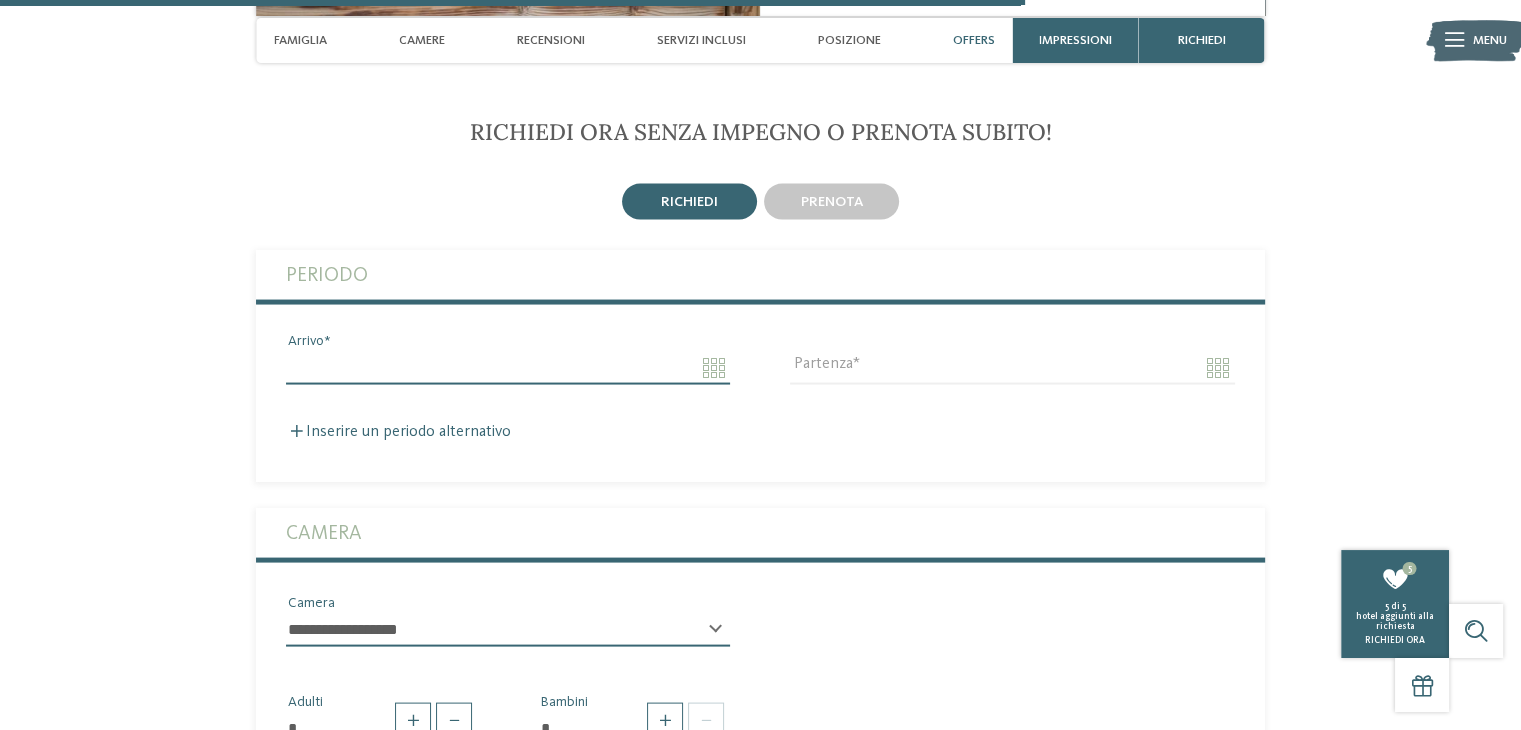 click on "Arrivo" at bounding box center (508, 368) 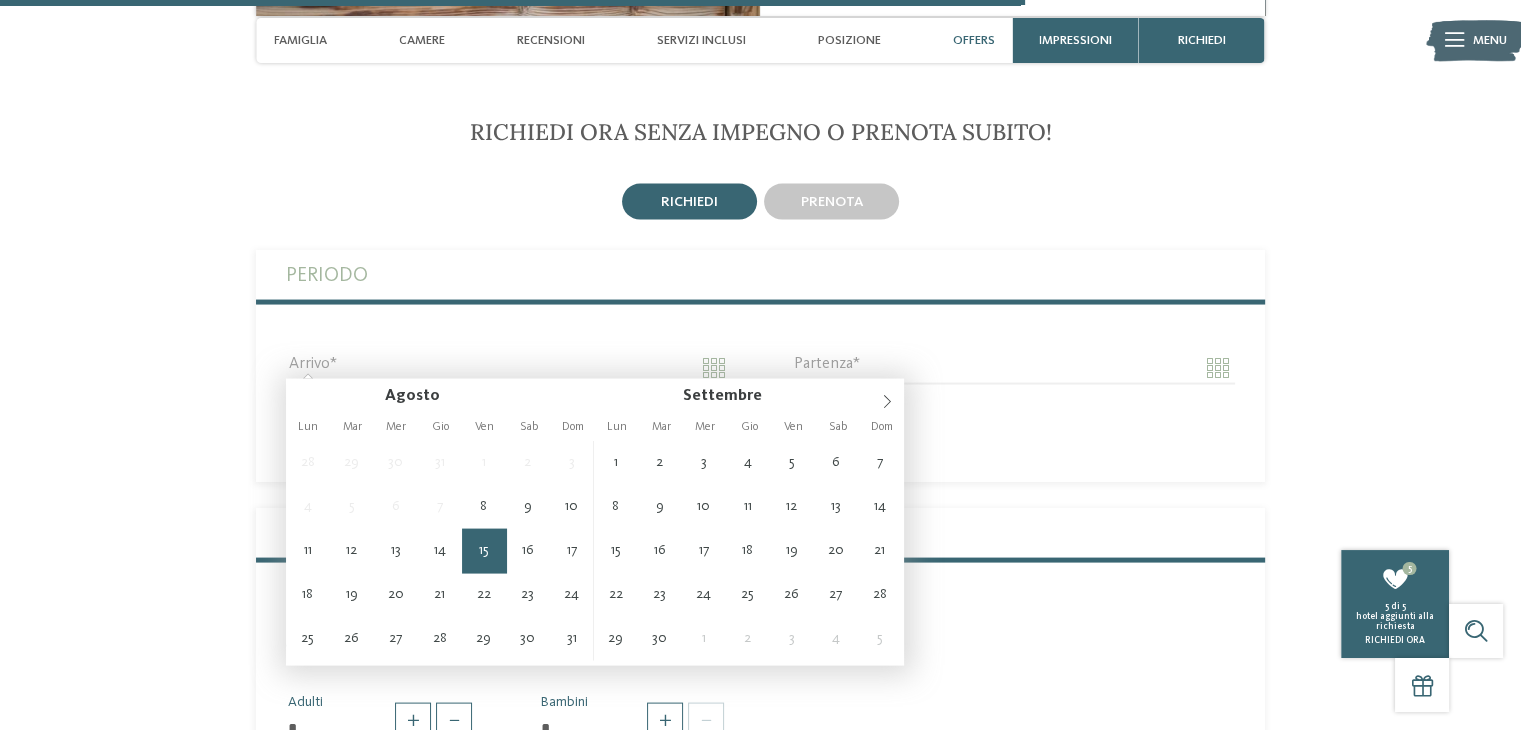 type on "**********" 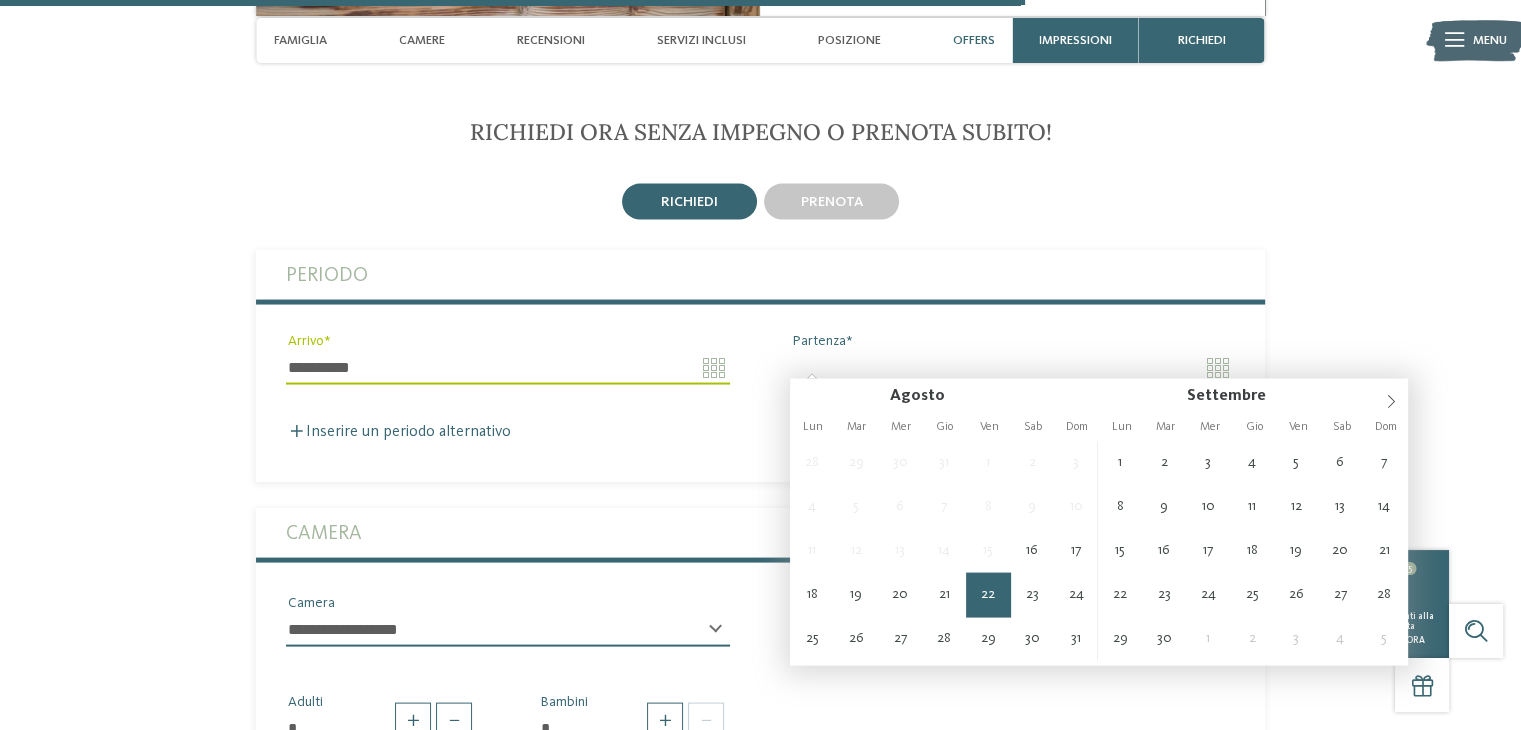 type on "**********" 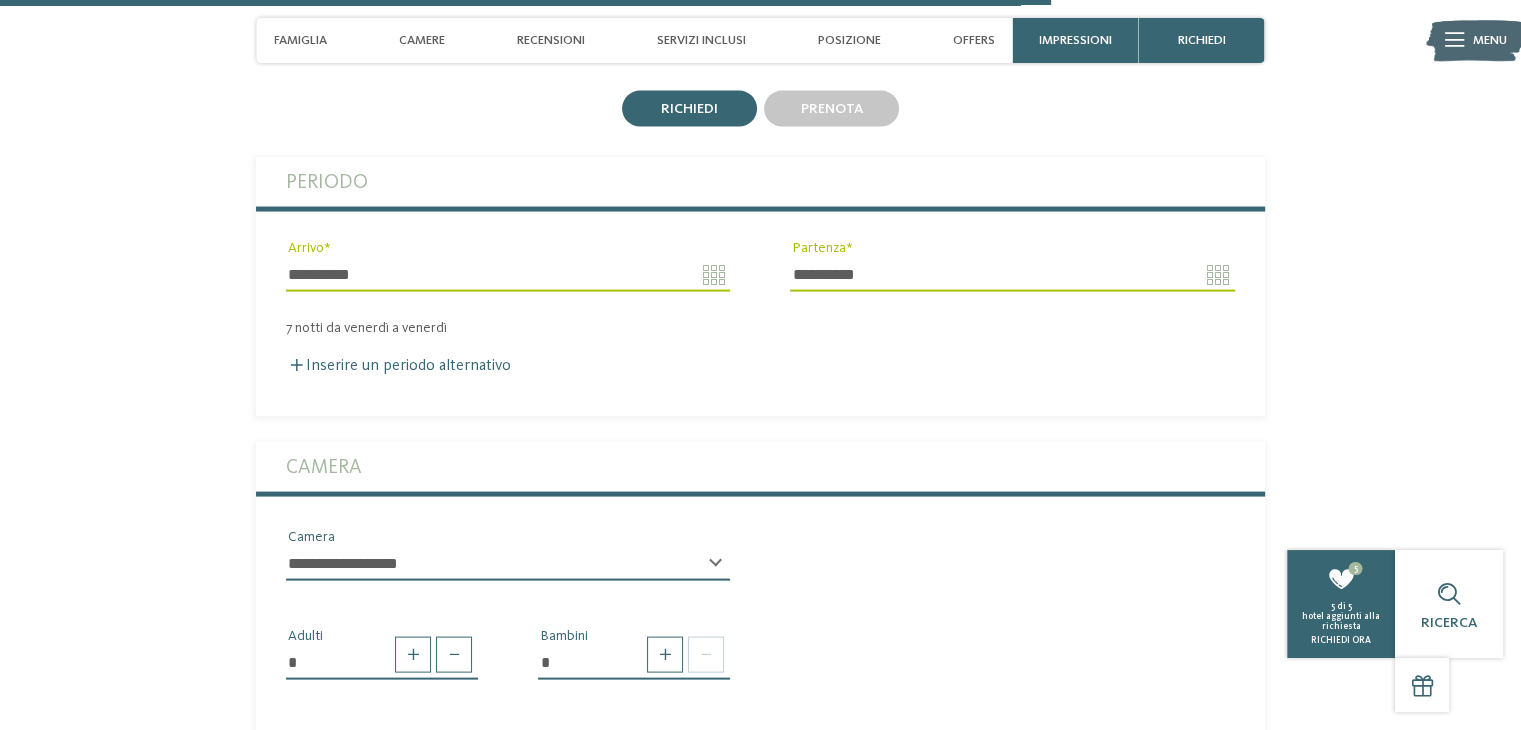scroll, scrollTop: 4094, scrollLeft: 0, axis: vertical 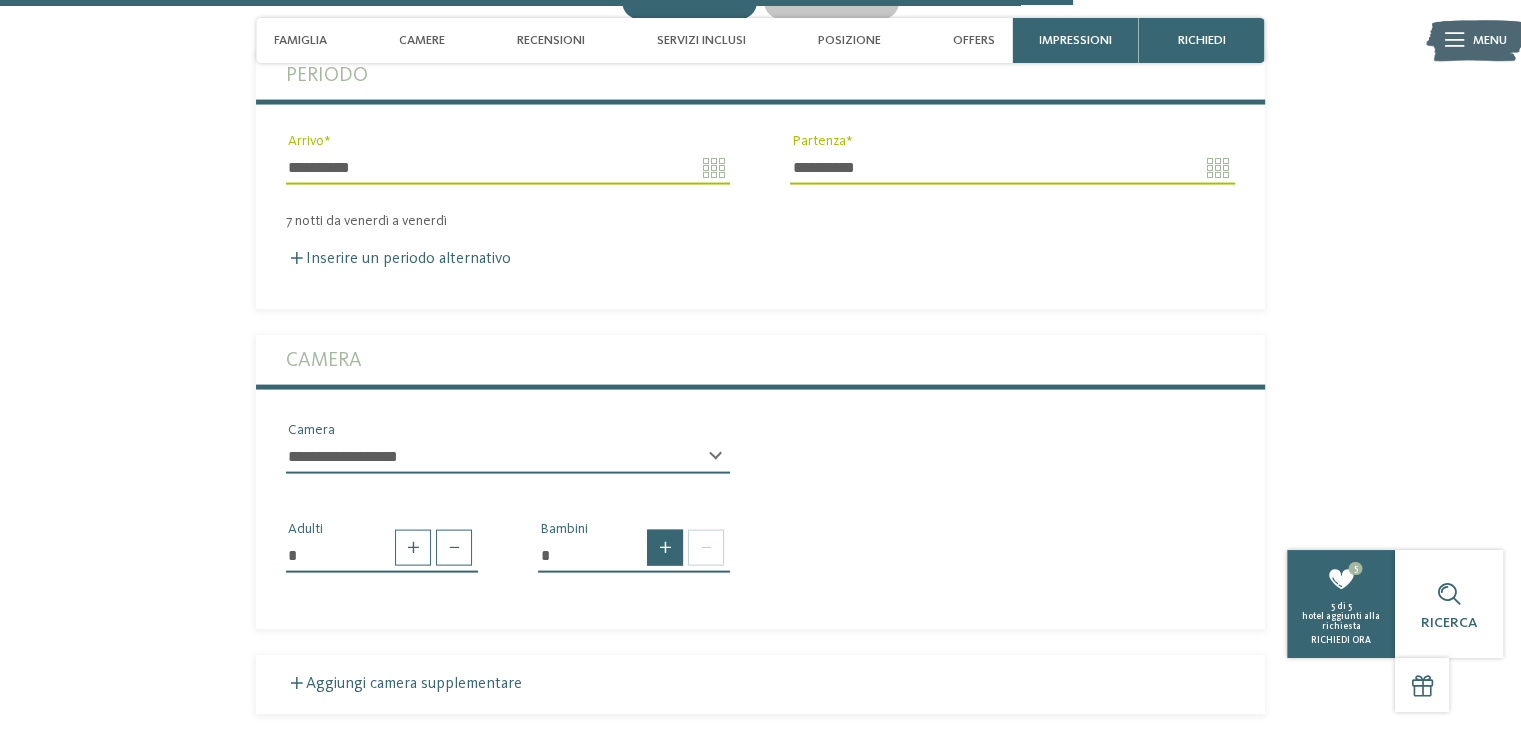 click at bounding box center [665, 548] 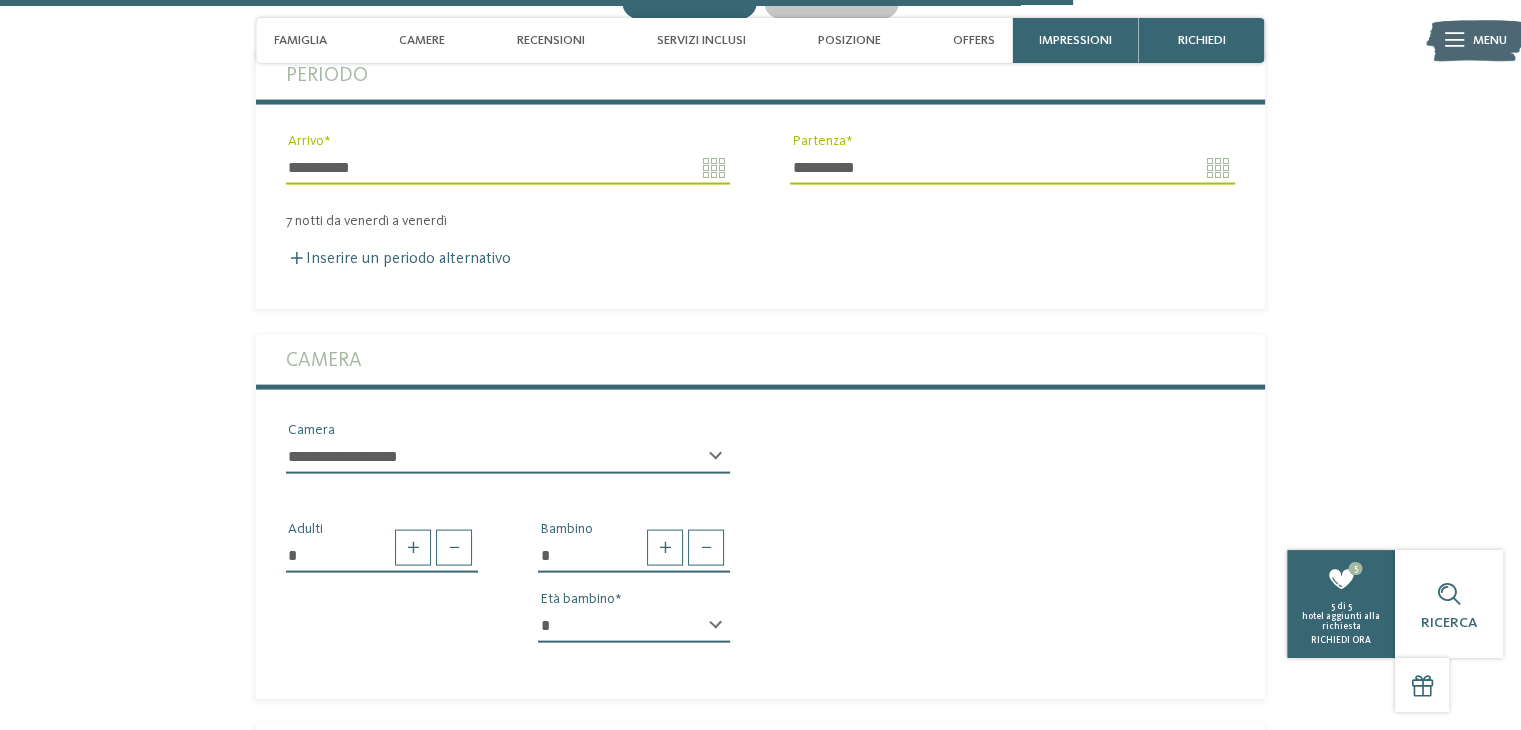click on "* * * * * * * * * * * ** ** ** ** ** ** ** **" at bounding box center (634, 626) 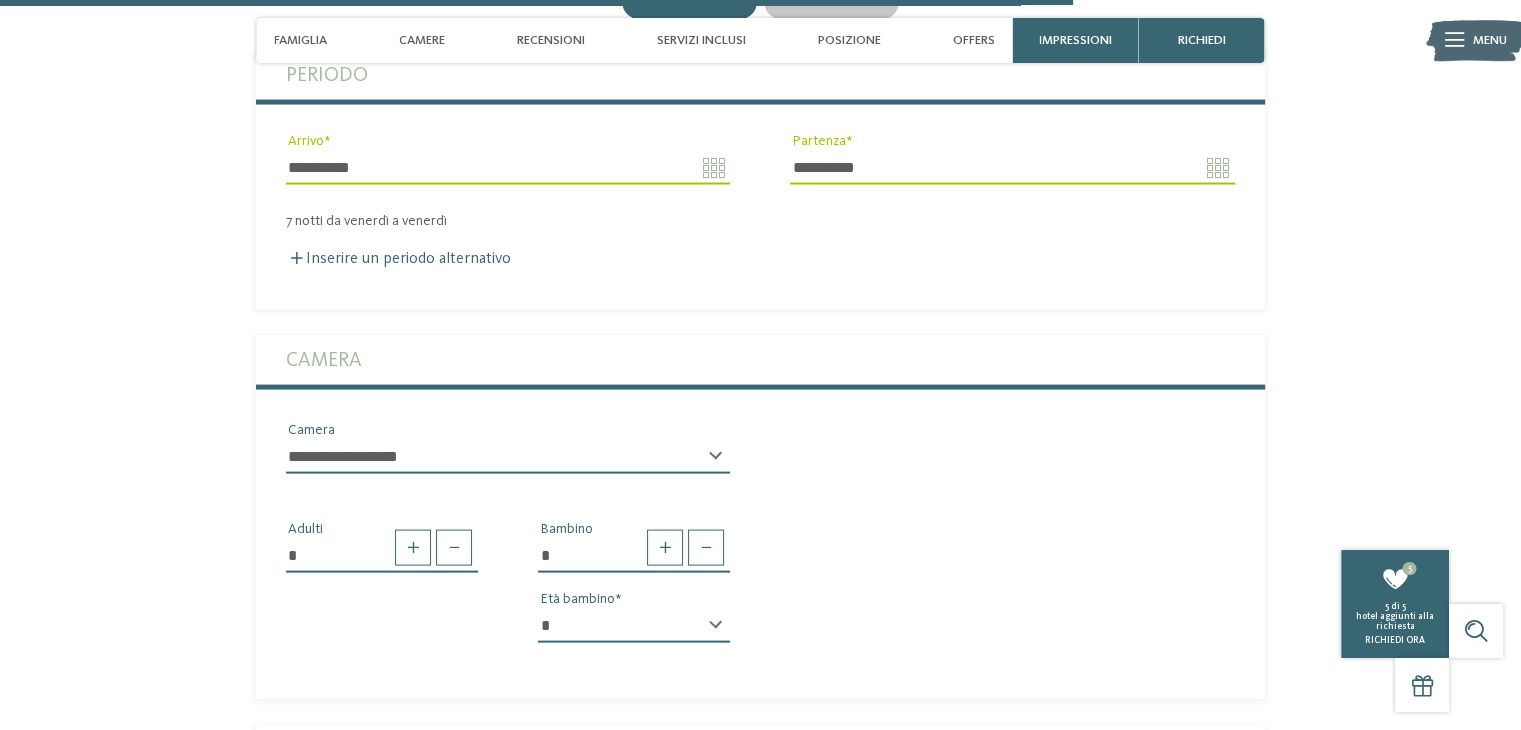 select on "*" 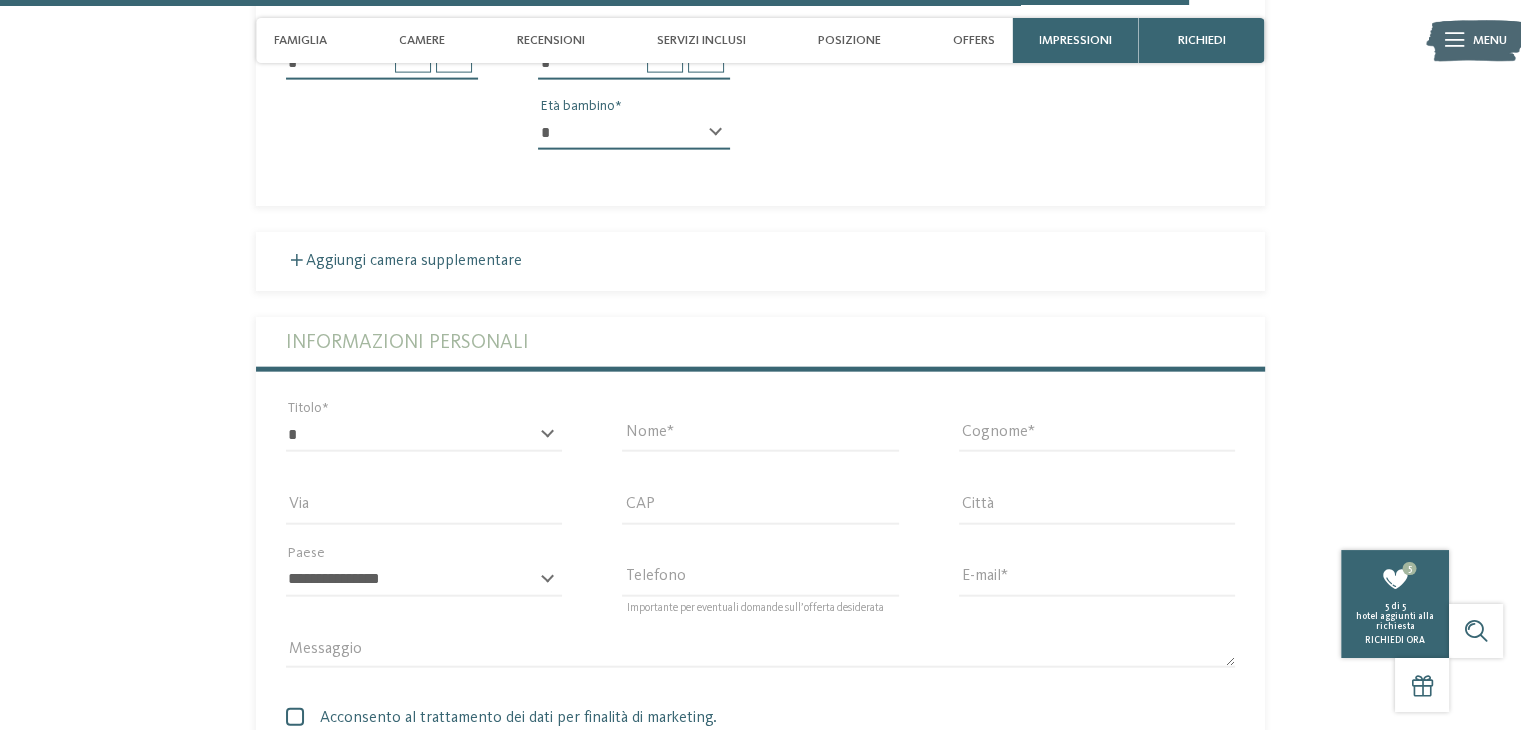 scroll, scrollTop: 4594, scrollLeft: 0, axis: vertical 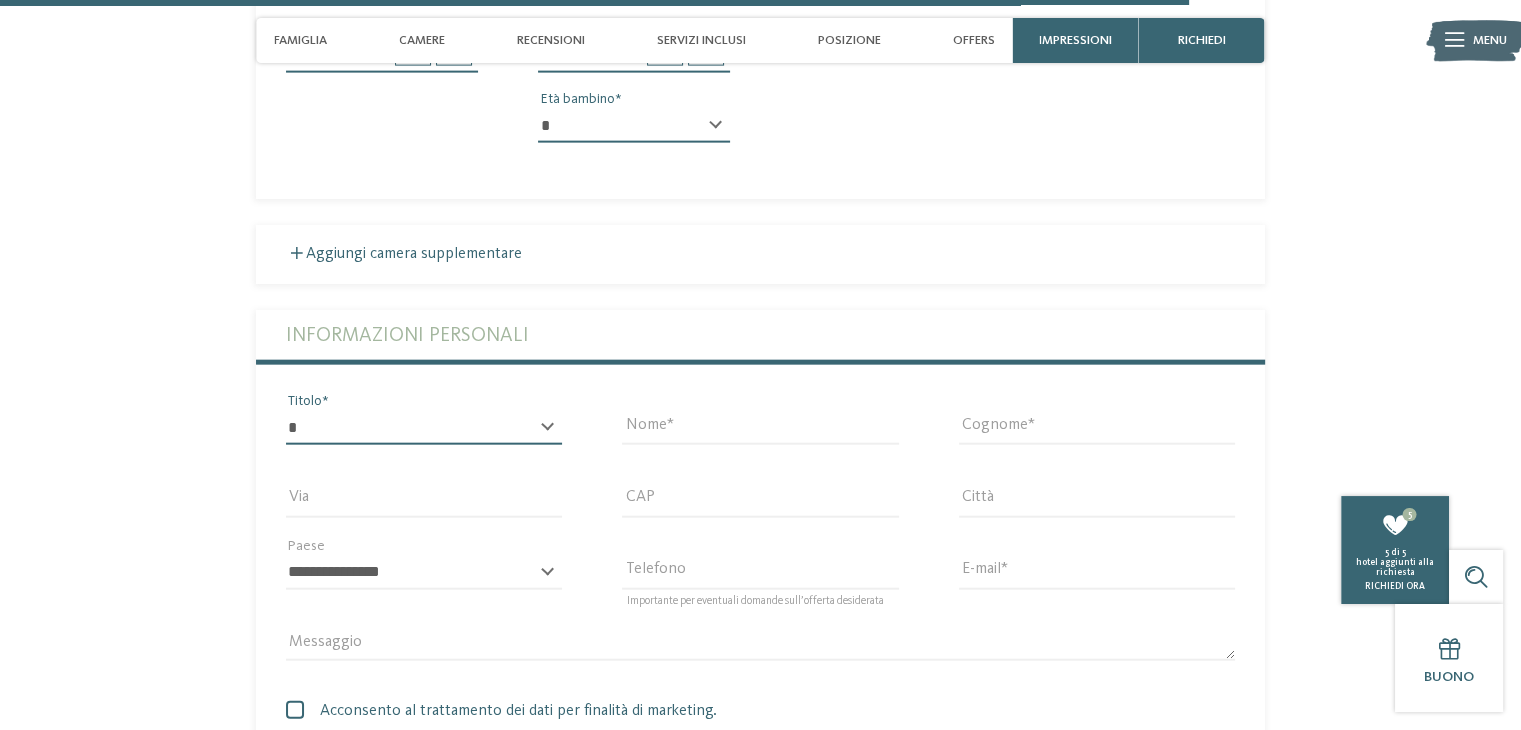 click on "* ****** ******* ******** ******" at bounding box center [424, 428] 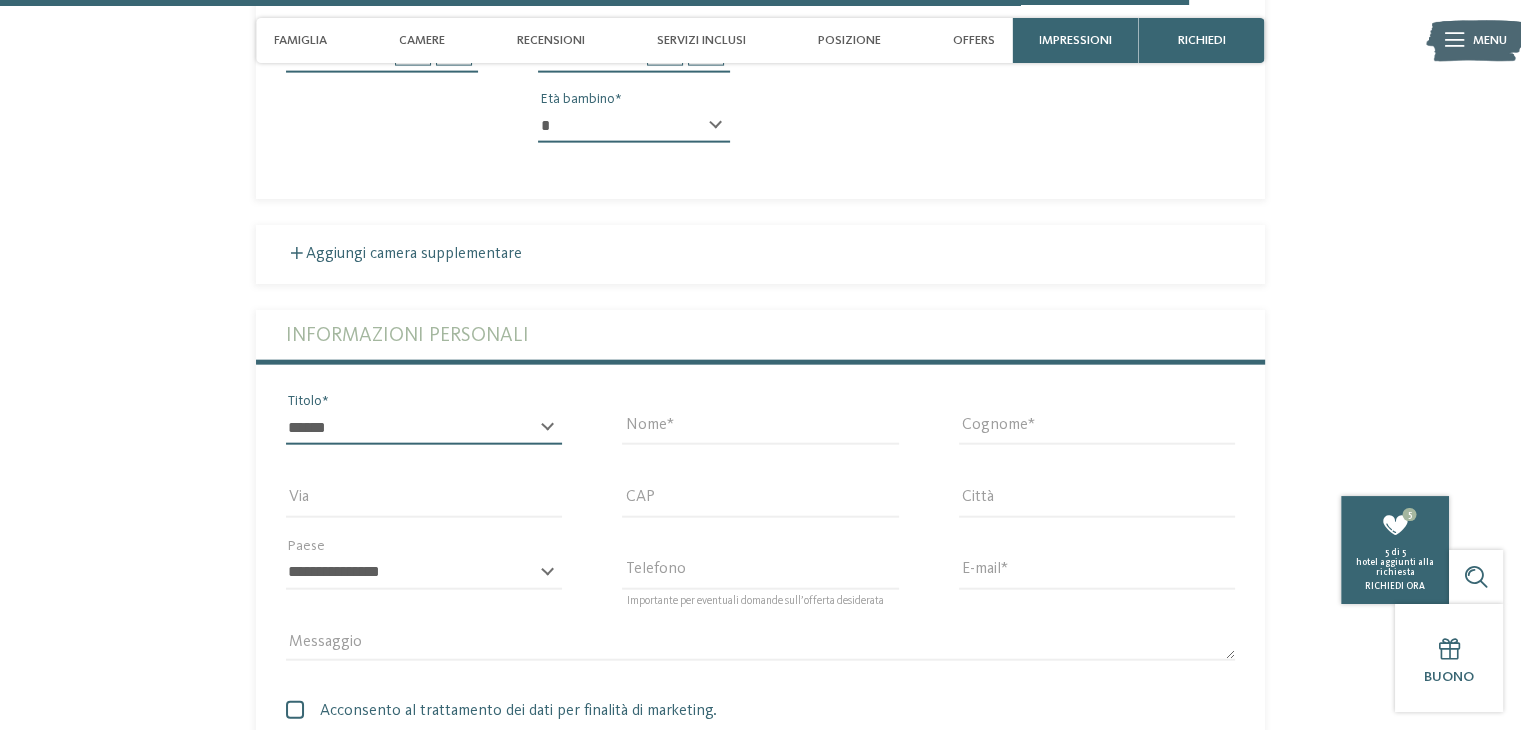 click on "* ****** ******* ******** ******" at bounding box center (424, 428) 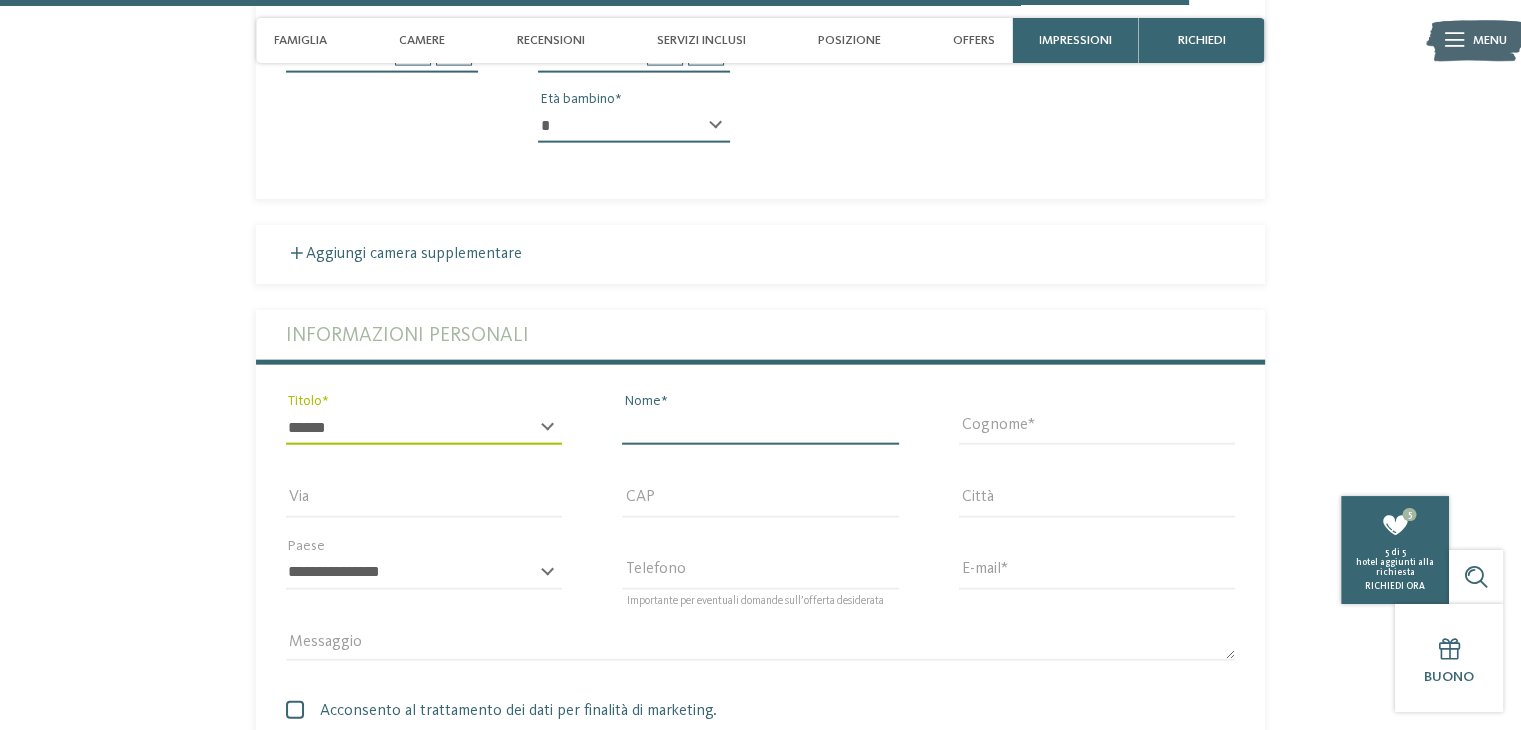 click on "Nome" at bounding box center [760, 428] 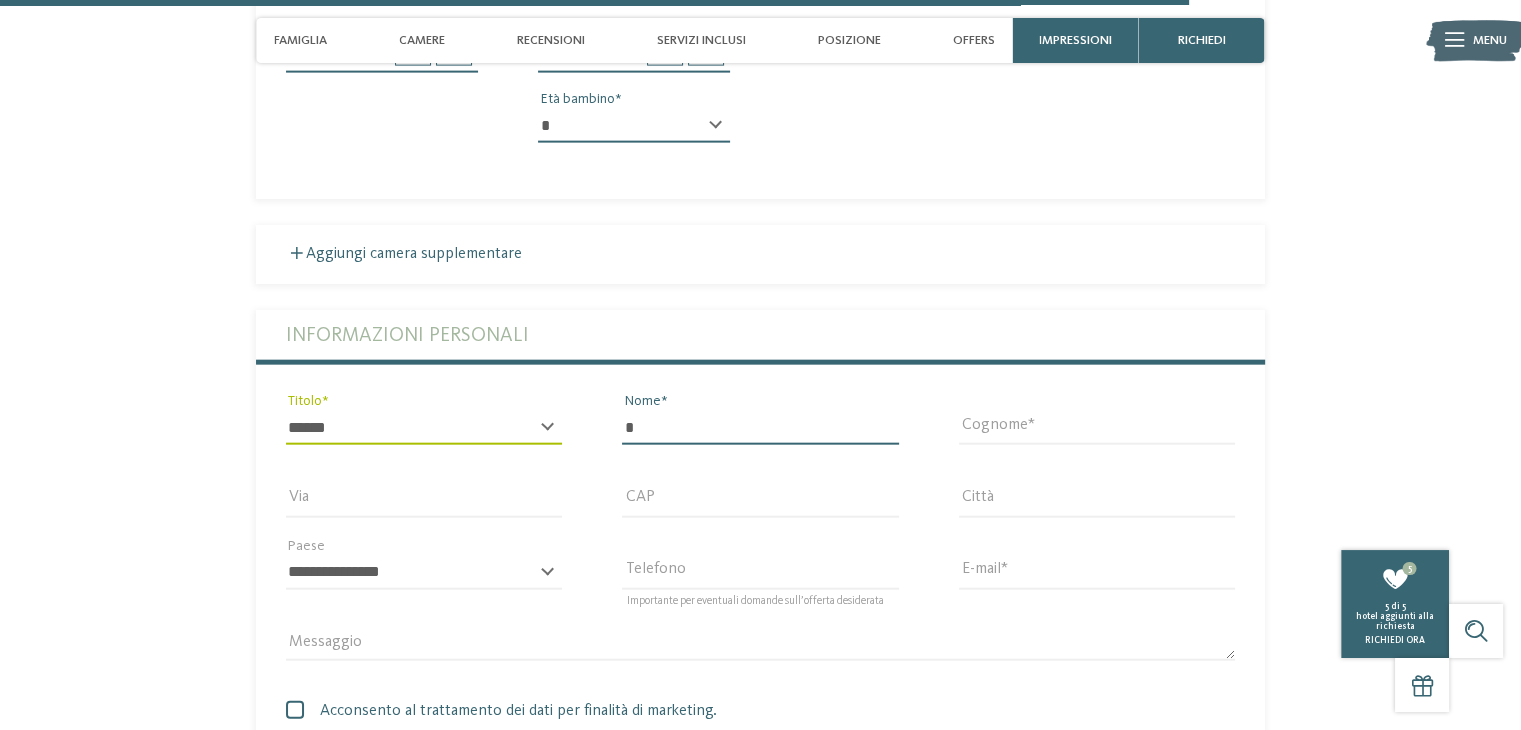 type on "*******" 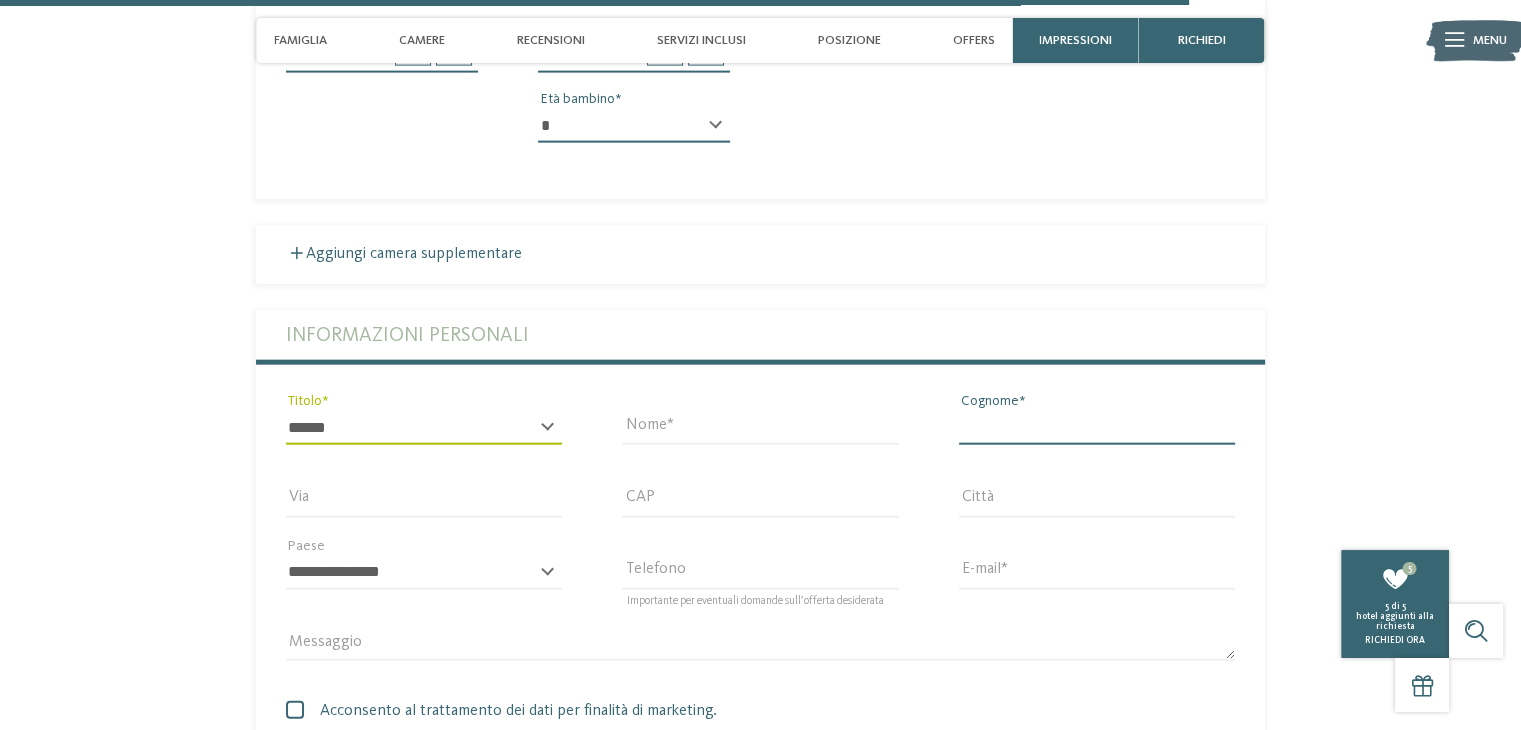 click on "Cognome" at bounding box center [1097, 428] 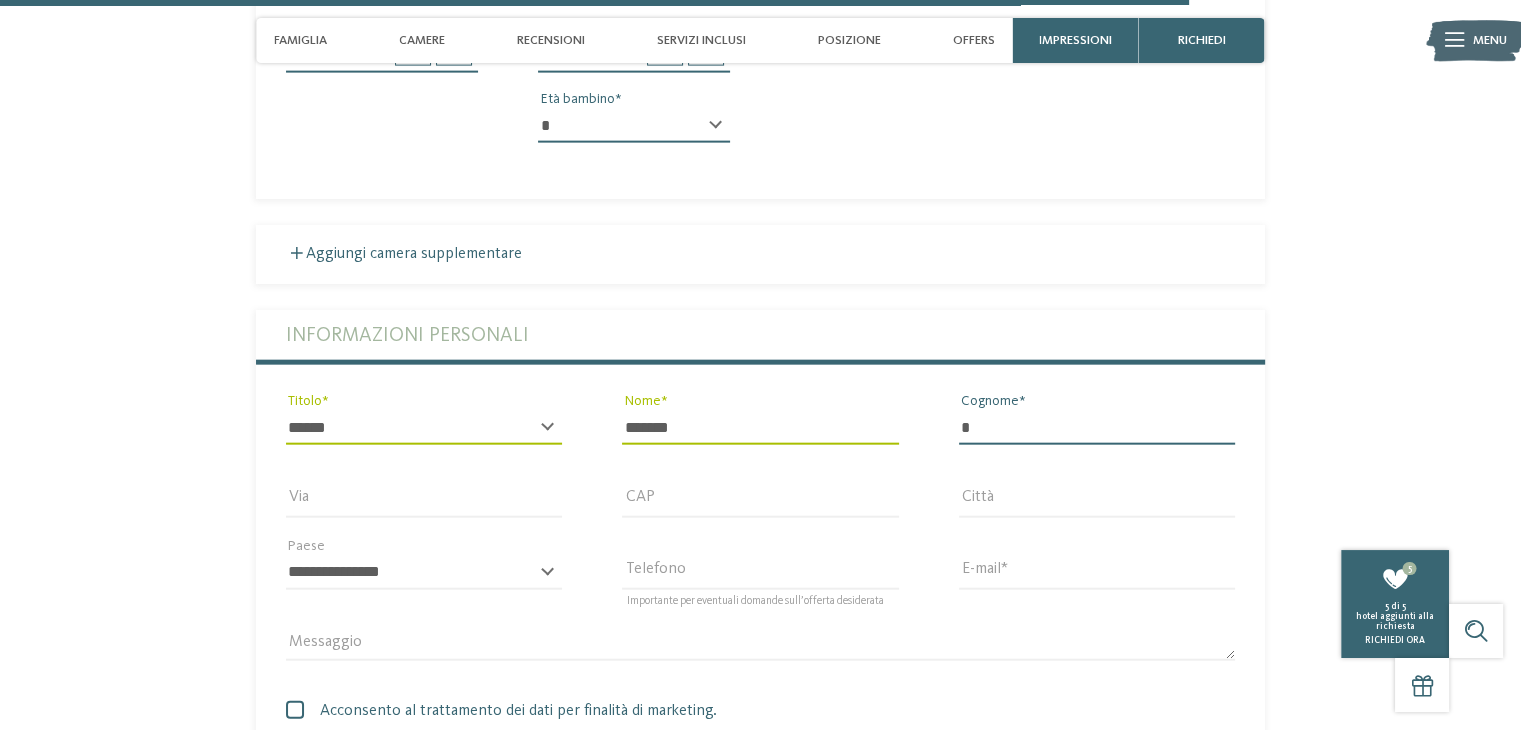 type on "********" 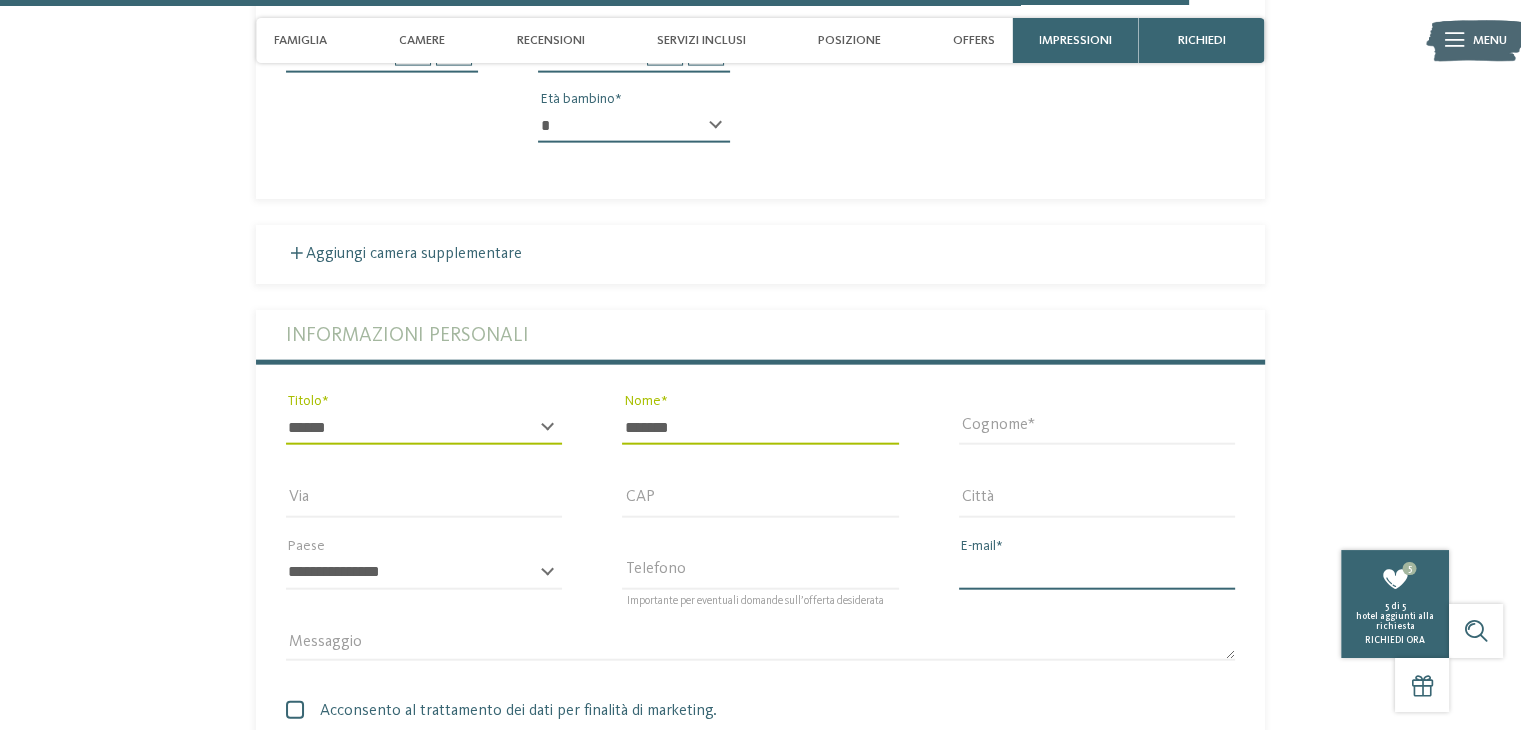 click on "E-mail" at bounding box center [1097, 573] 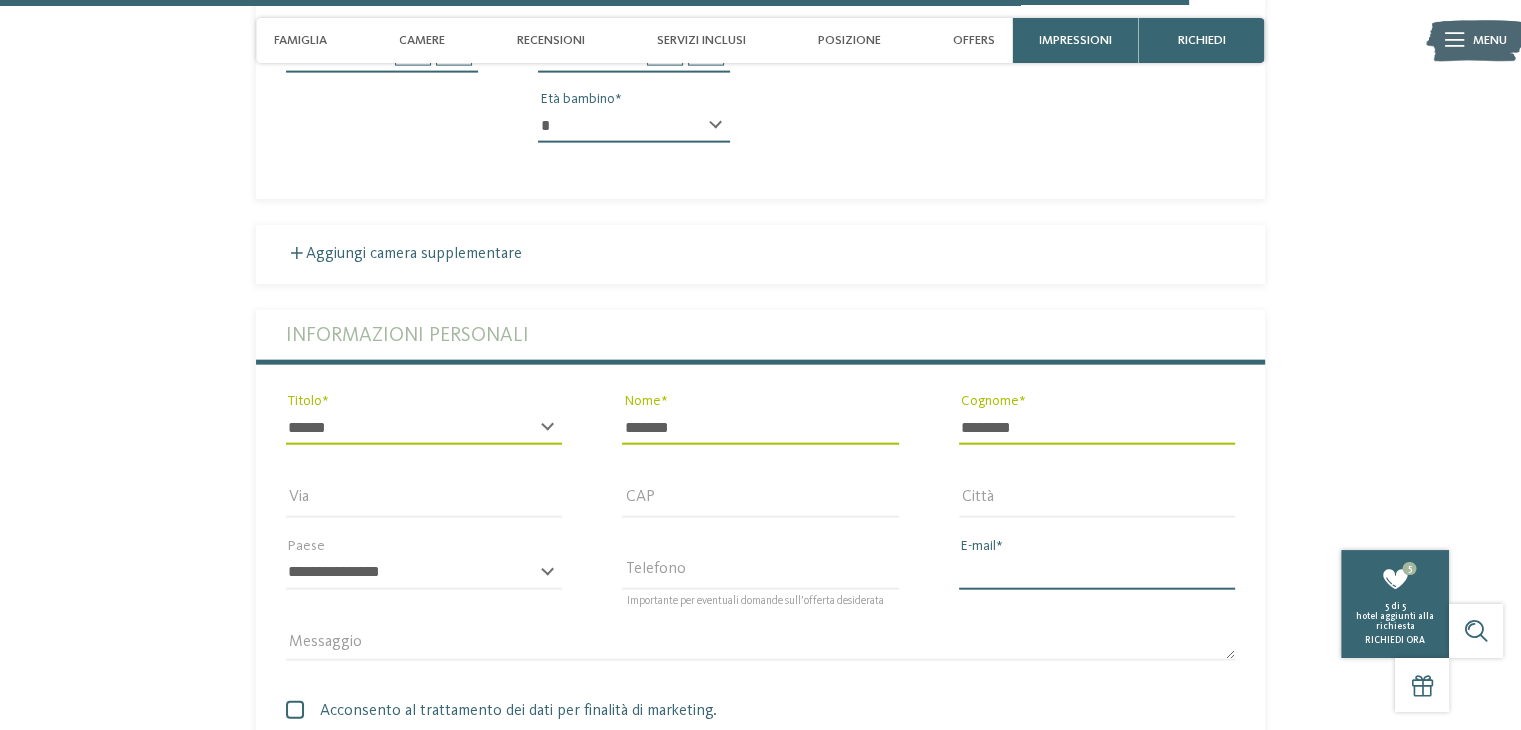 type on "**********" 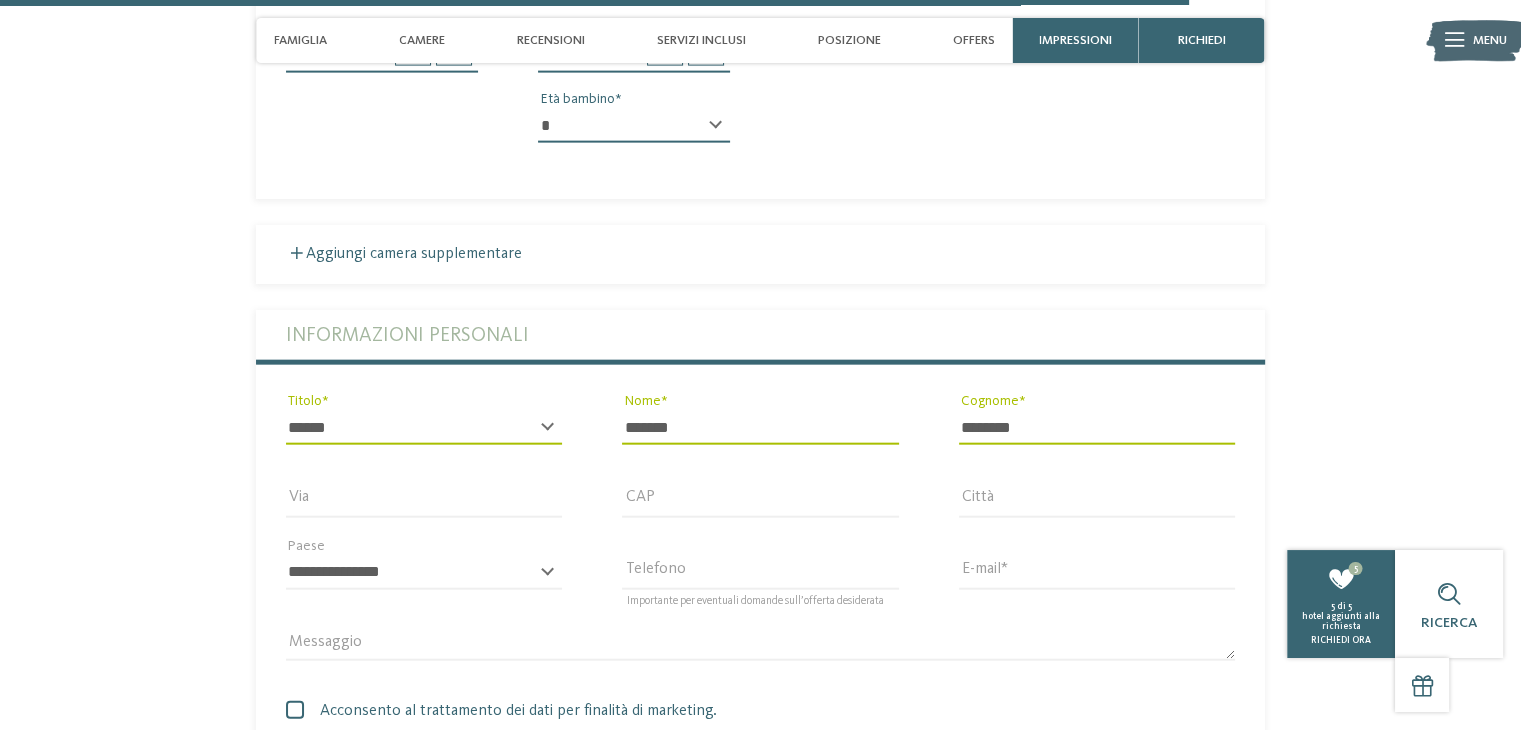 click at bounding box center [295, 710] 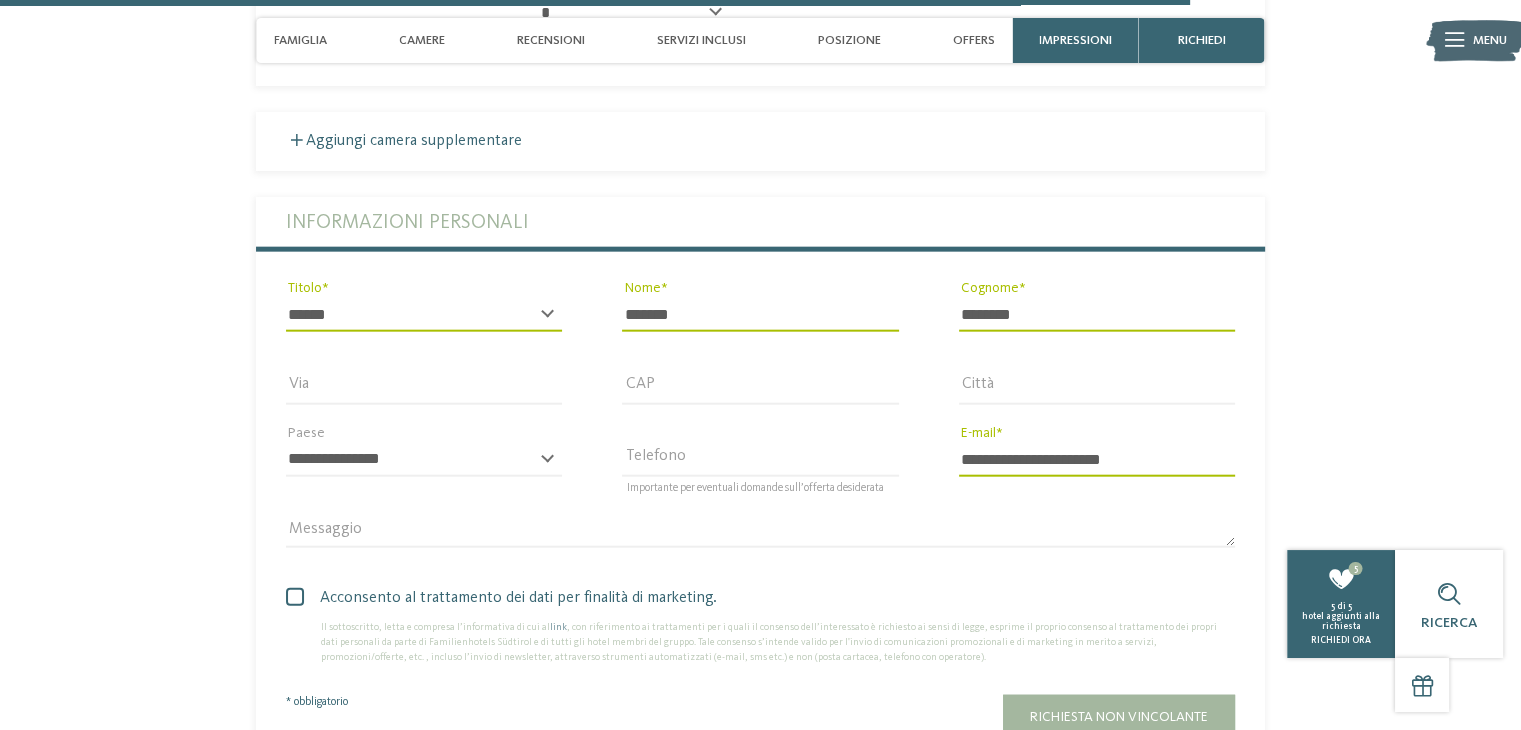 scroll, scrollTop: 4794, scrollLeft: 0, axis: vertical 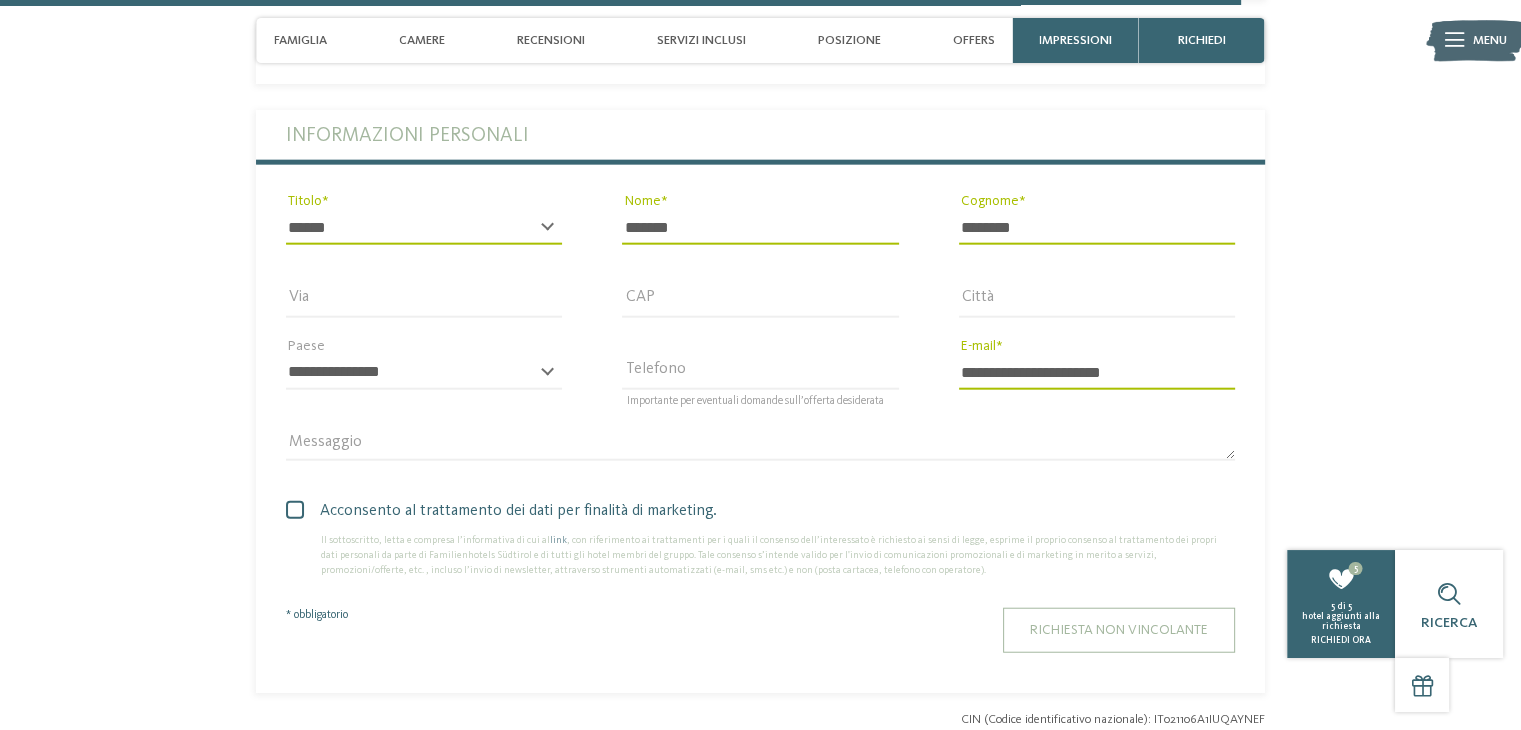 click on "Richiesta non vincolante" at bounding box center (1119, 630) 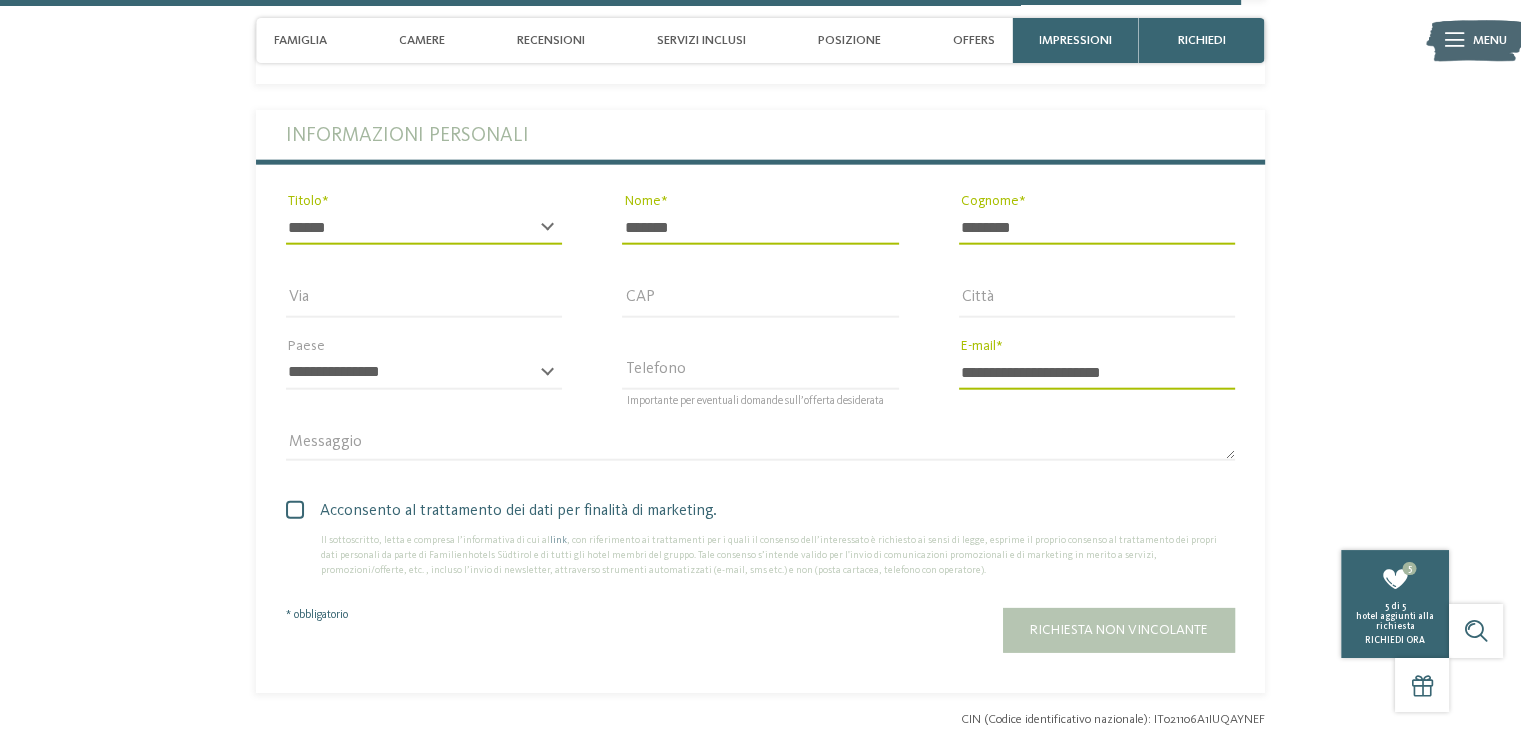 scroll, scrollTop: 4791, scrollLeft: 0, axis: vertical 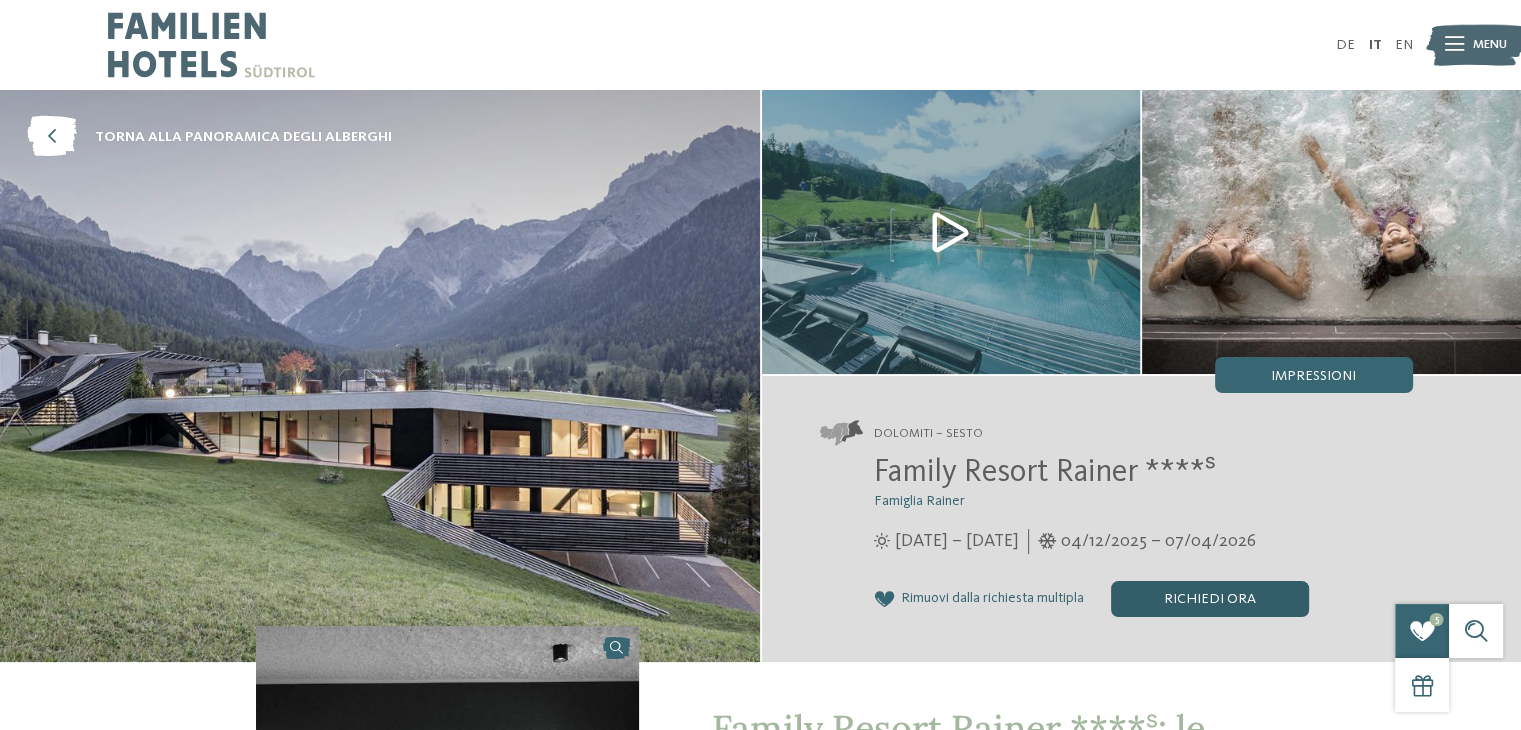 click on "Richiedi ora" at bounding box center (1210, 599) 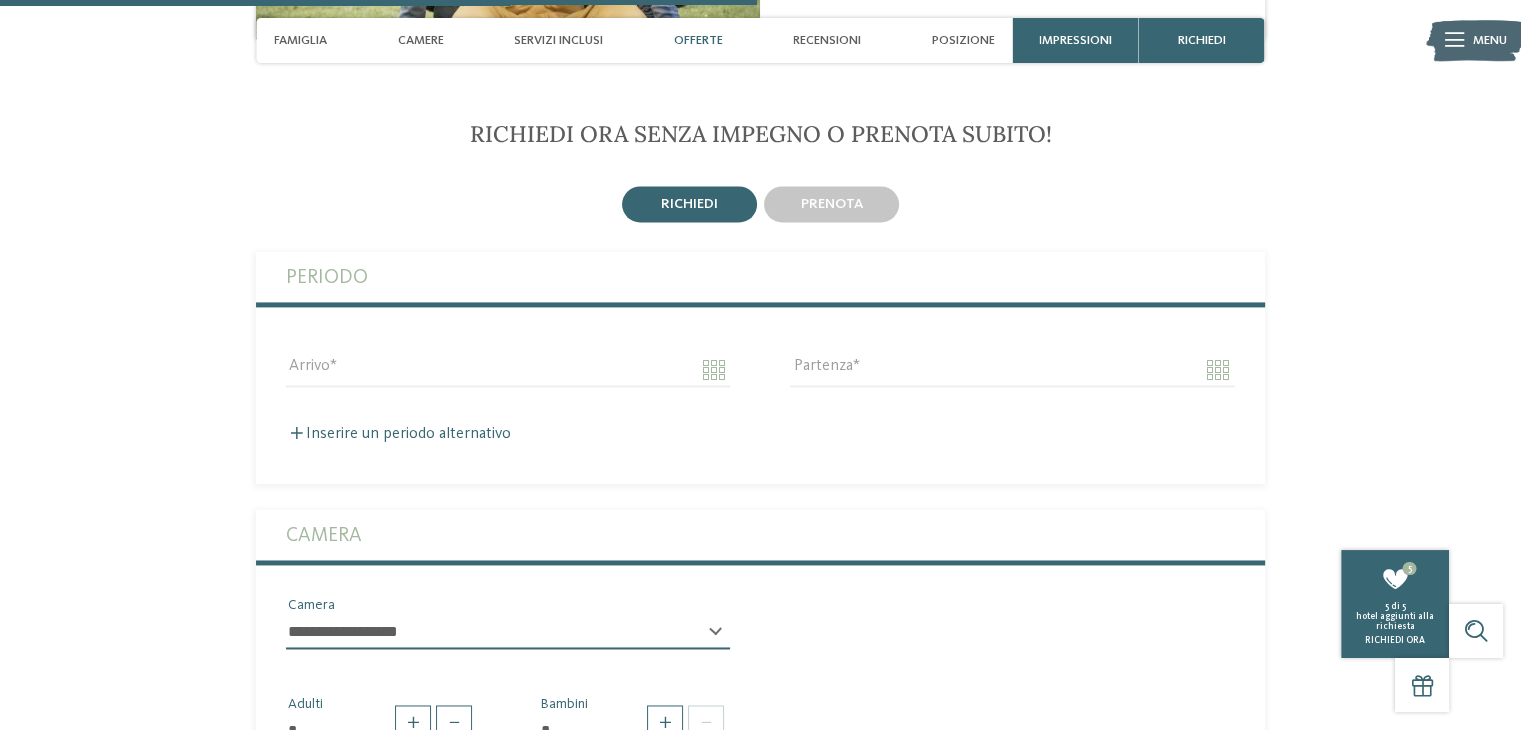 scroll, scrollTop: 2881, scrollLeft: 0, axis: vertical 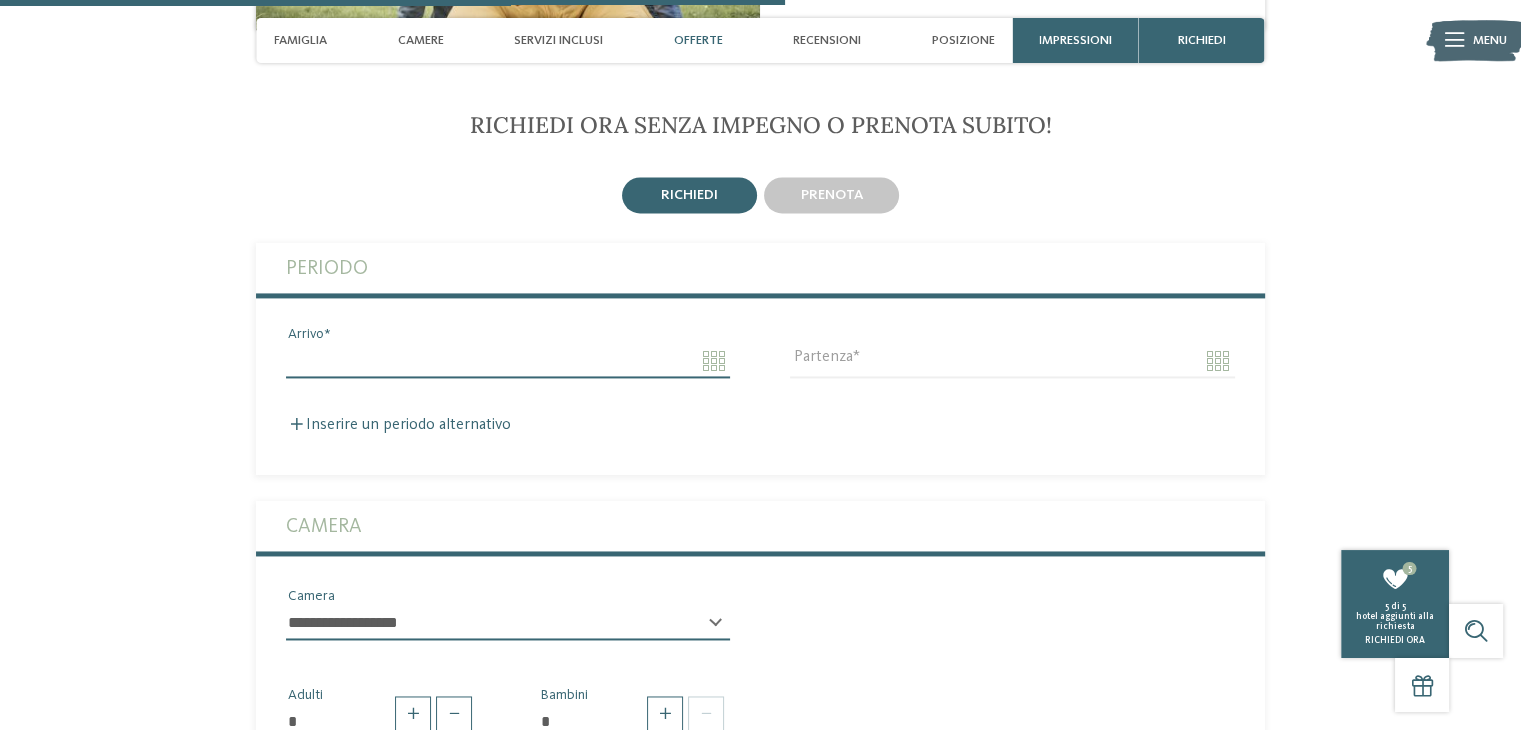 click on "Arrivo" at bounding box center [508, 361] 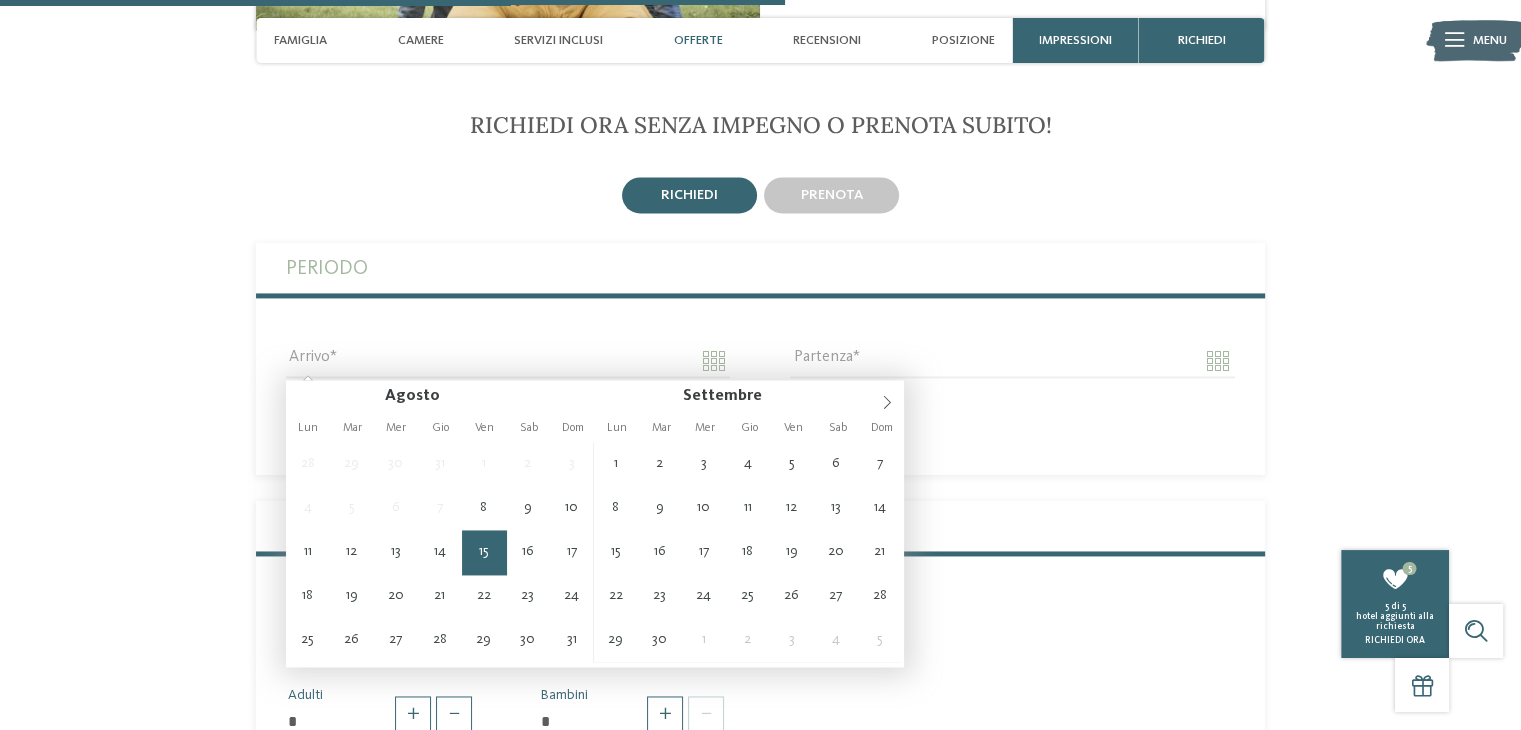 type on "**********" 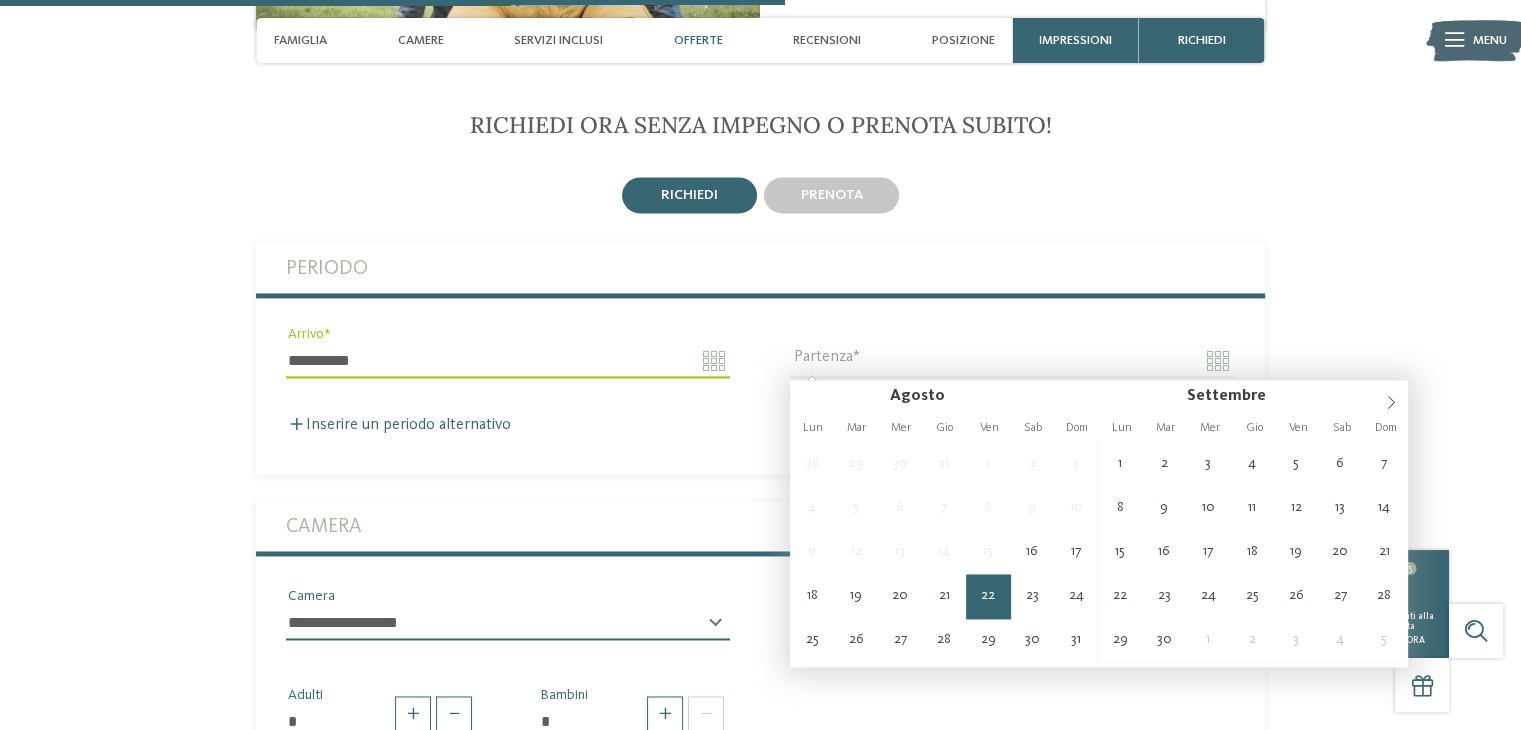 type on "**********" 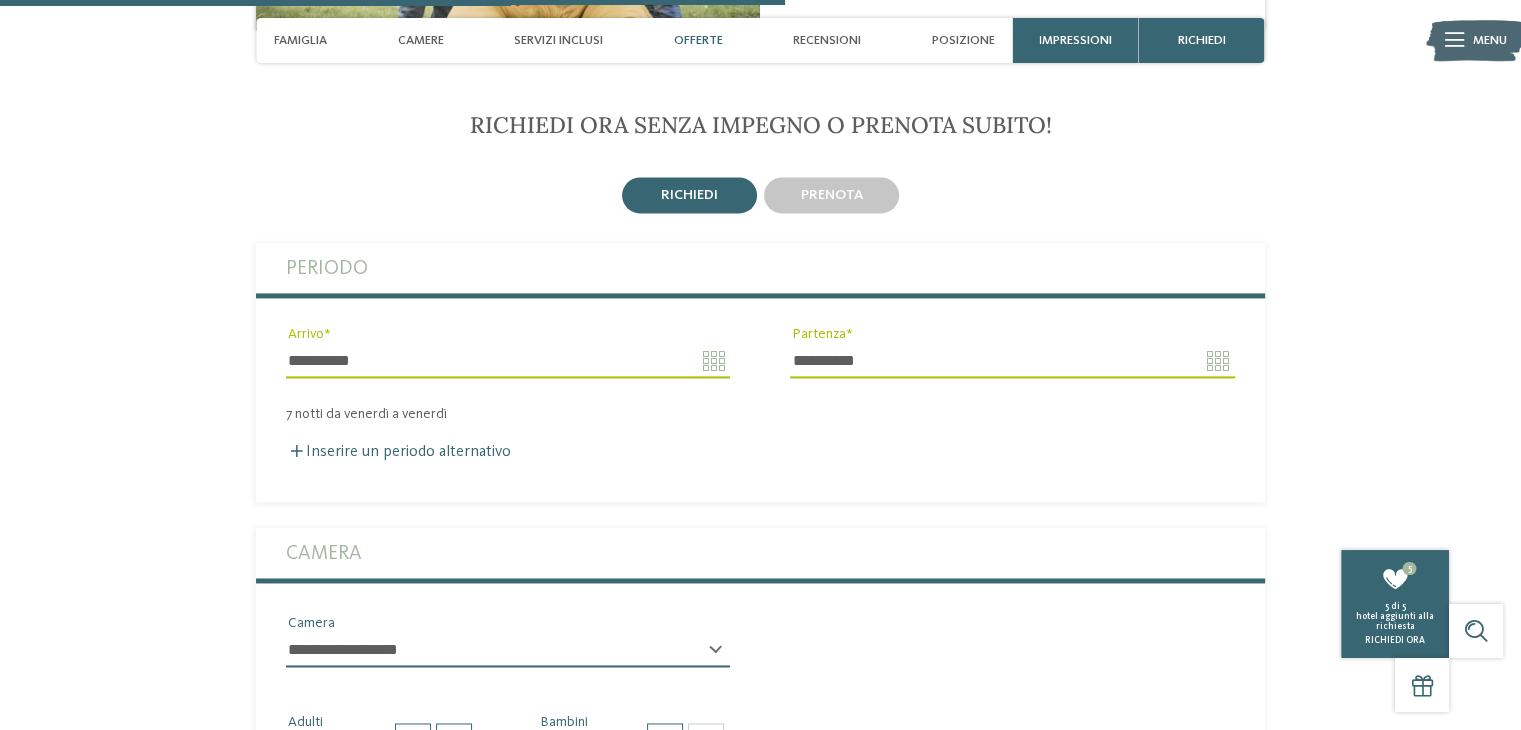 click on "**********" at bounding box center [508, 650] 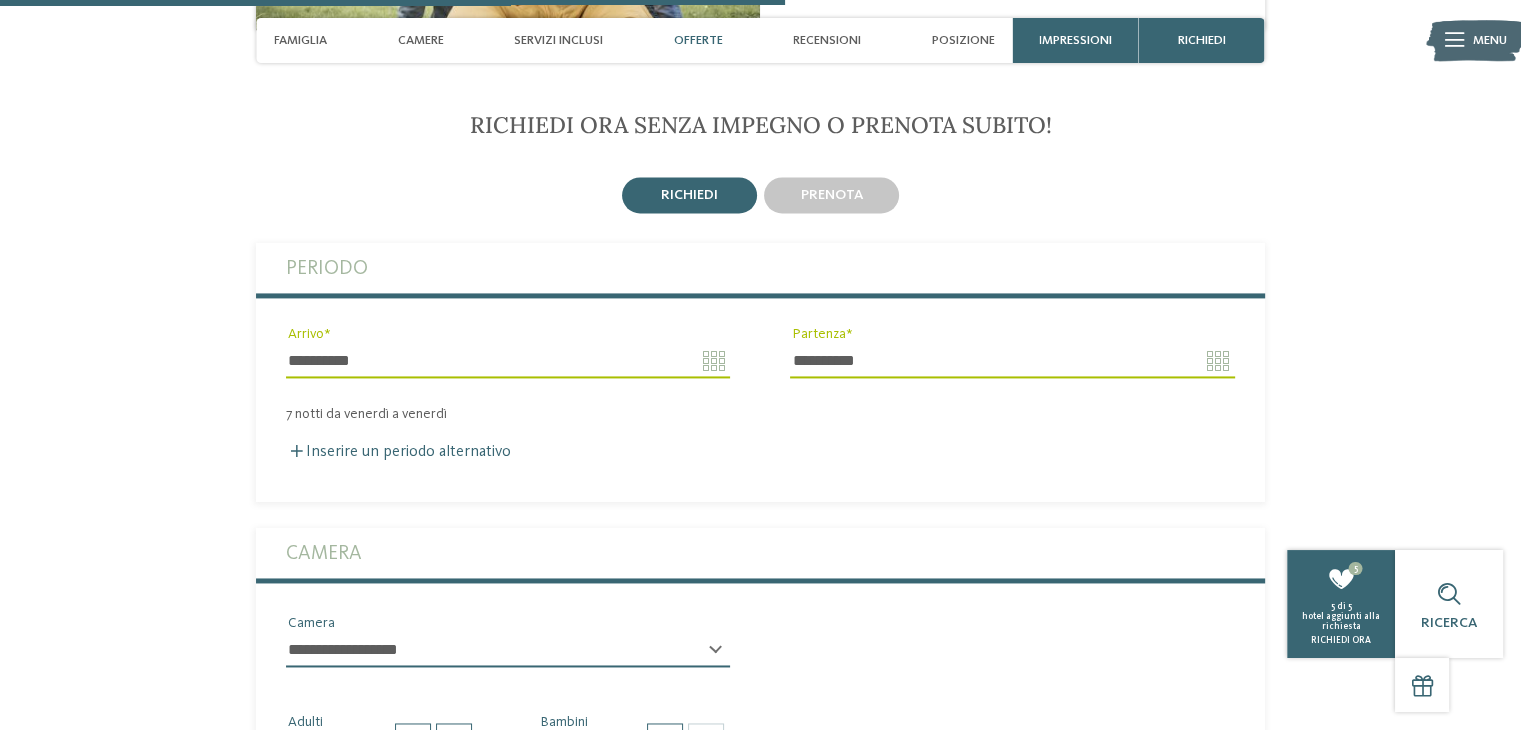 click on "**********" at bounding box center (760, 648) 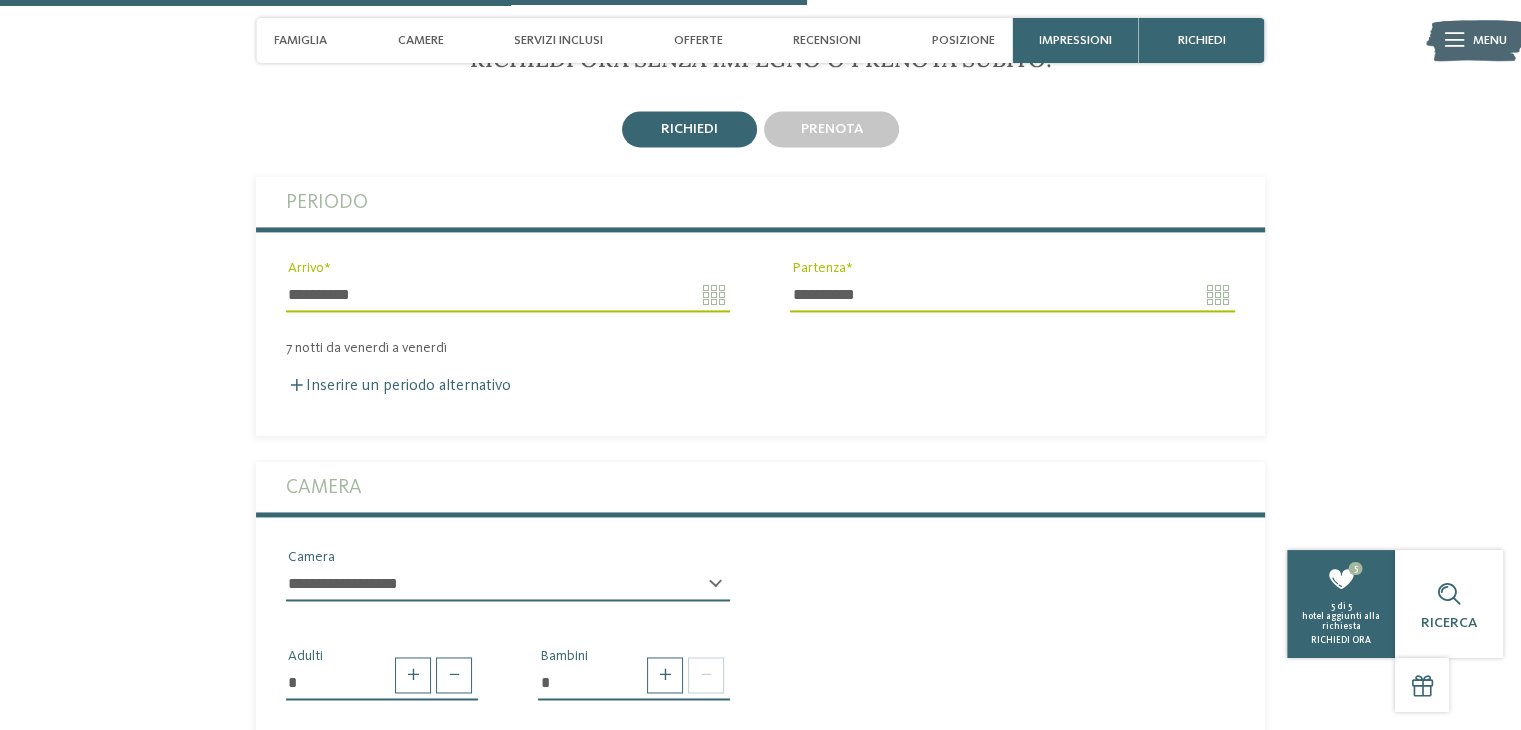 scroll, scrollTop: 2981, scrollLeft: 0, axis: vertical 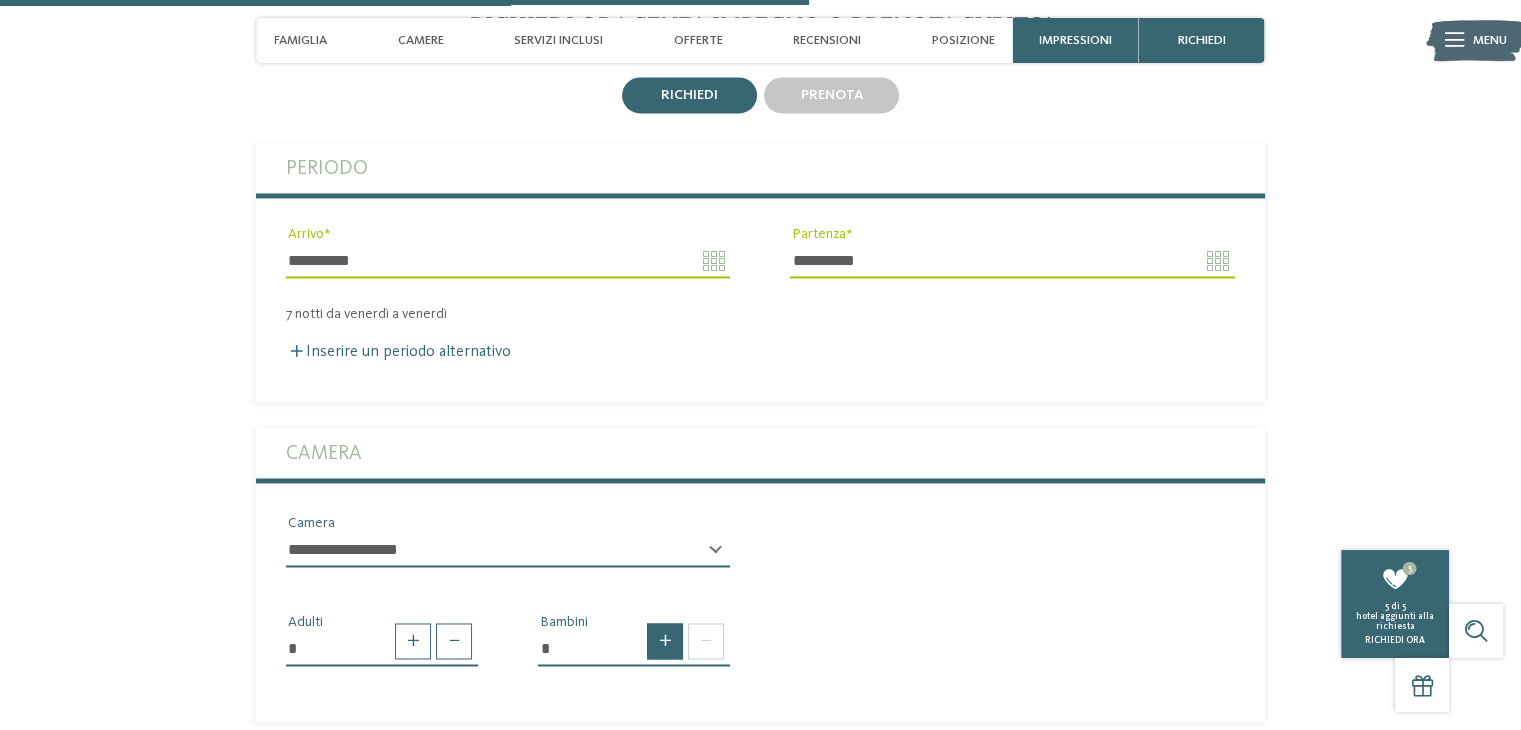 click at bounding box center (665, 641) 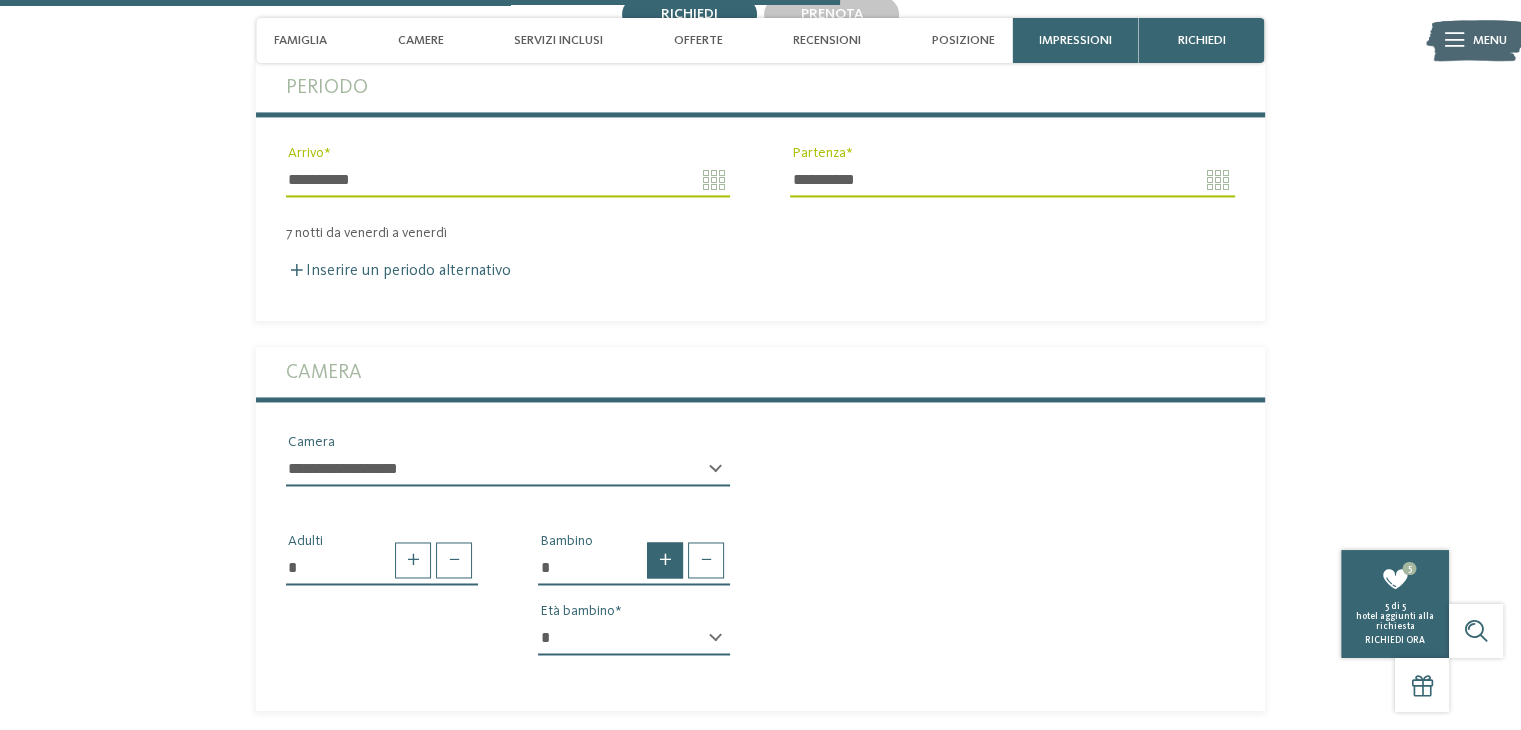 scroll, scrollTop: 3181, scrollLeft: 0, axis: vertical 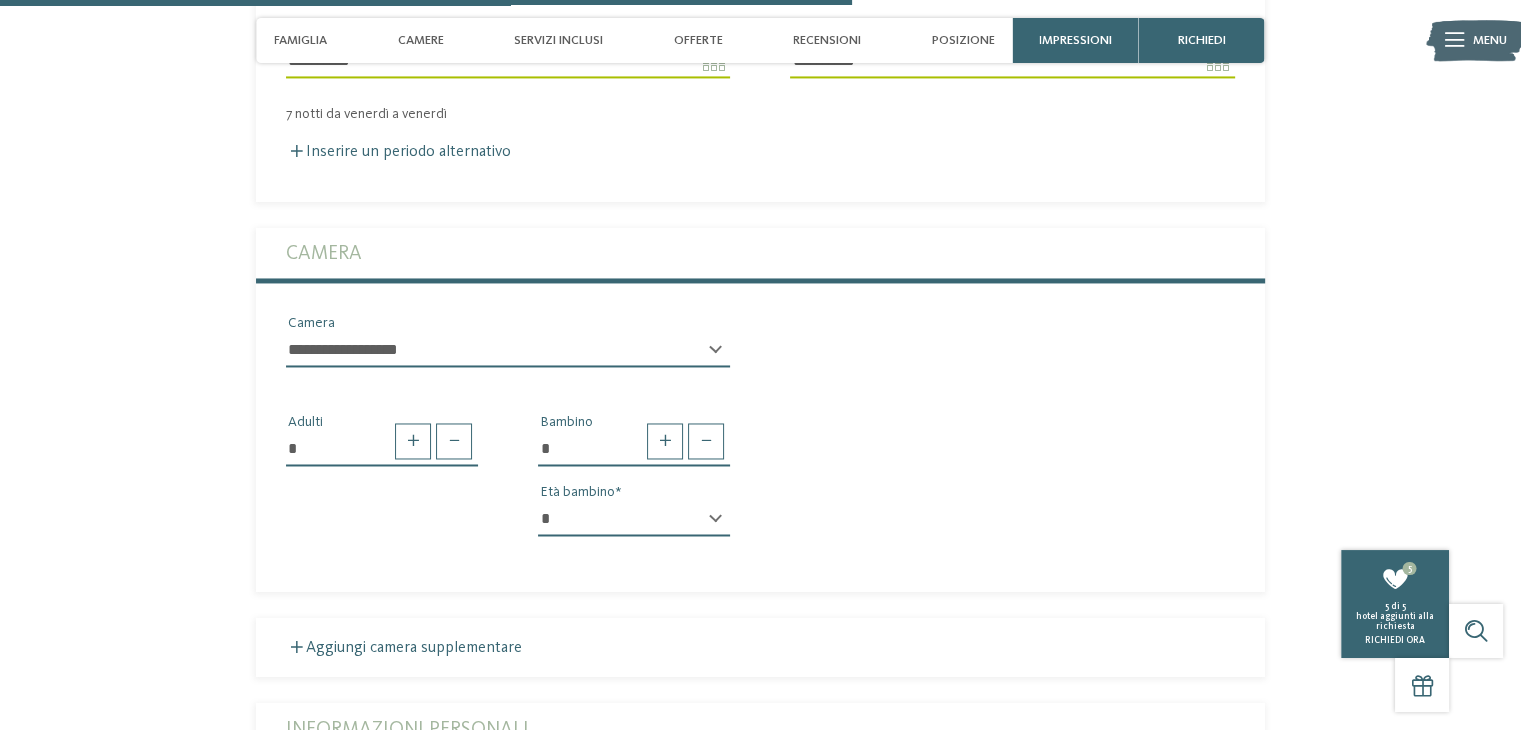 click on "* * * * * * * * * * * ** ** ** ** ** ** ** **" at bounding box center [634, 519] 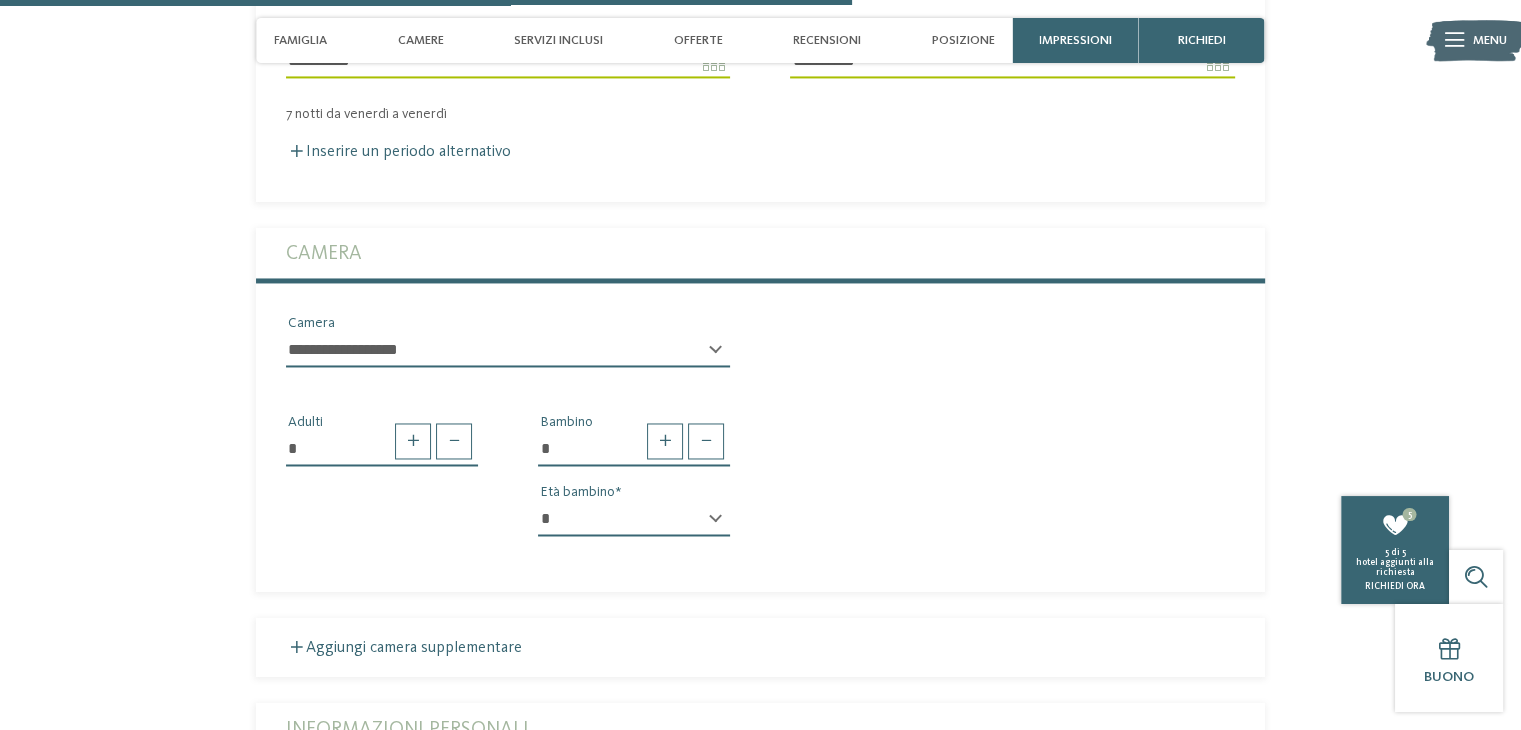 select on "*" 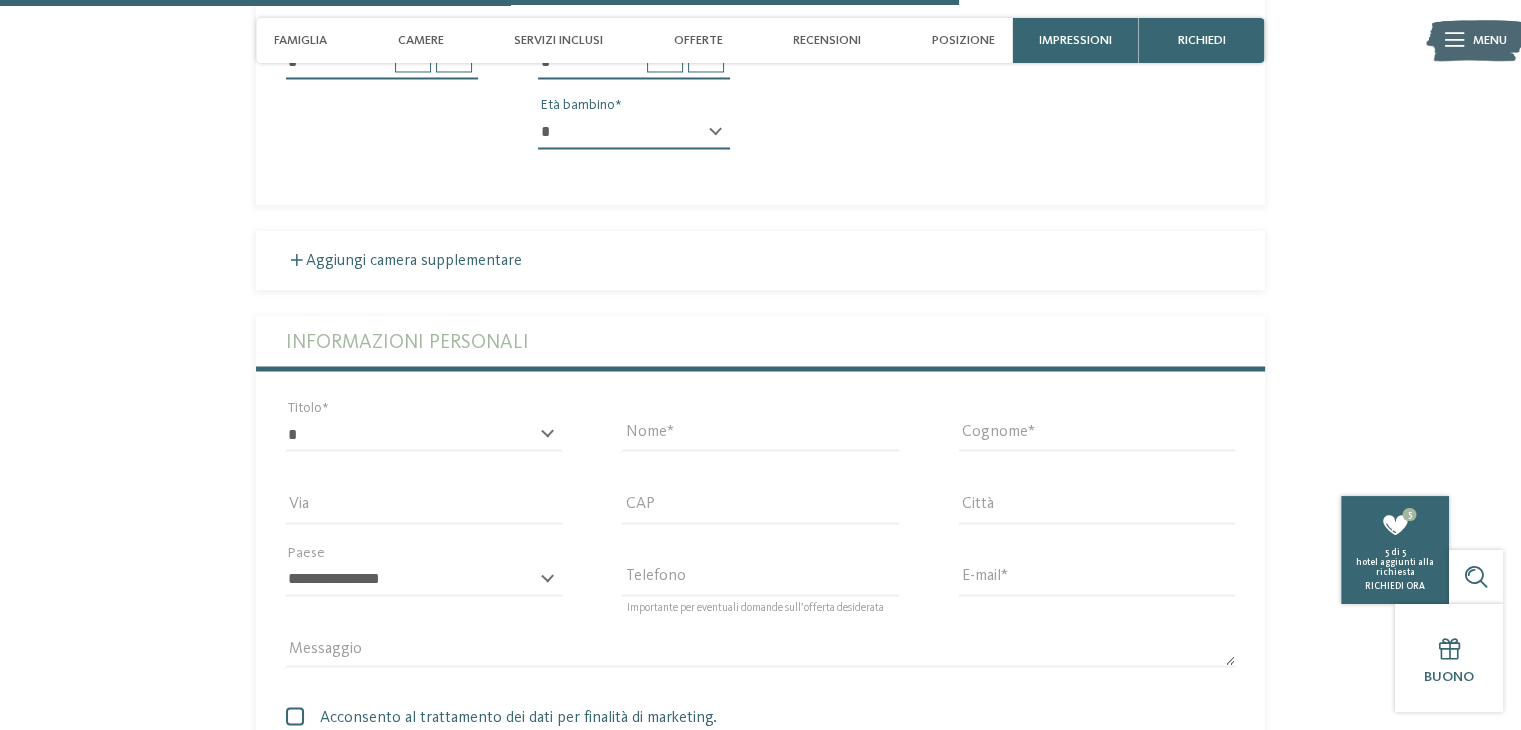 scroll, scrollTop: 3581, scrollLeft: 0, axis: vertical 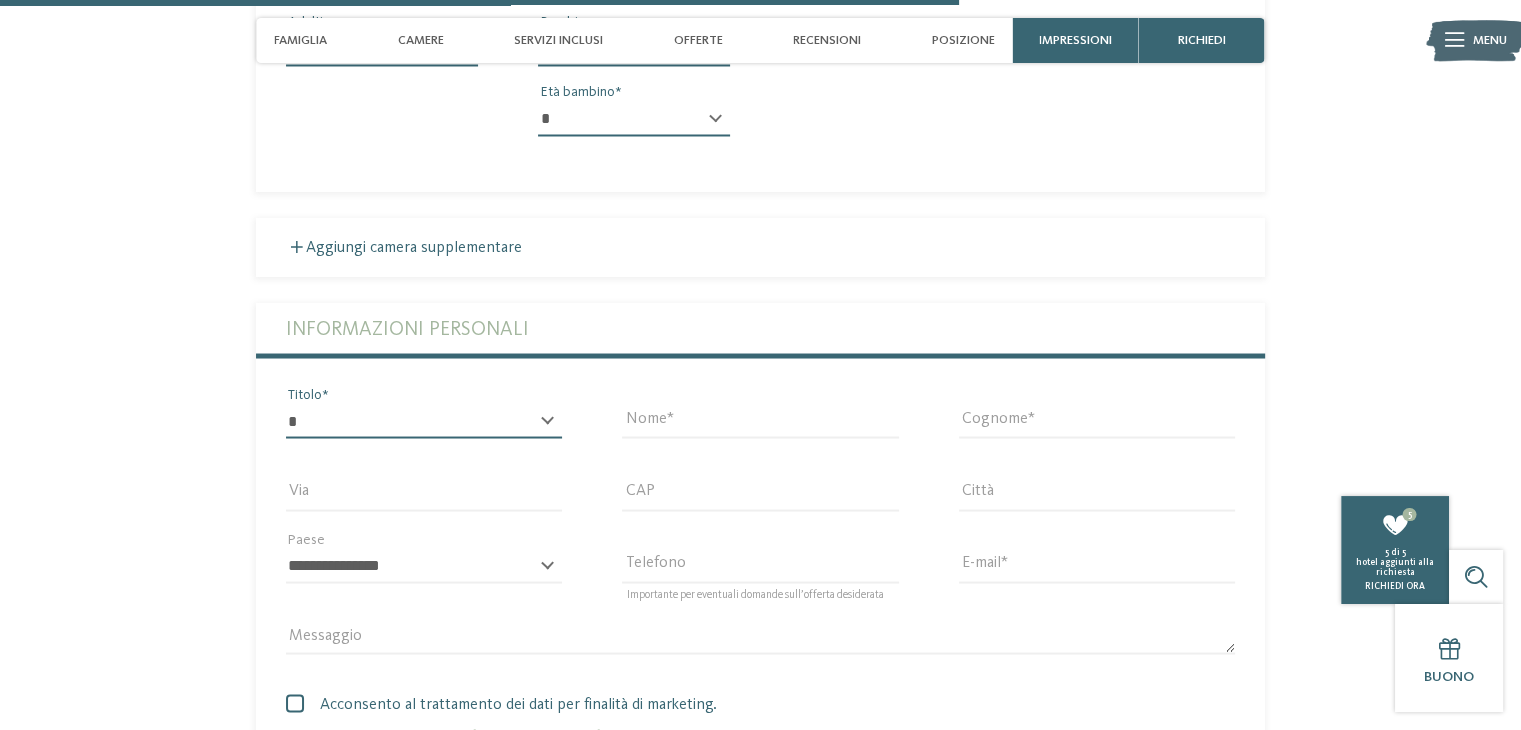 click on "* ****** ******* ******** ******" at bounding box center (424, 421) 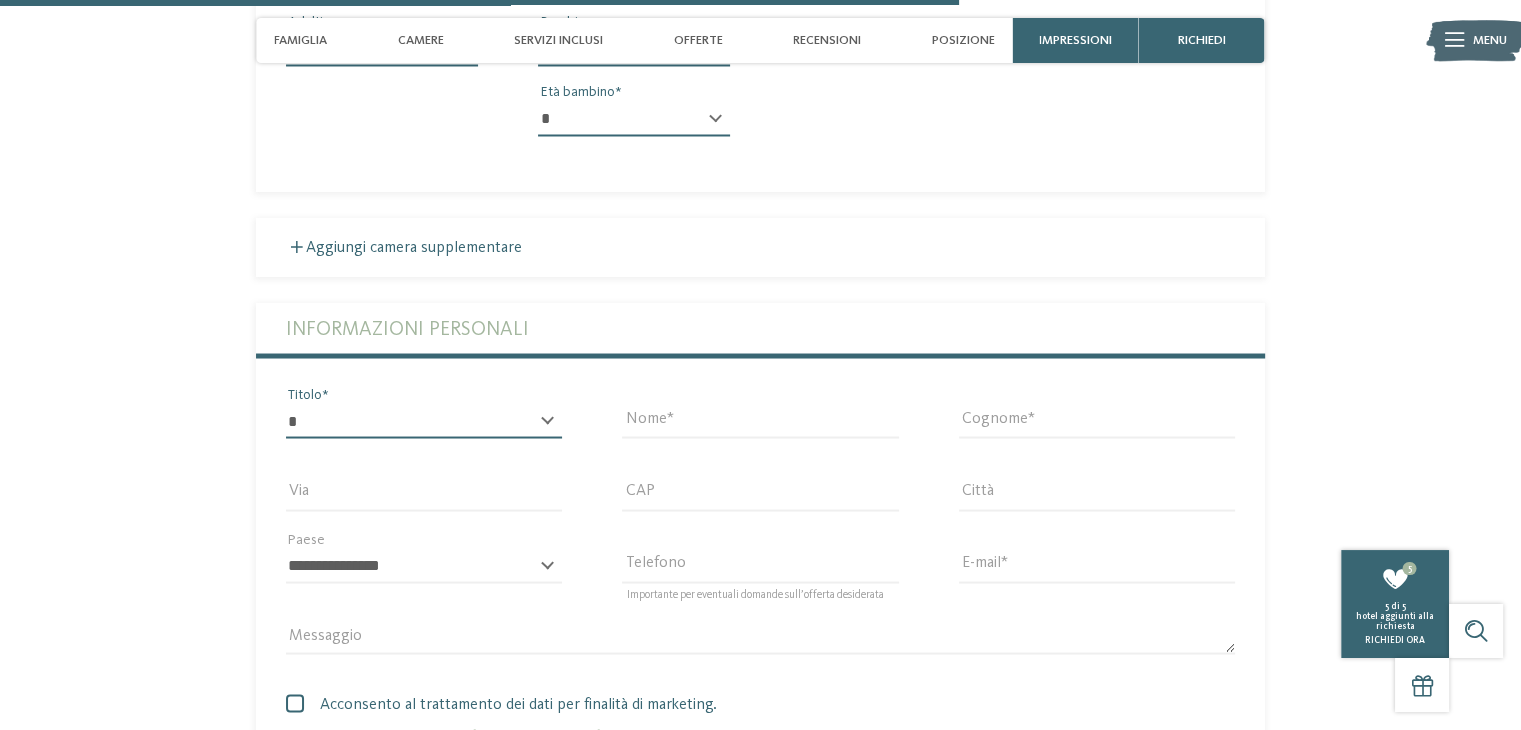 select on "*" 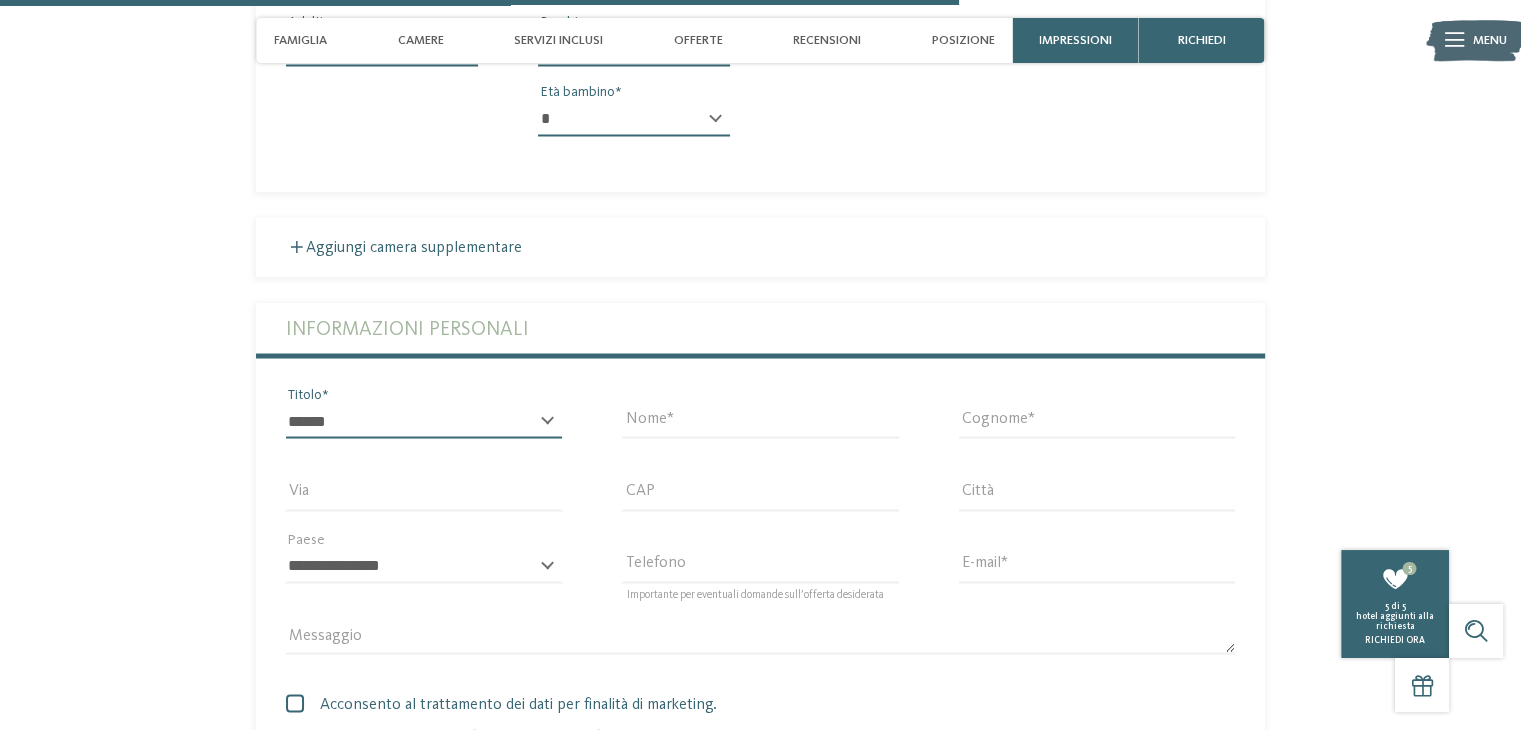 click on "* ****** ******* ******** ******" at bounding box center (424, 421) 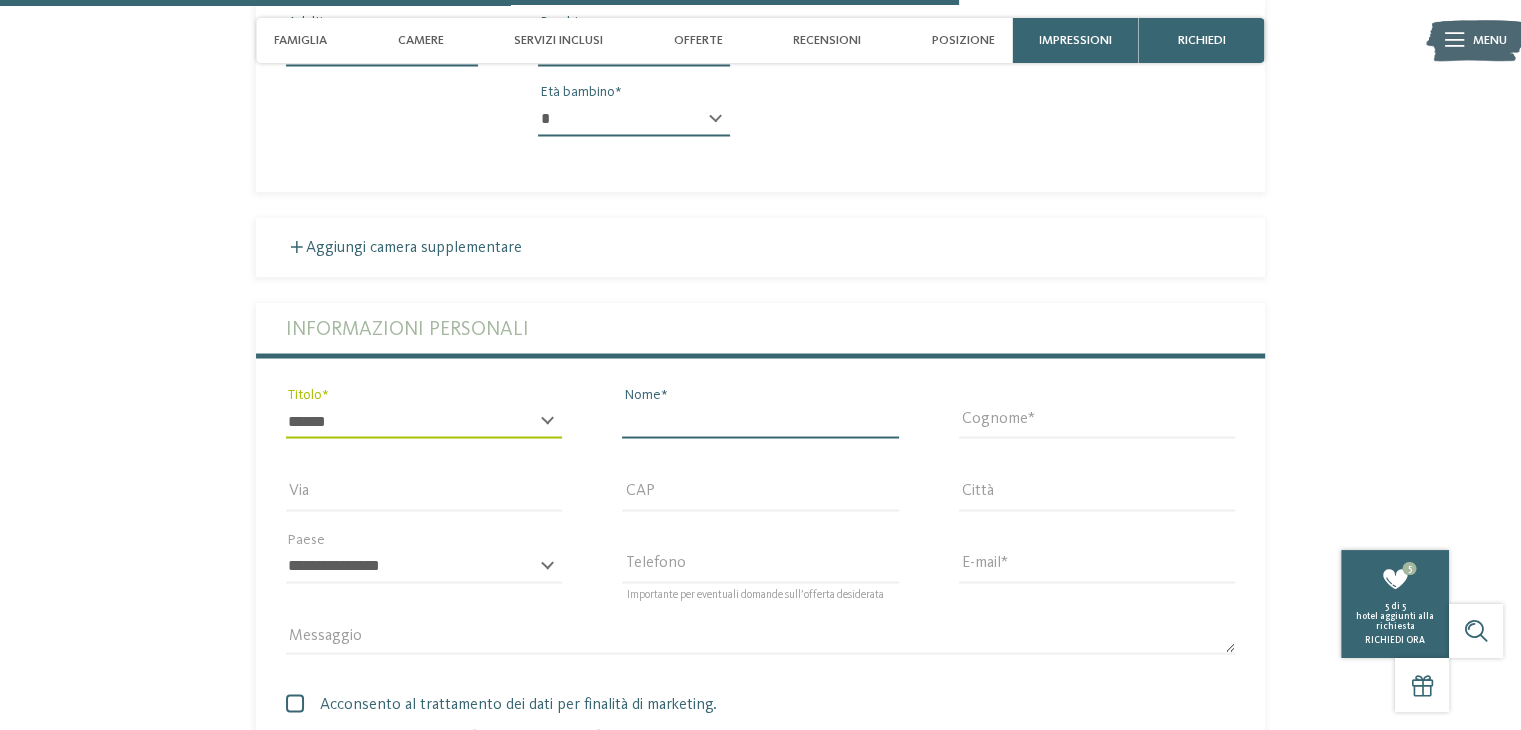 click on "Nome" at bounding box center (760, 421) 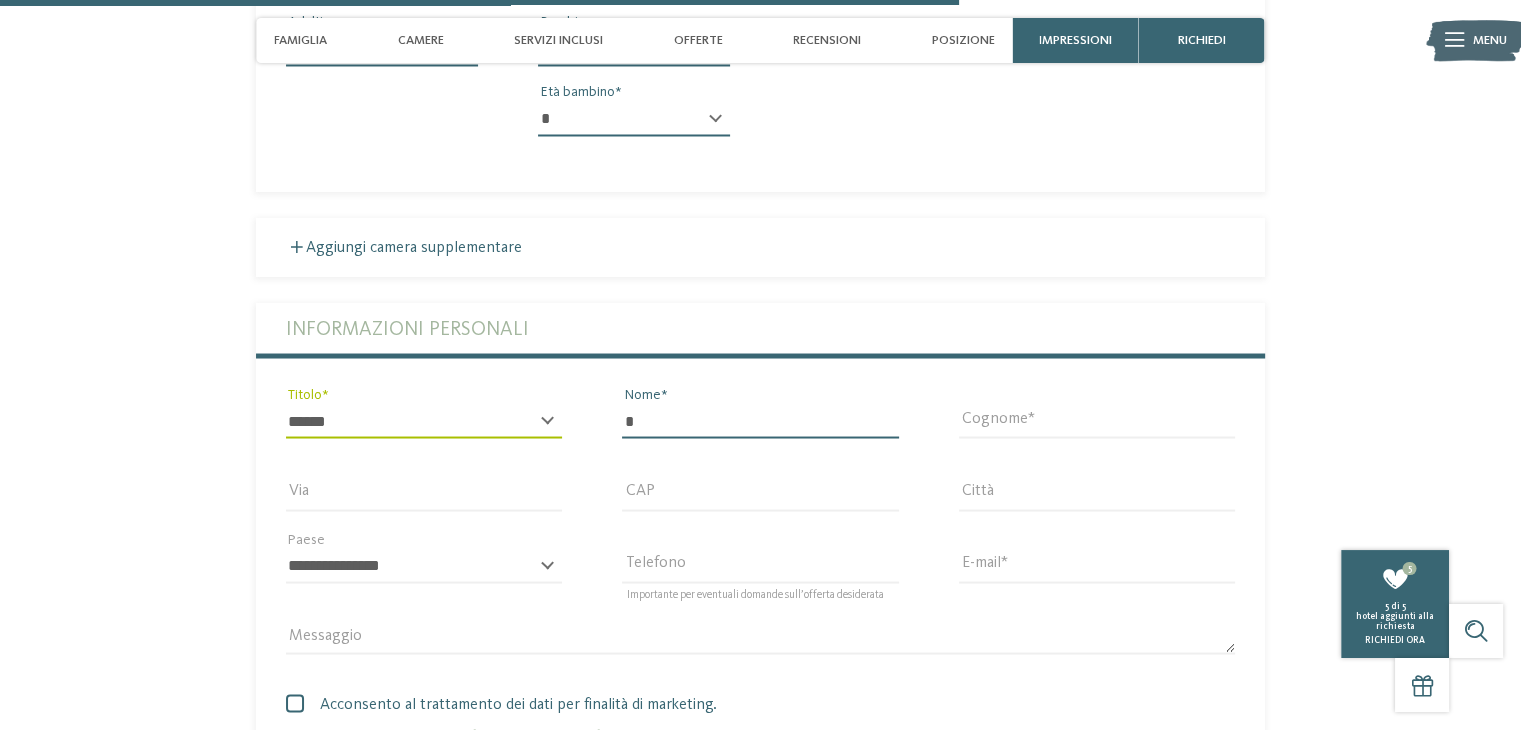 type on "*******" 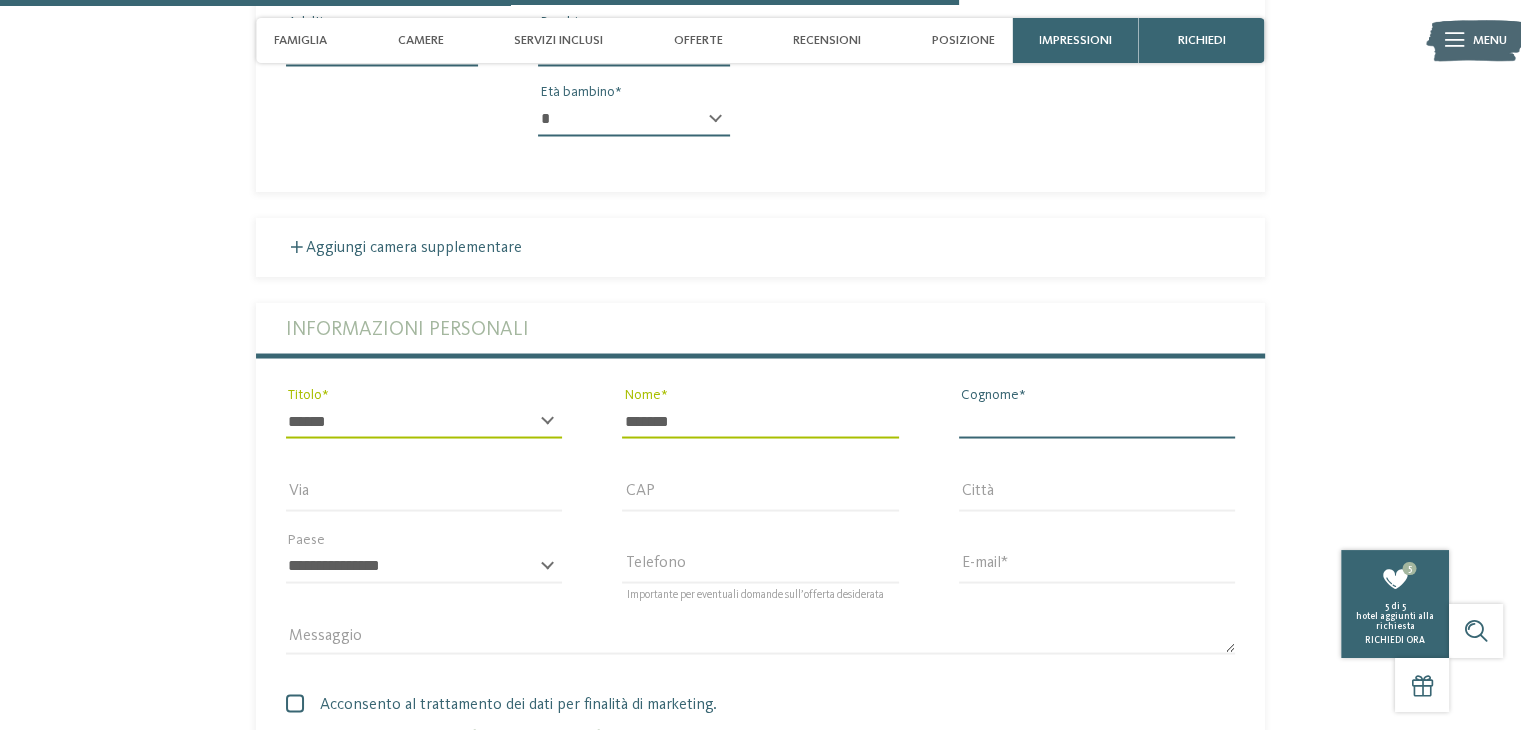click on "Cognome" at bounding box center [1097, 421] 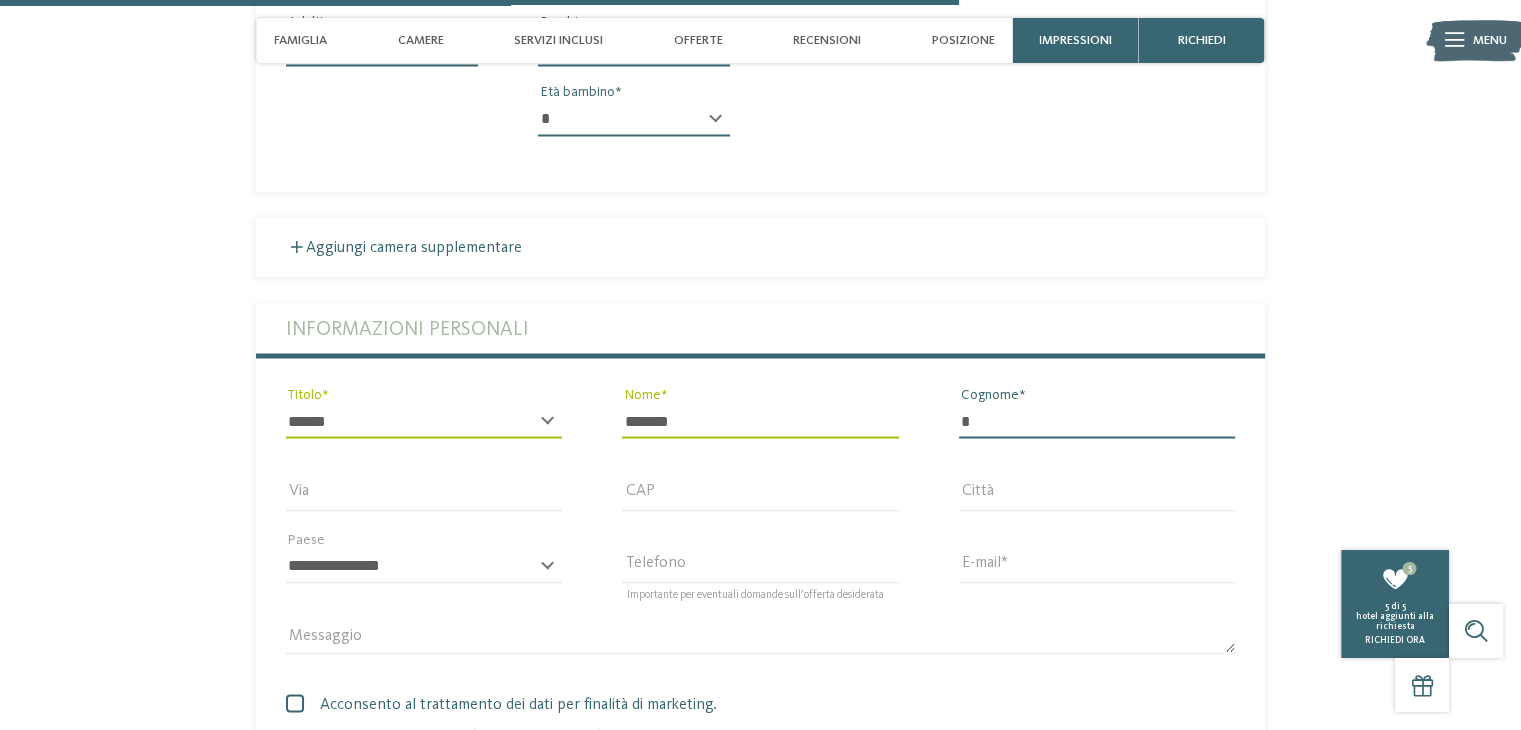 type on "********" 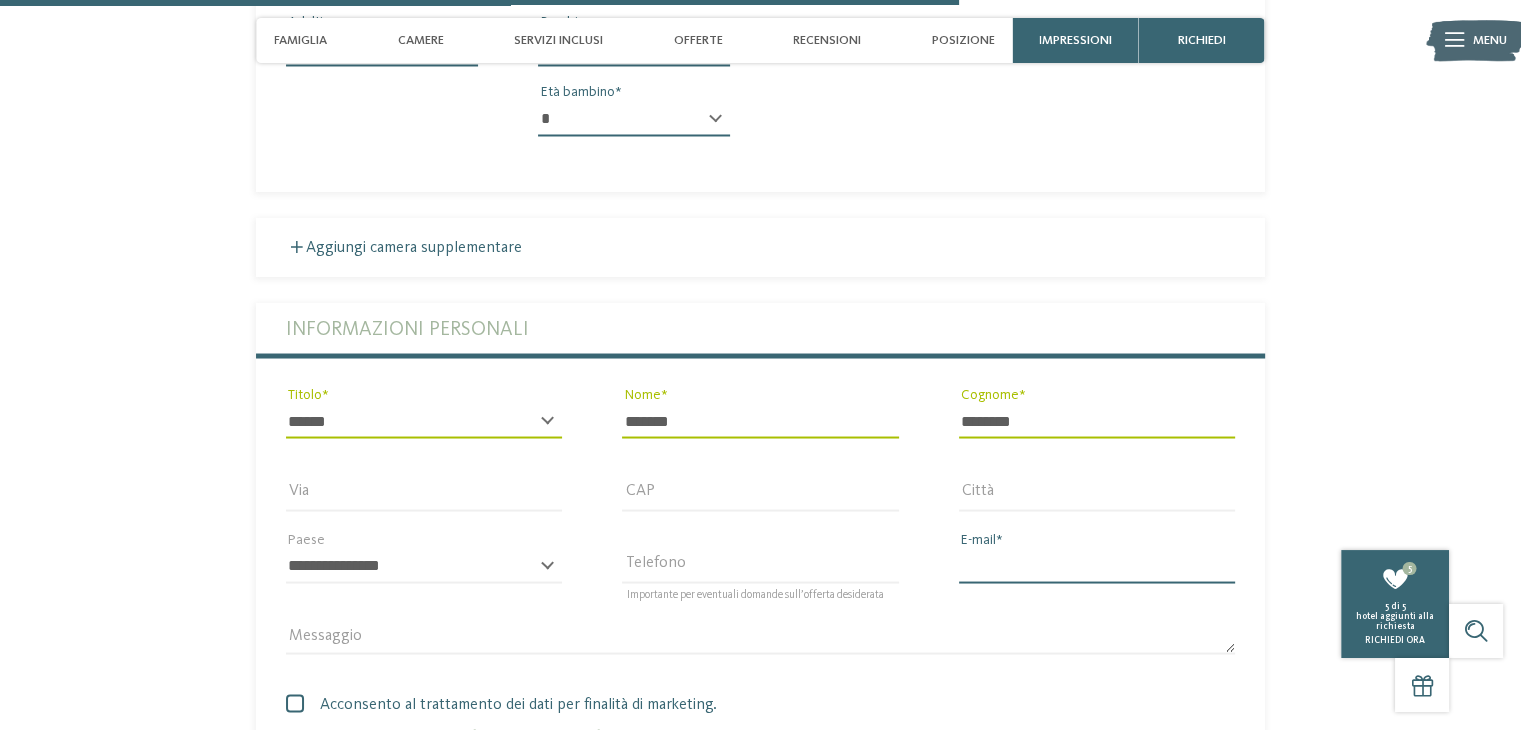 click on "E-mail" at bounding box center (1097, 566) 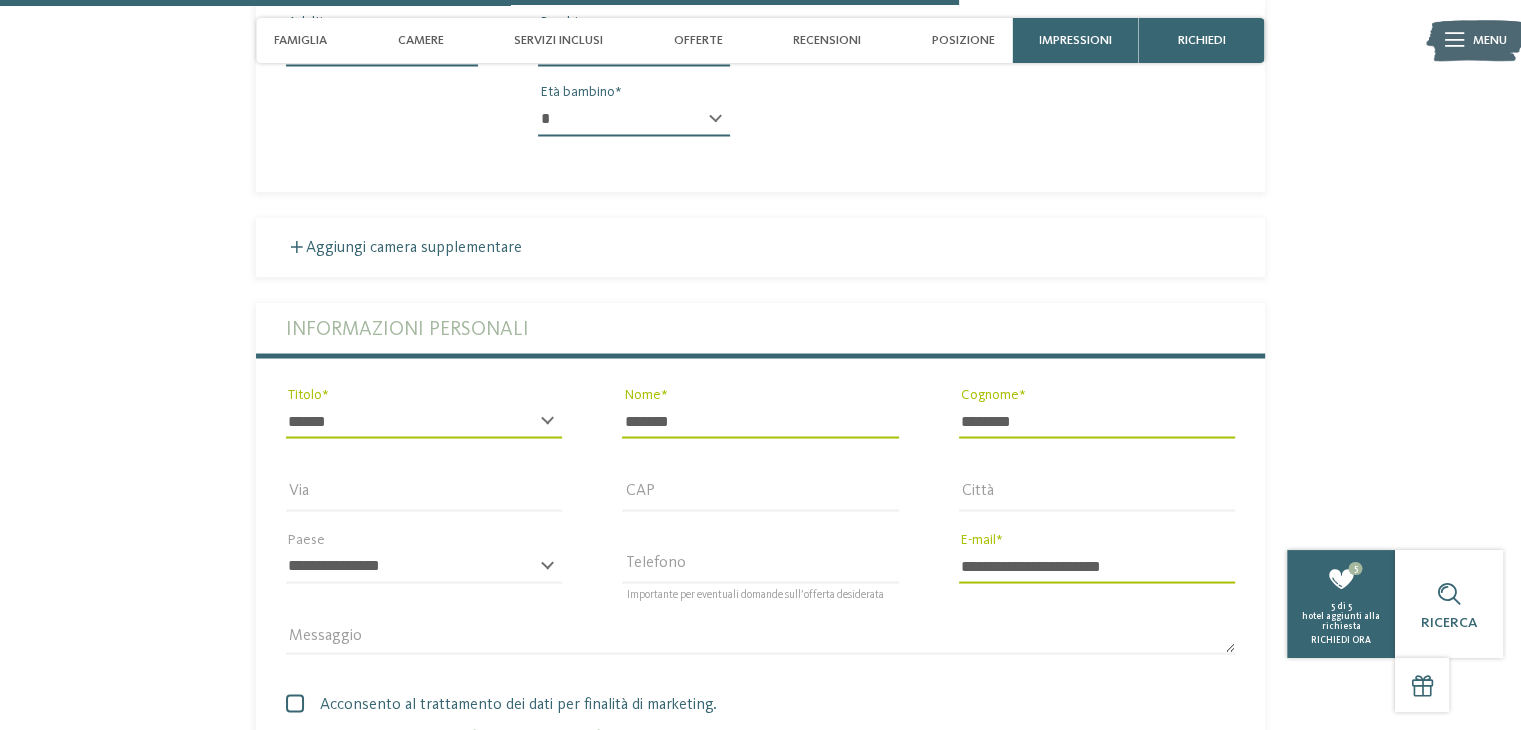 click at bounding box center [295, 703] 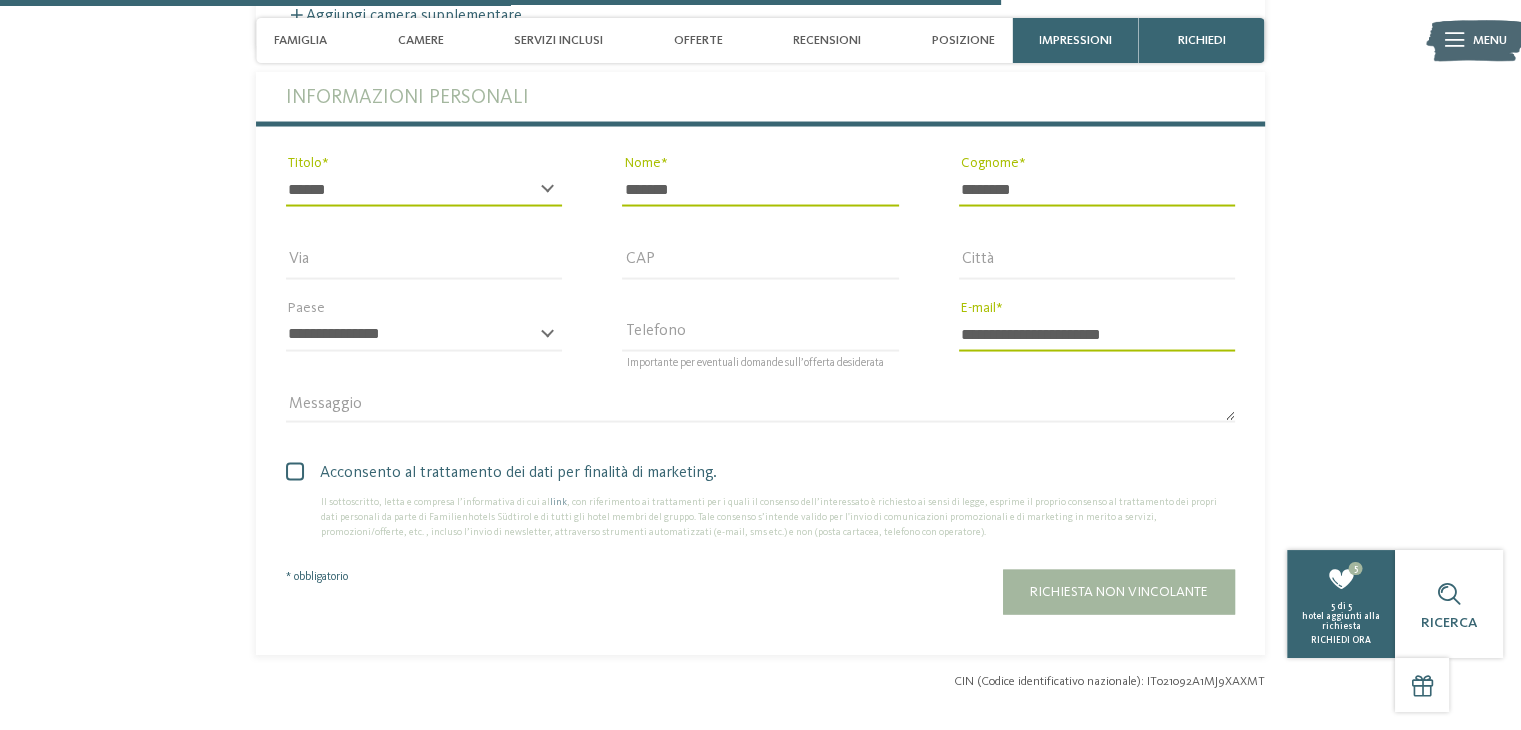 scroll, scrollTop: 3881, scrollLeft: 0, axis: vertical 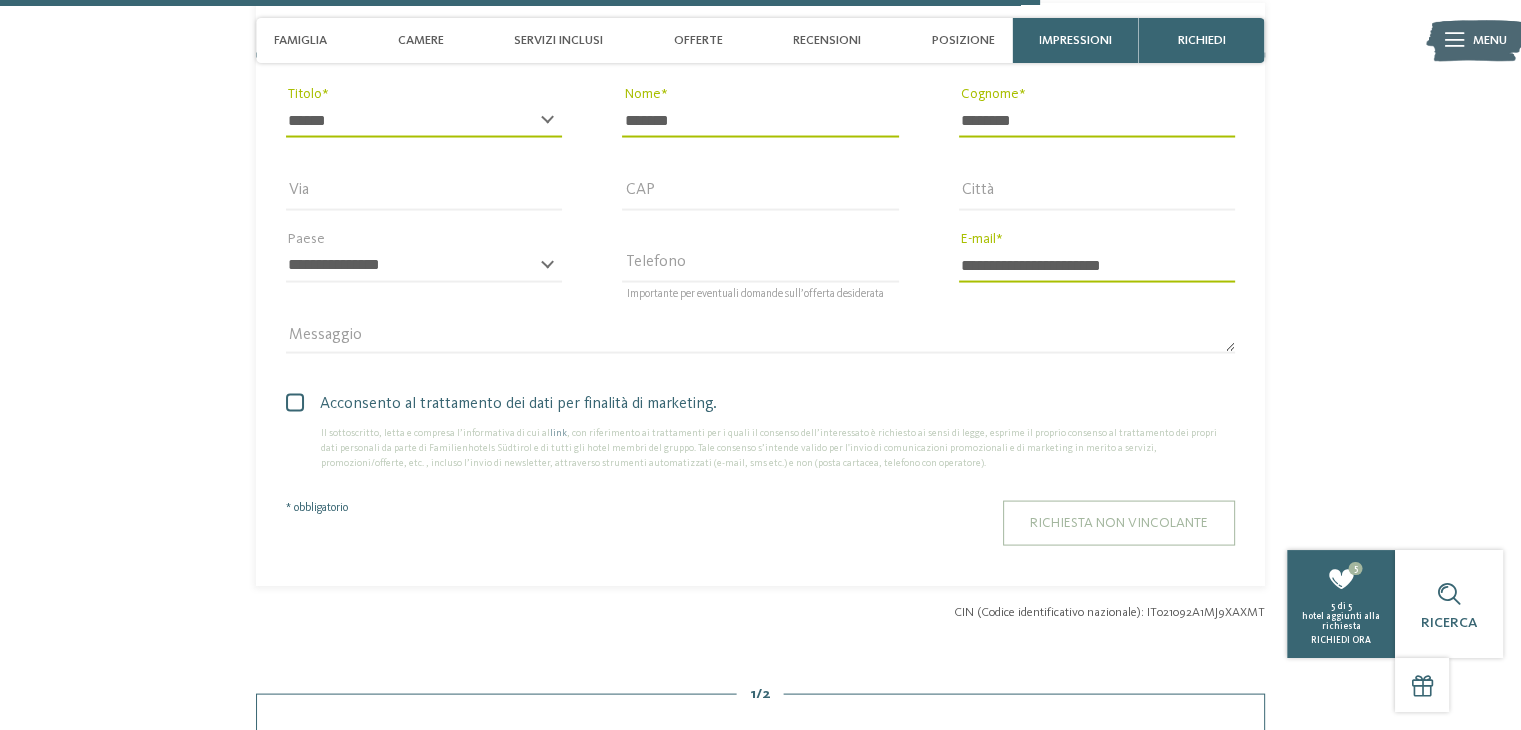 click on "Richiesta non vincolante" at bounding box center (1119, 523) 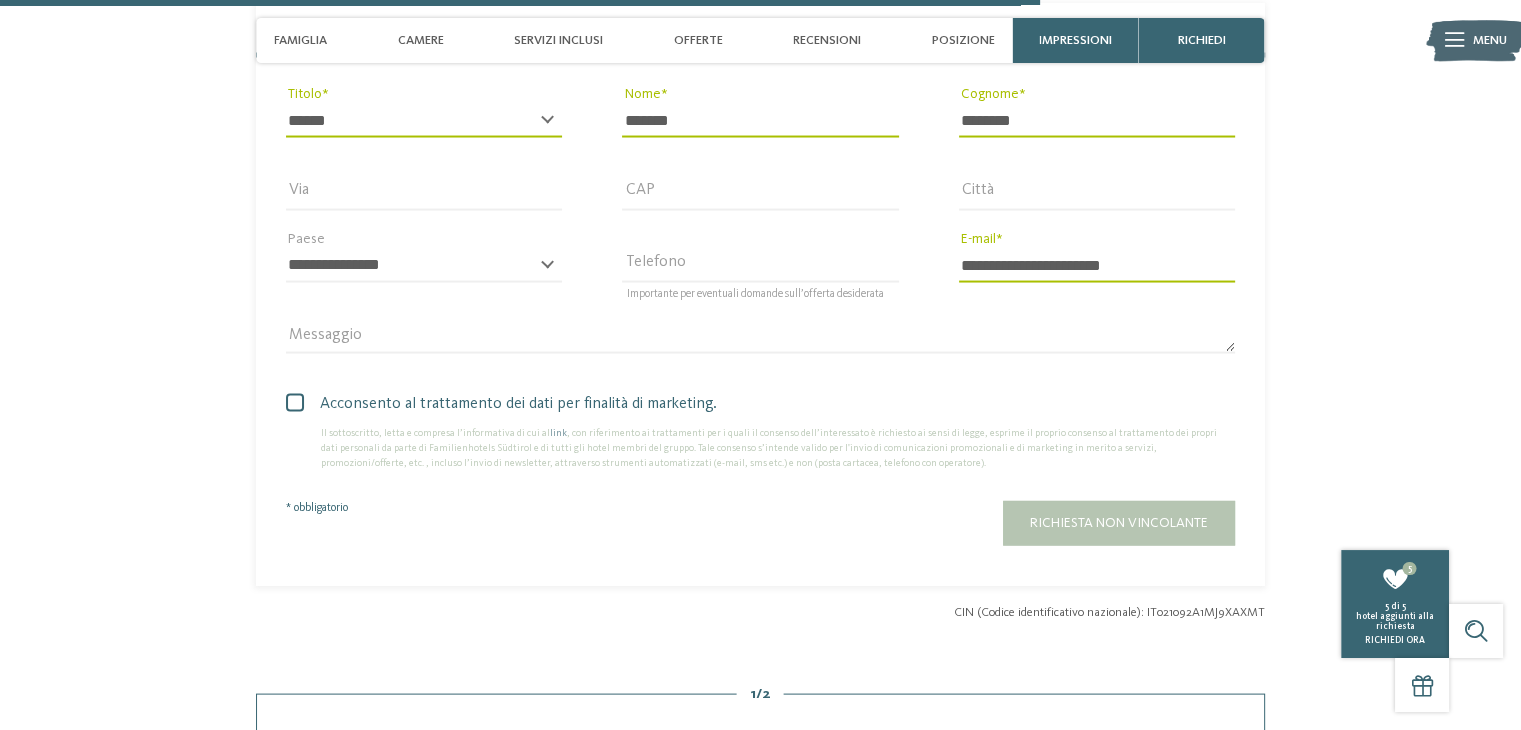scroll, scrollTop: 3878, scrollLeft: 0, axis: vertical 